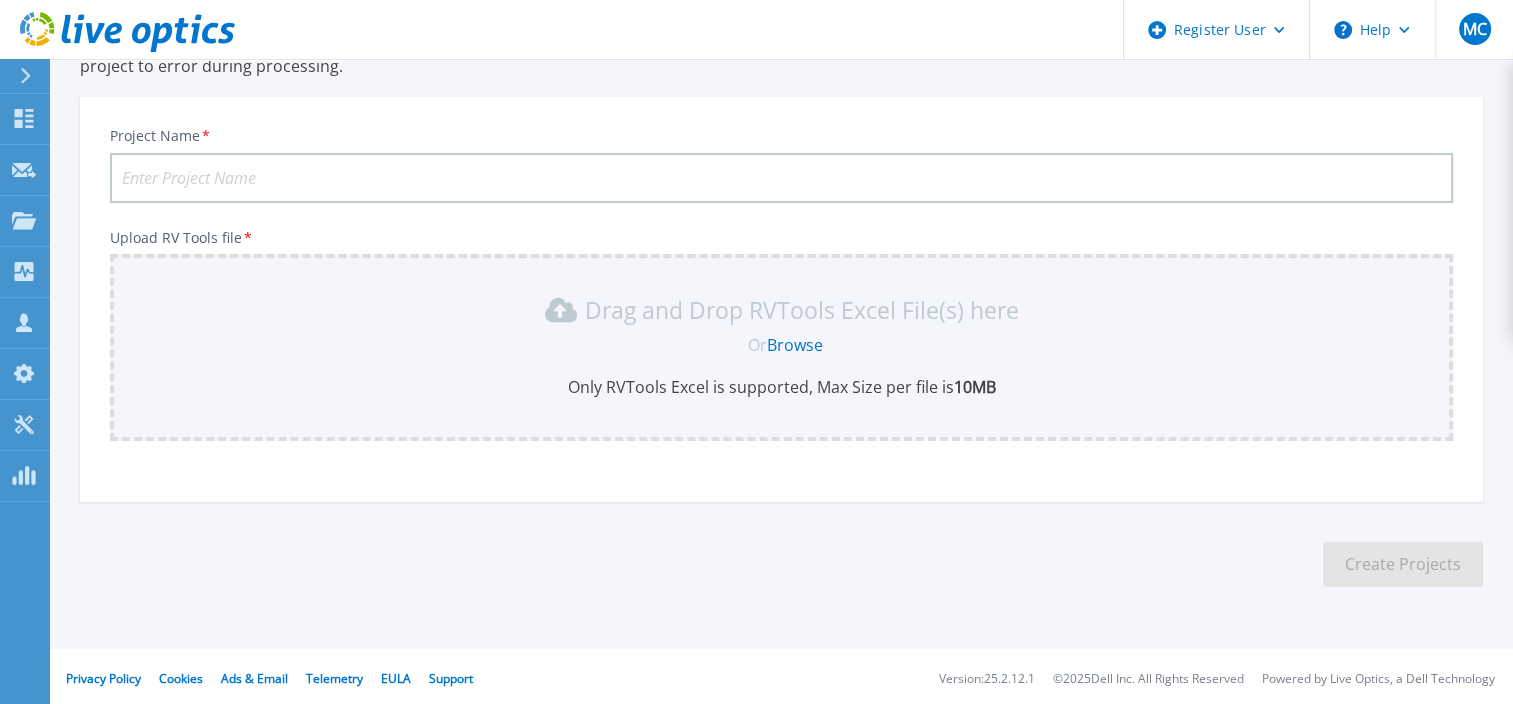 scroll, scrollTop: 0, scrollLeft: 0, axis: both 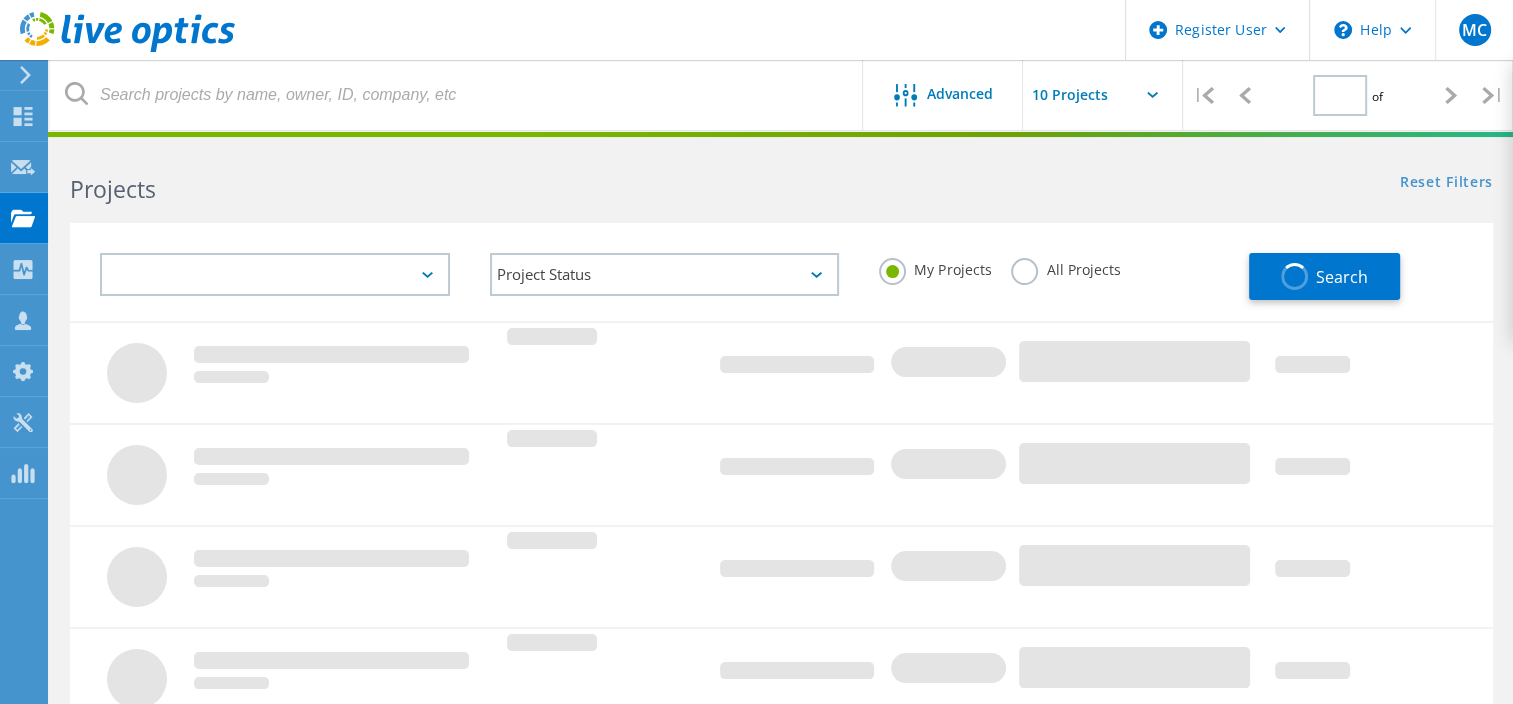 type on "1" 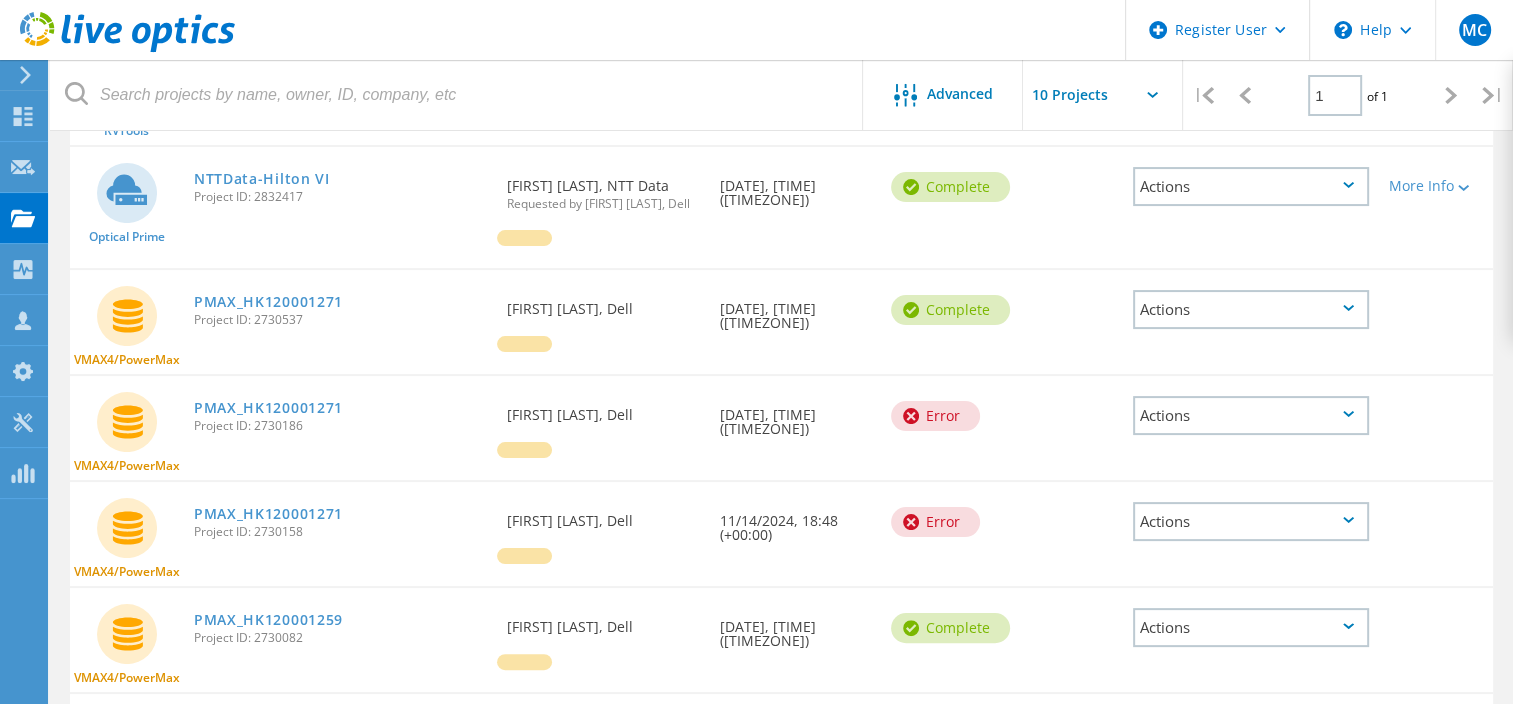 scroll, scrollTop: 0, scrollLeft: 0, axis: both 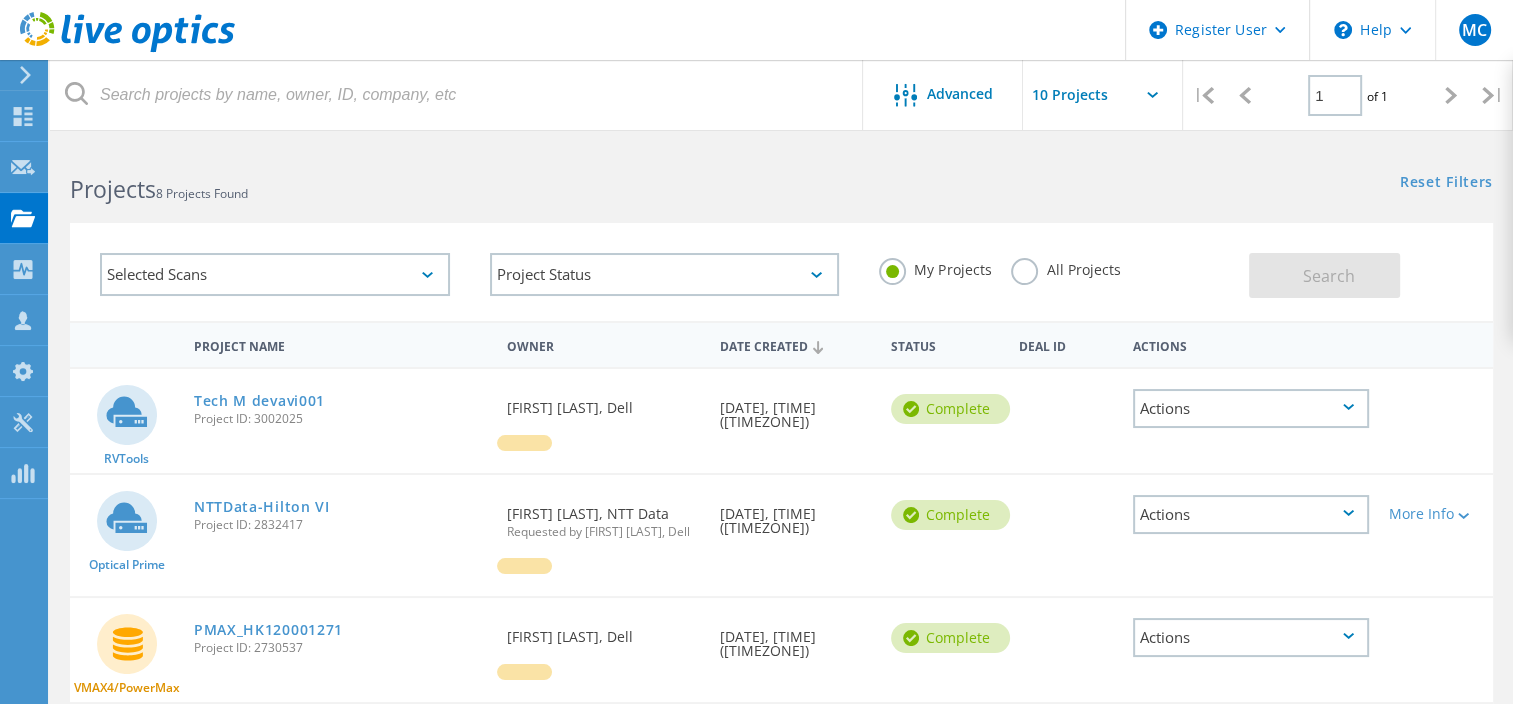 click on "Projects   8 Projects Found" 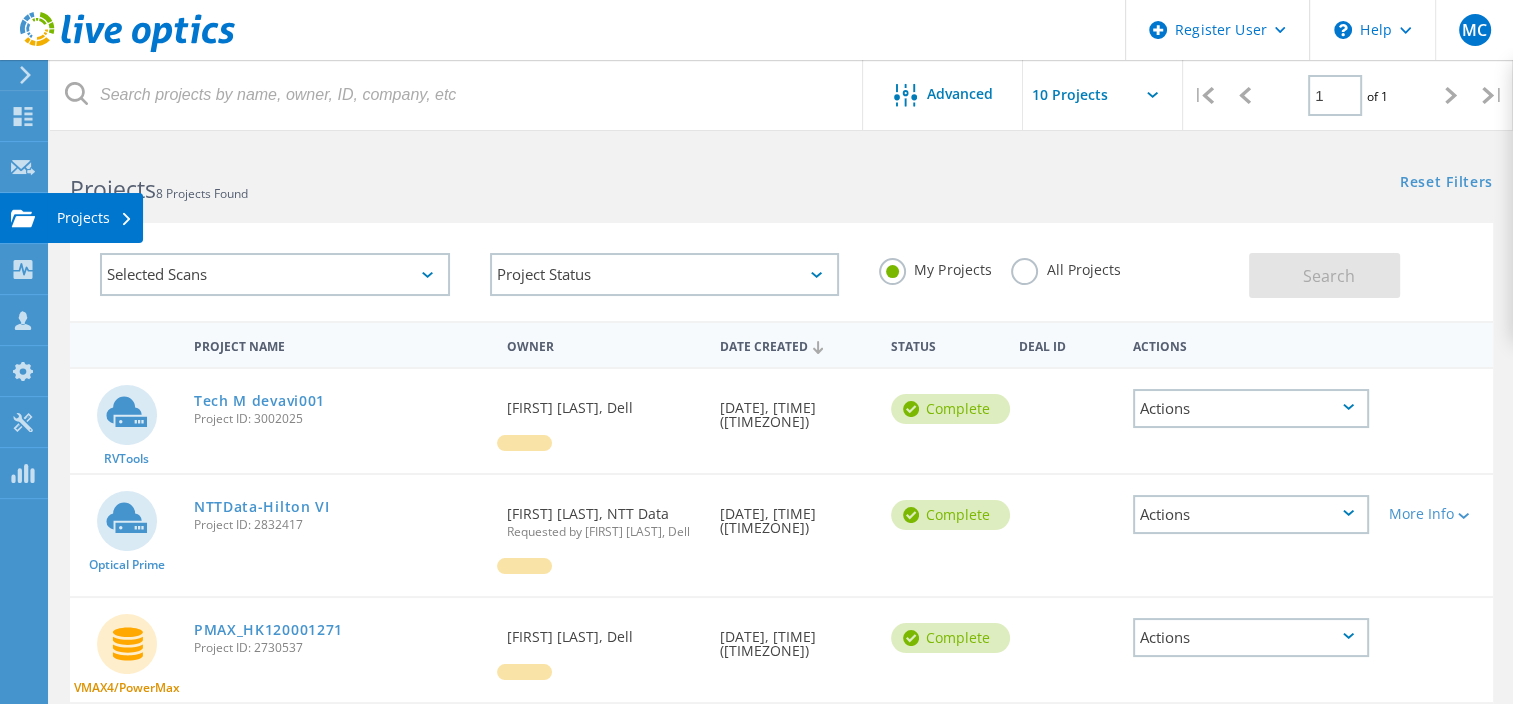 click on "Projects" at bounding box center (95, 218) 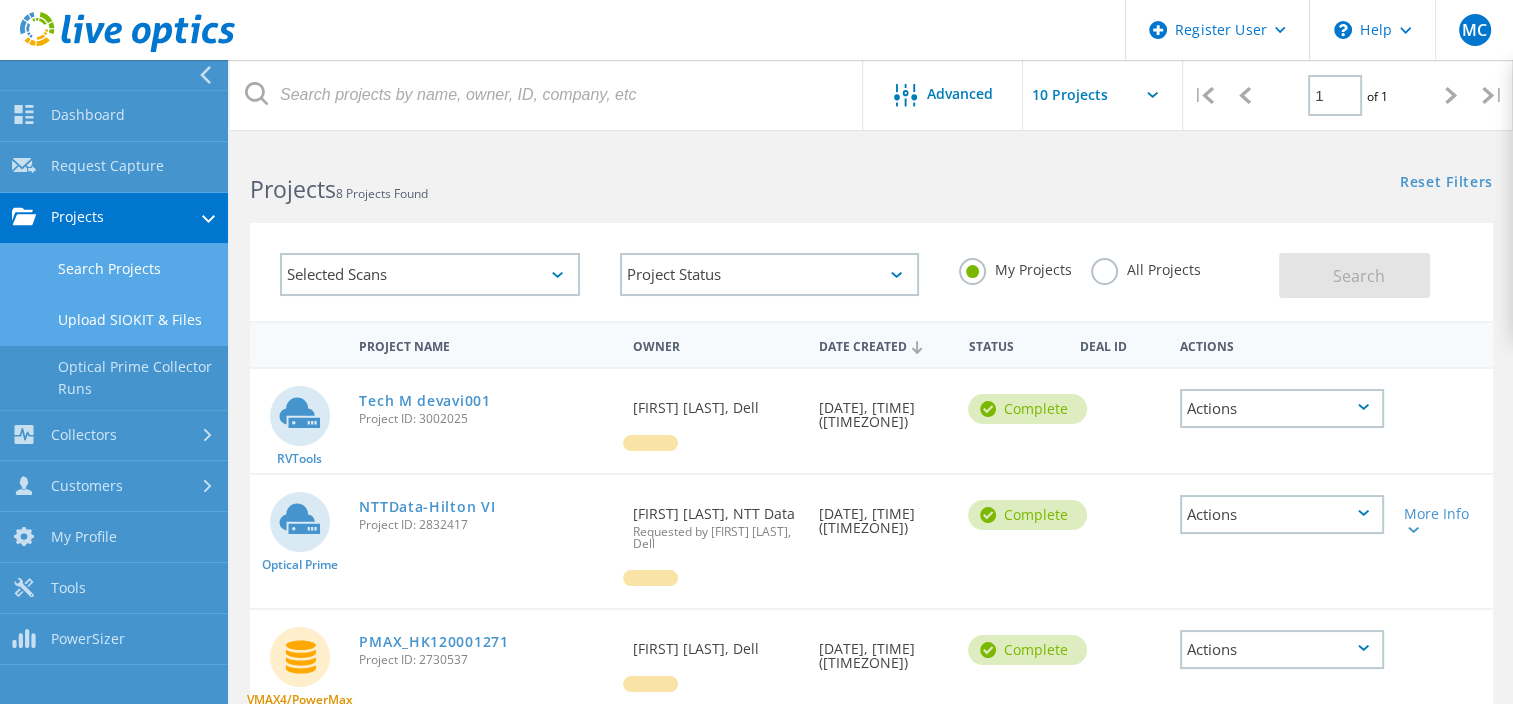 click on "Upload SIOKIT & Files" at bounding box center [114, 320] 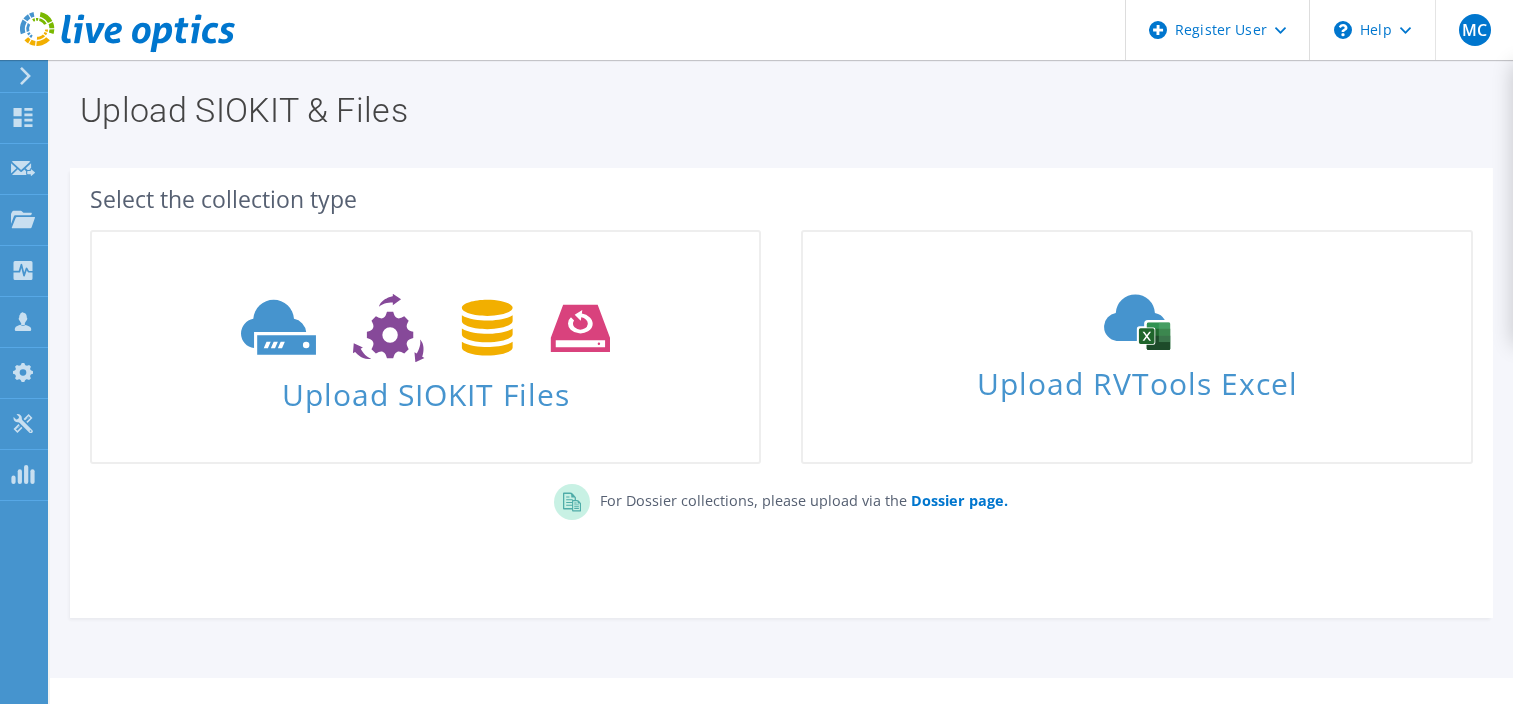 scroll, scrollTop: 0, scrollLeft: 0, axis: both 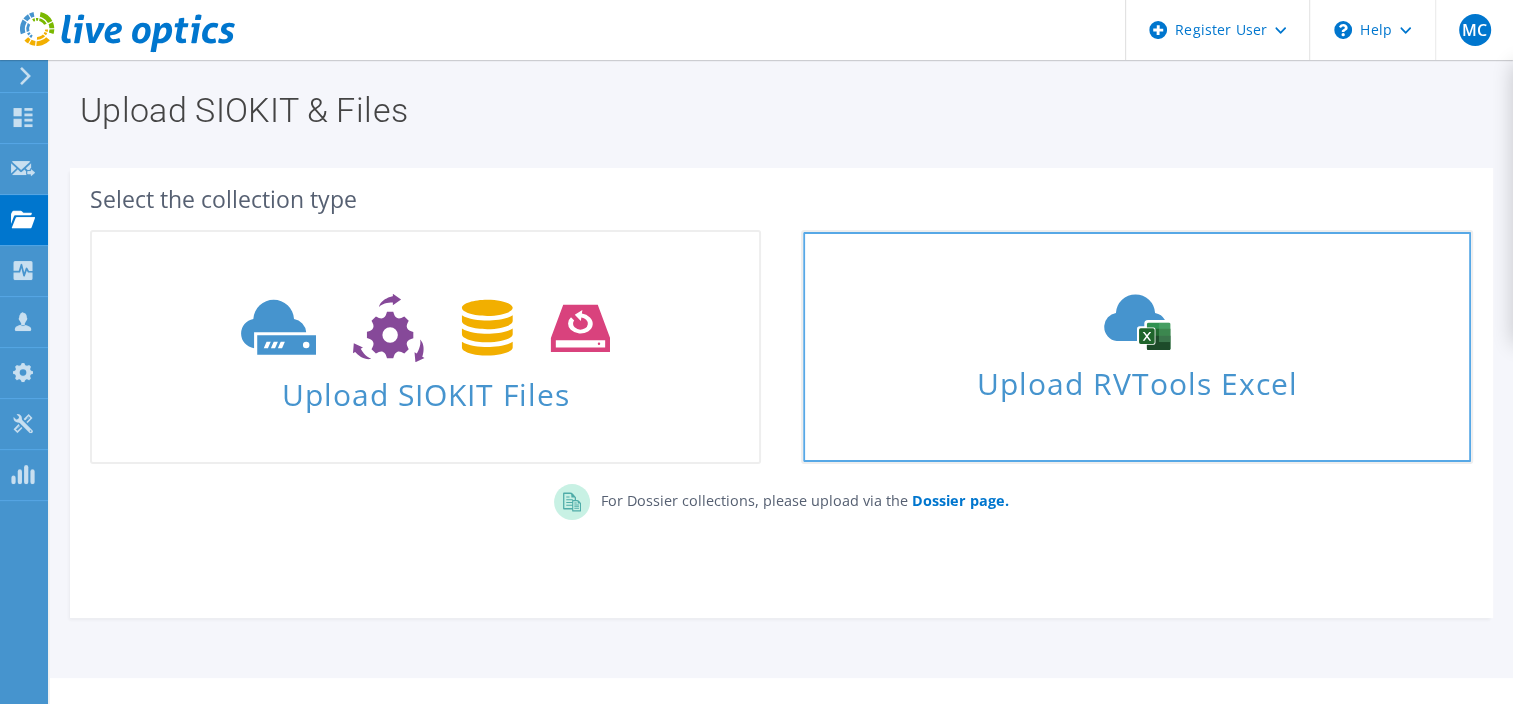 click on "Upload RVTools Excel" at bounding box center [1136, 347] 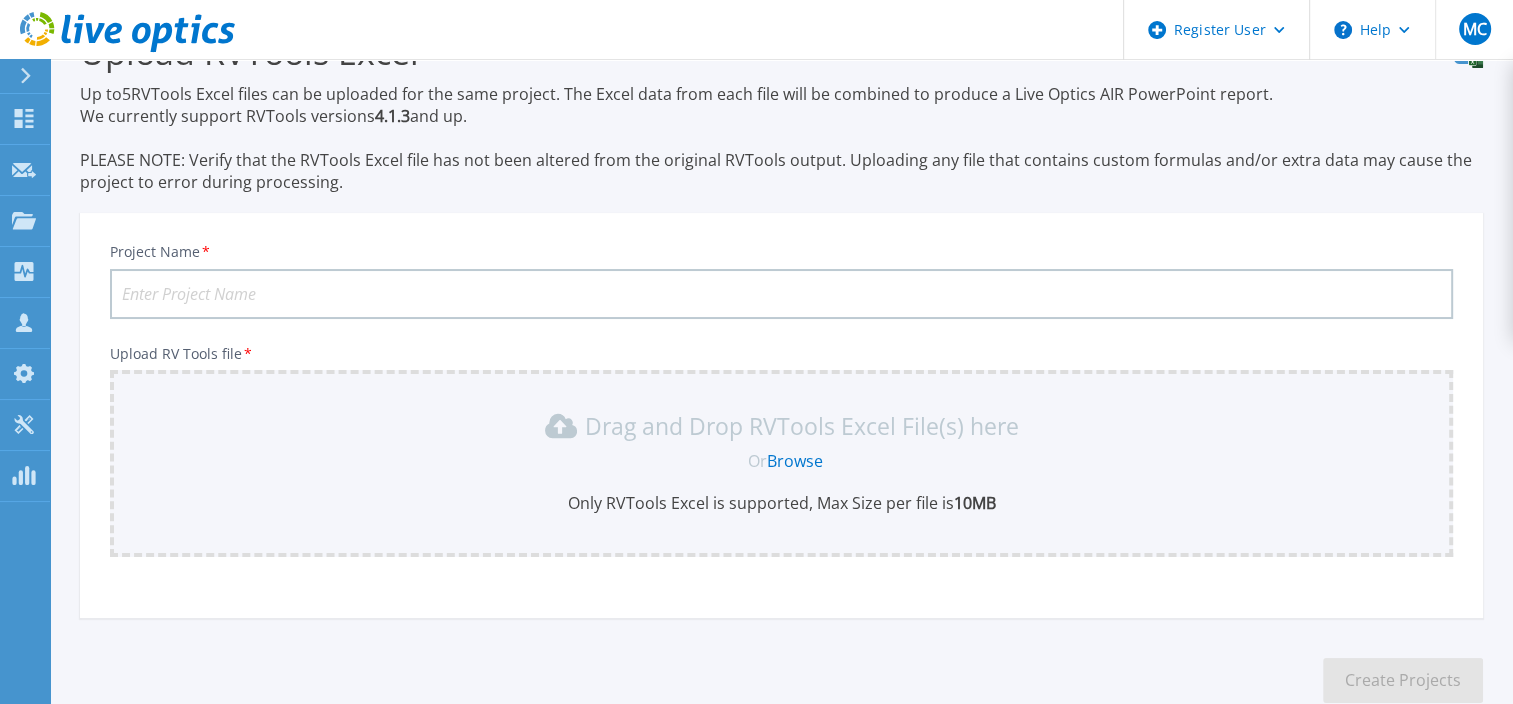 scroll, scrollTop: 178, scrollLeft: 0, axis: vertical 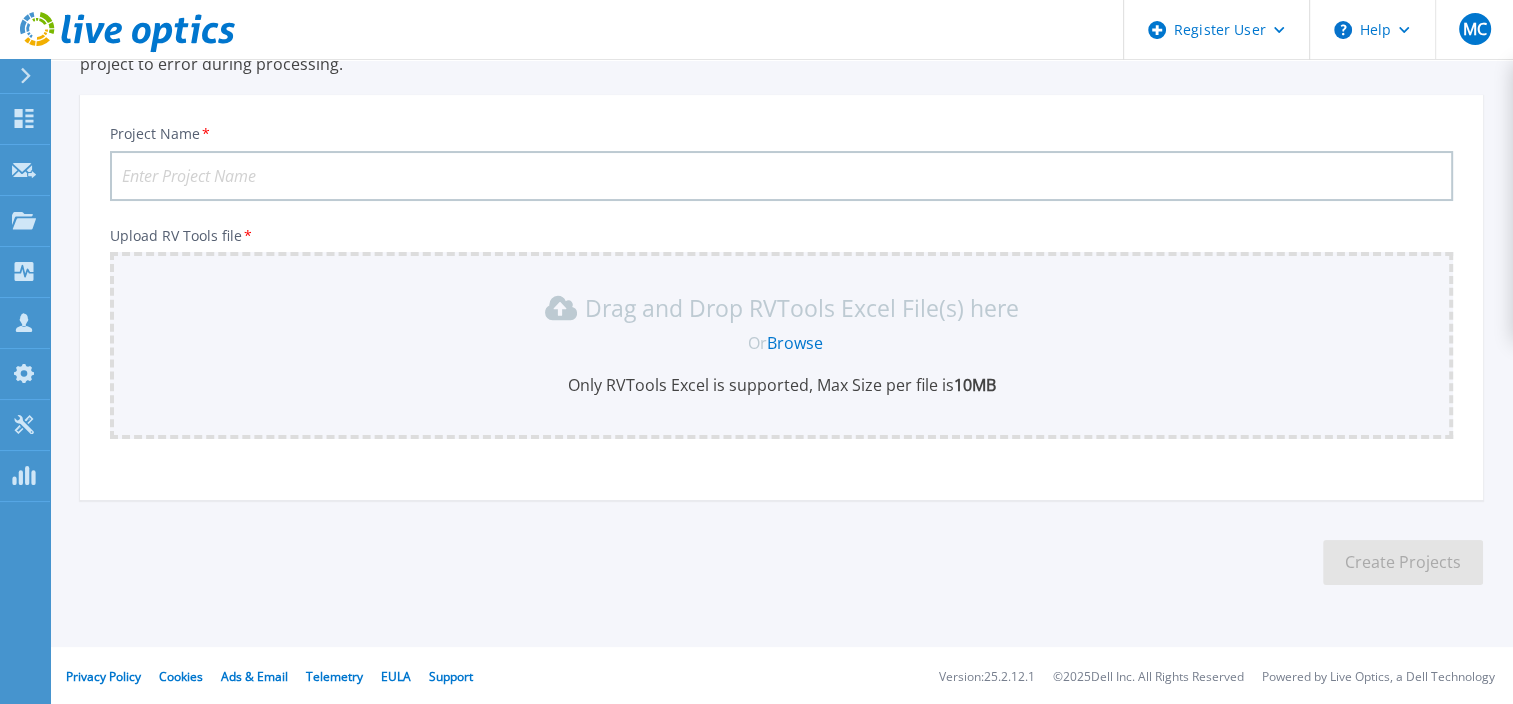 click on "Project Name *" at bounding box center (781, 176) 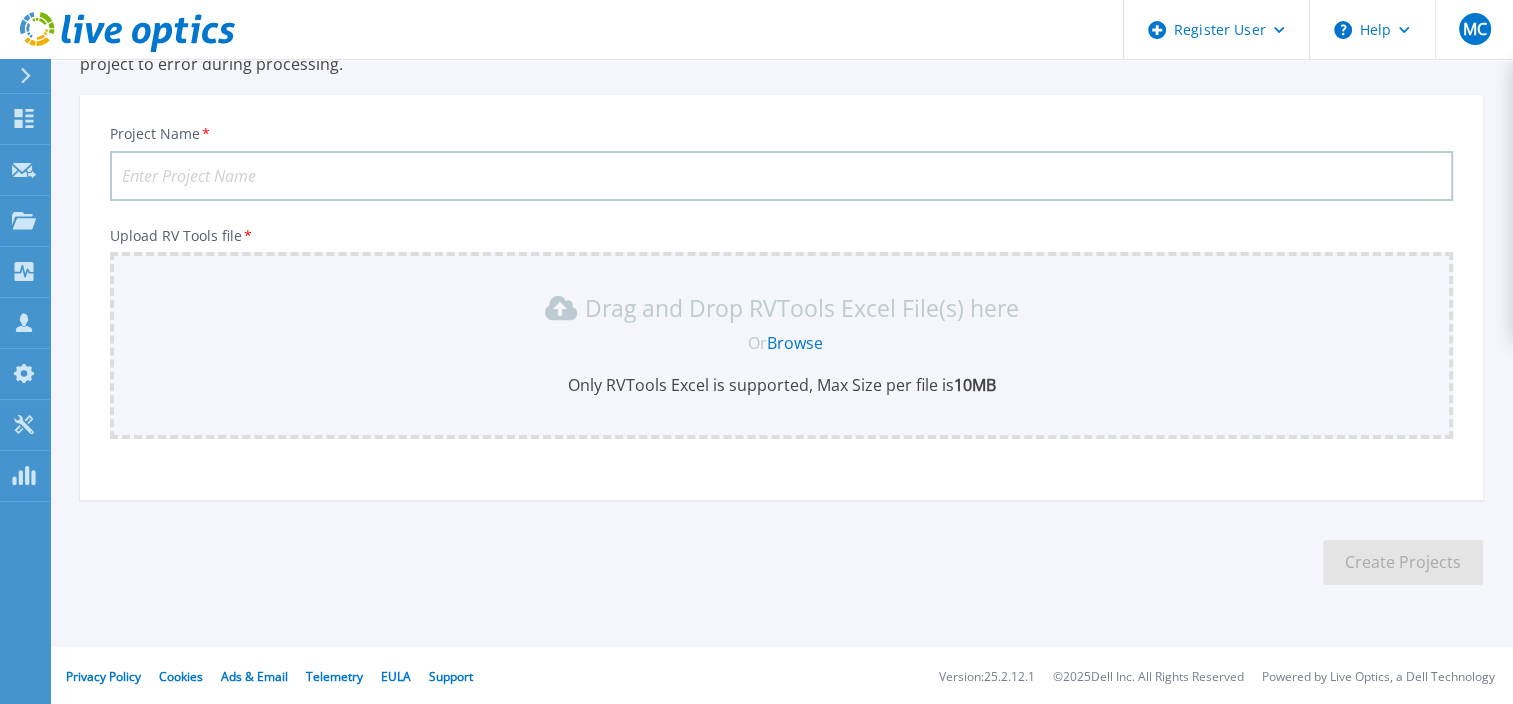 type on "v" 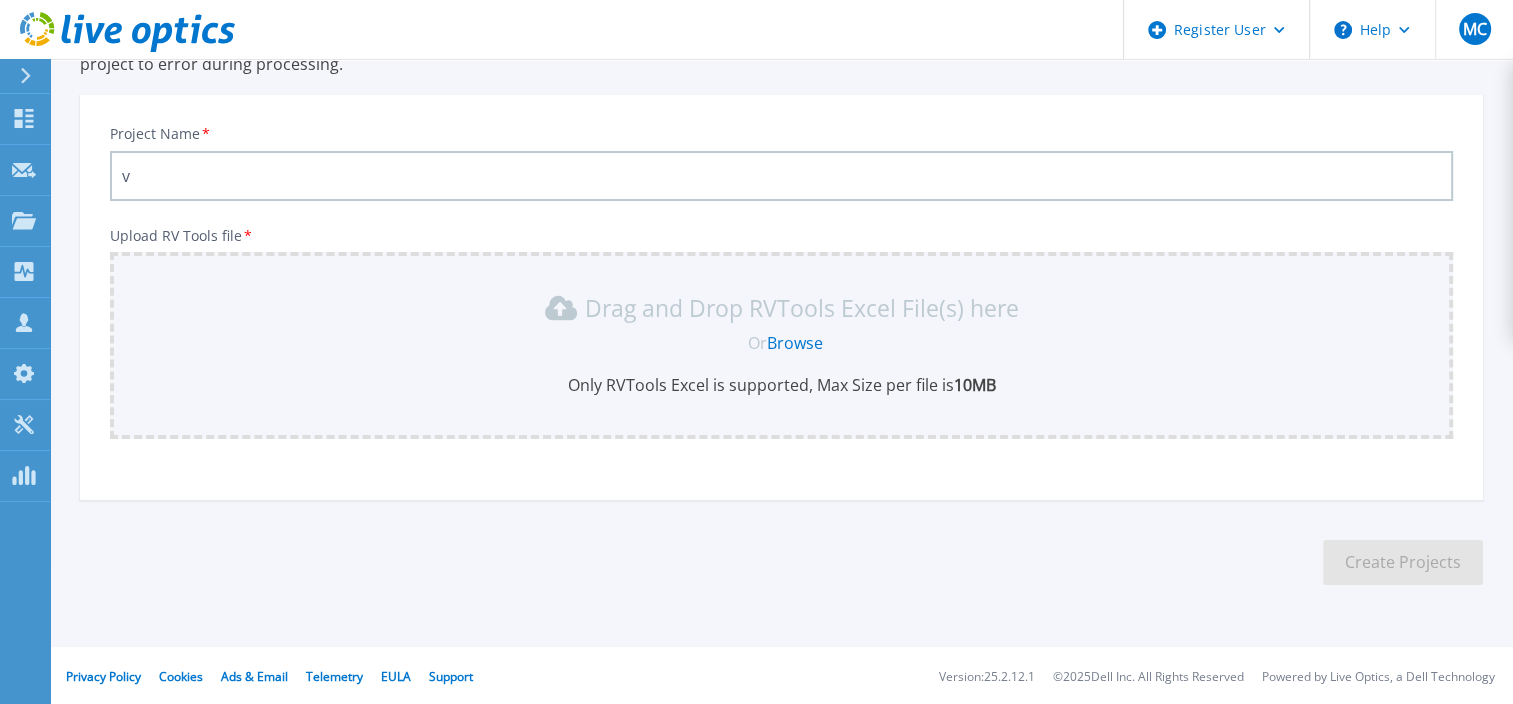 type 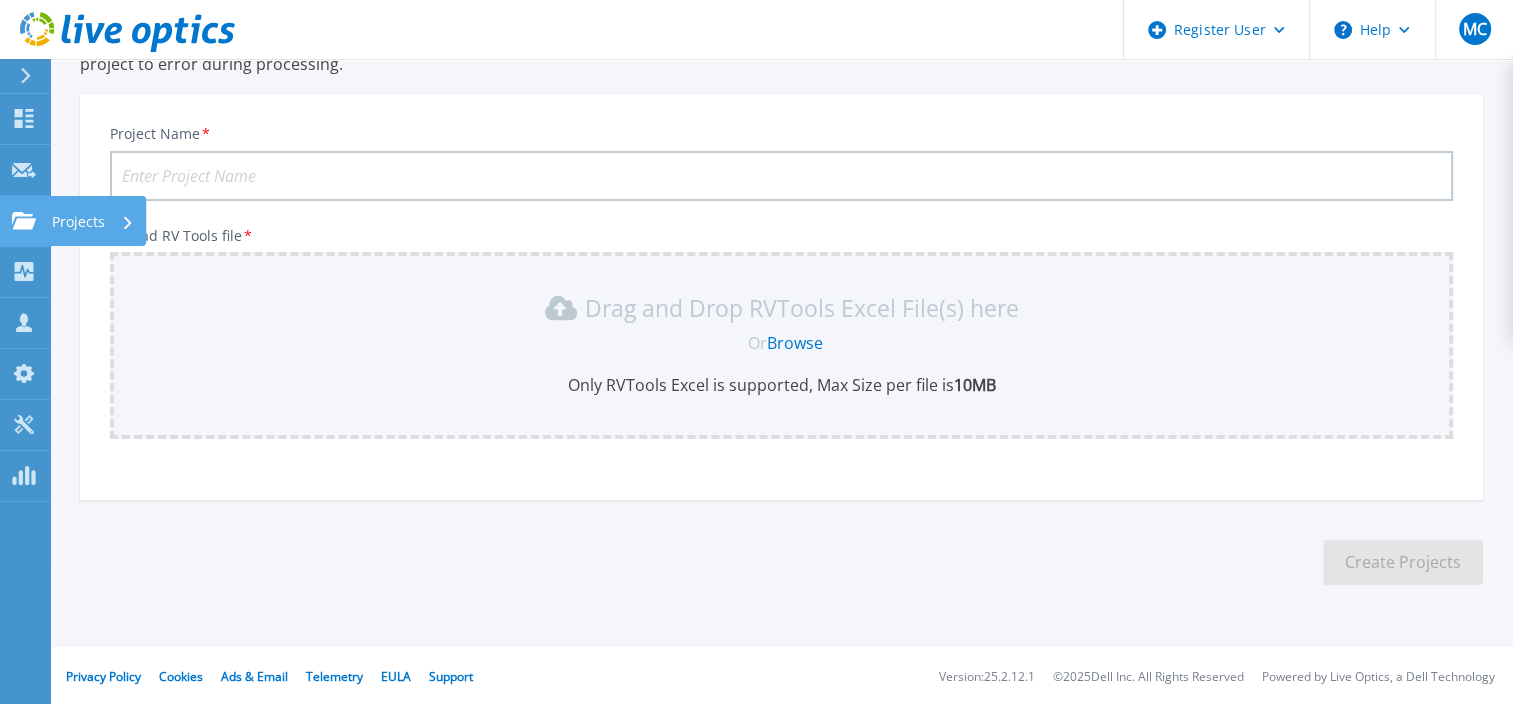 click on "Projects Projects" at bounding box center (25, 221) 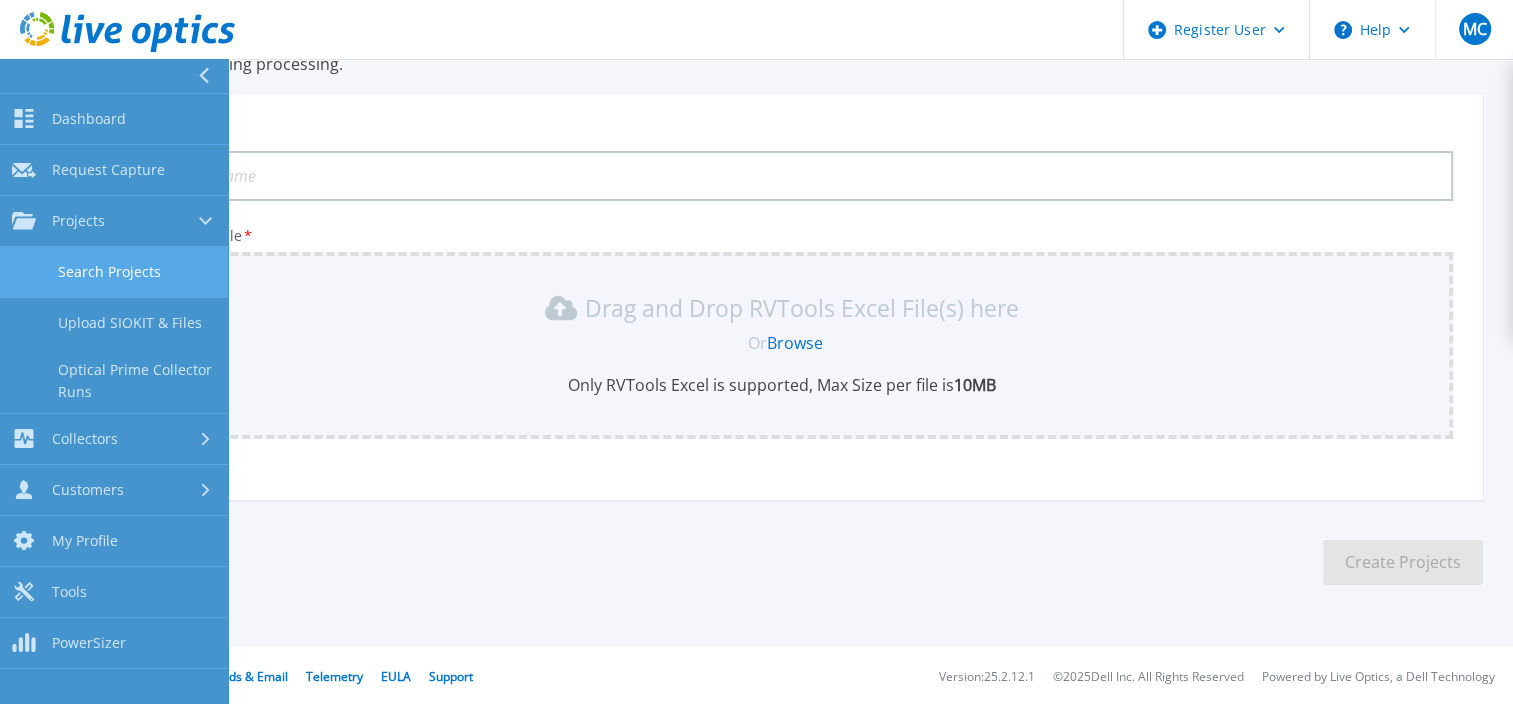 click on "Search Projects" at bounding box center [114, 272] 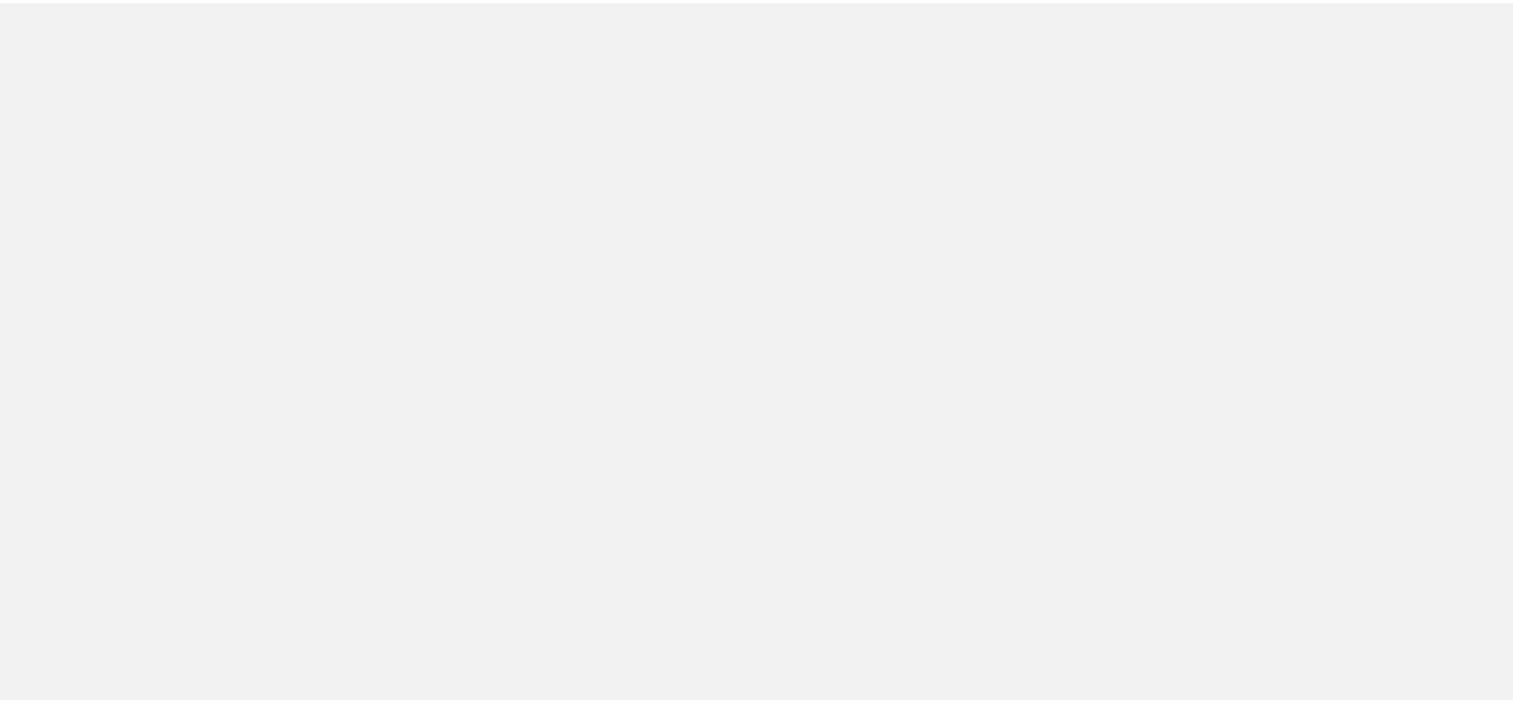 scroll, scrollTop: 0, scrollLeft: 0, axis: both 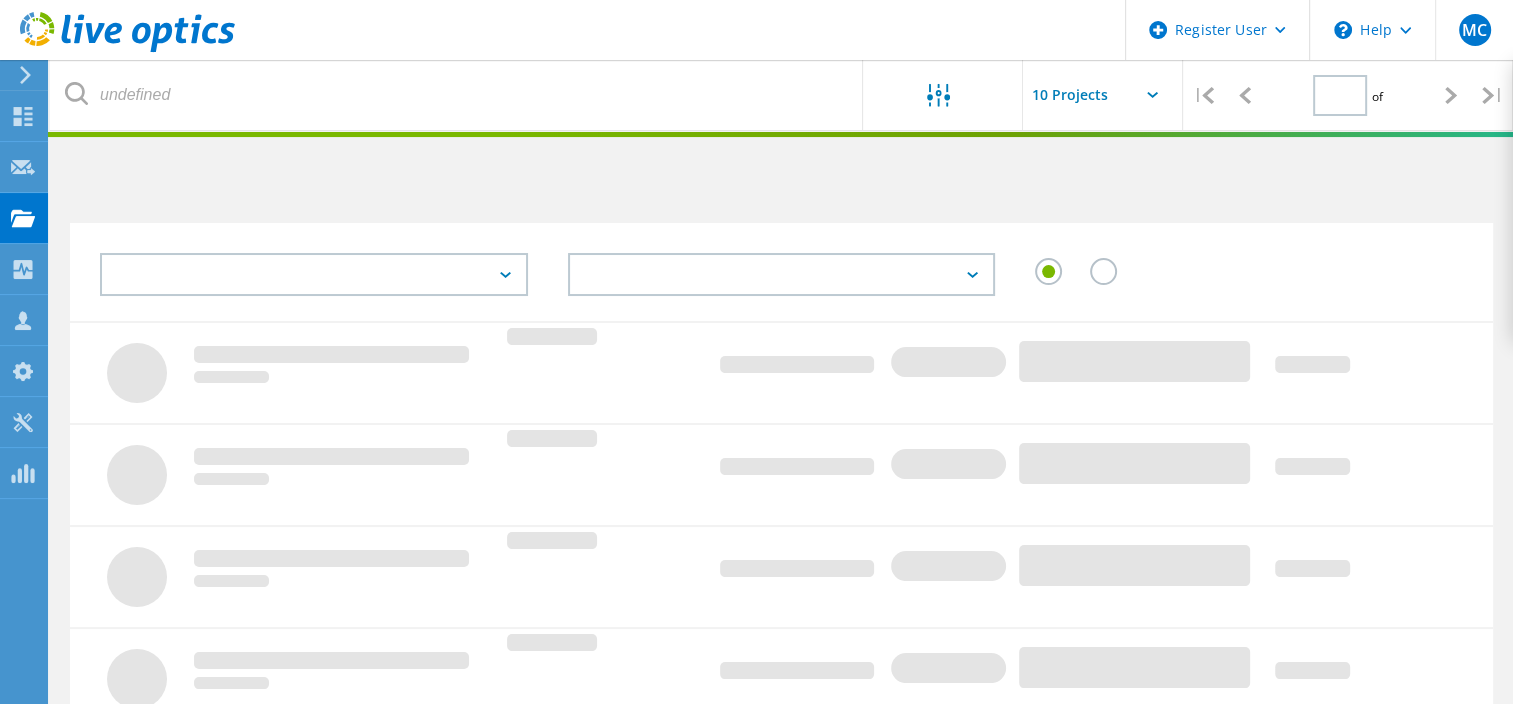 type on "1" 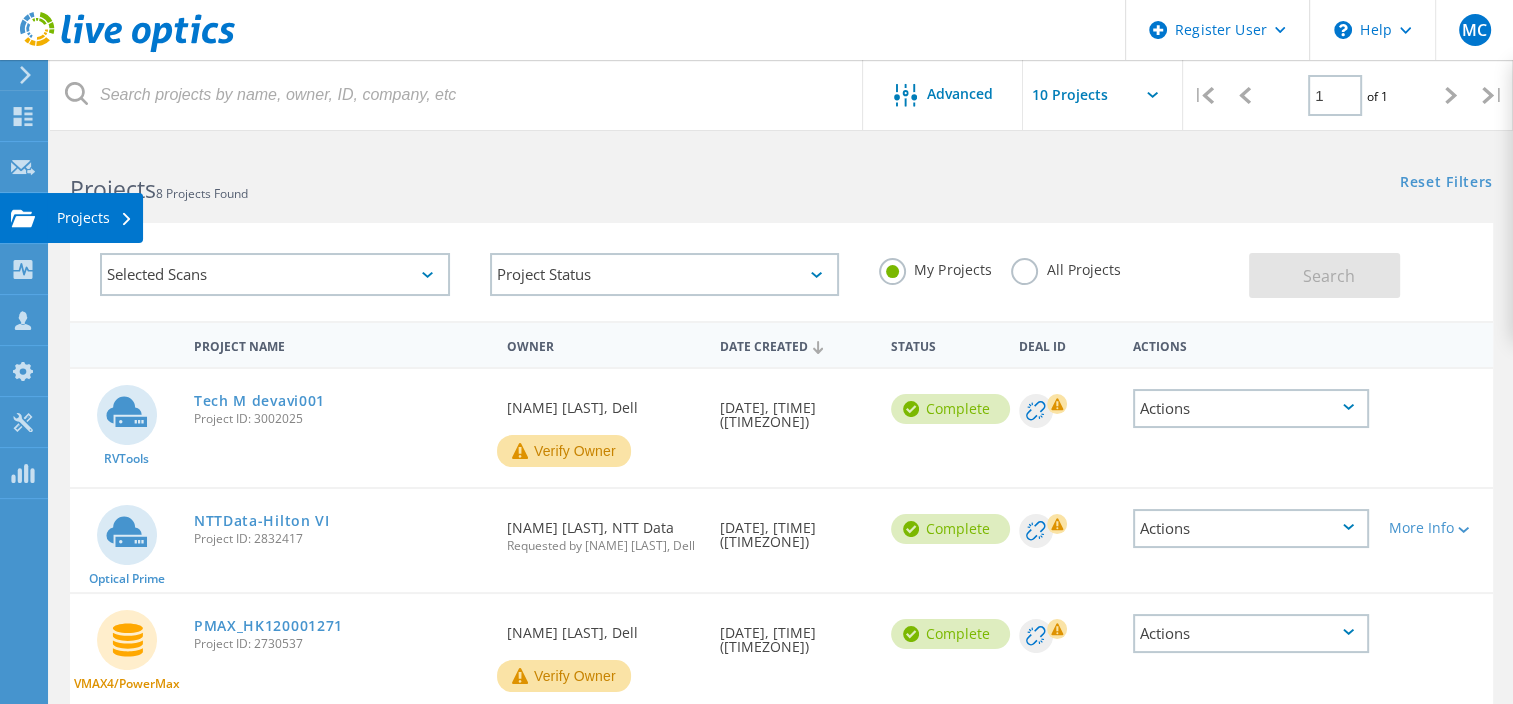 click at bounding box center (23, 221) 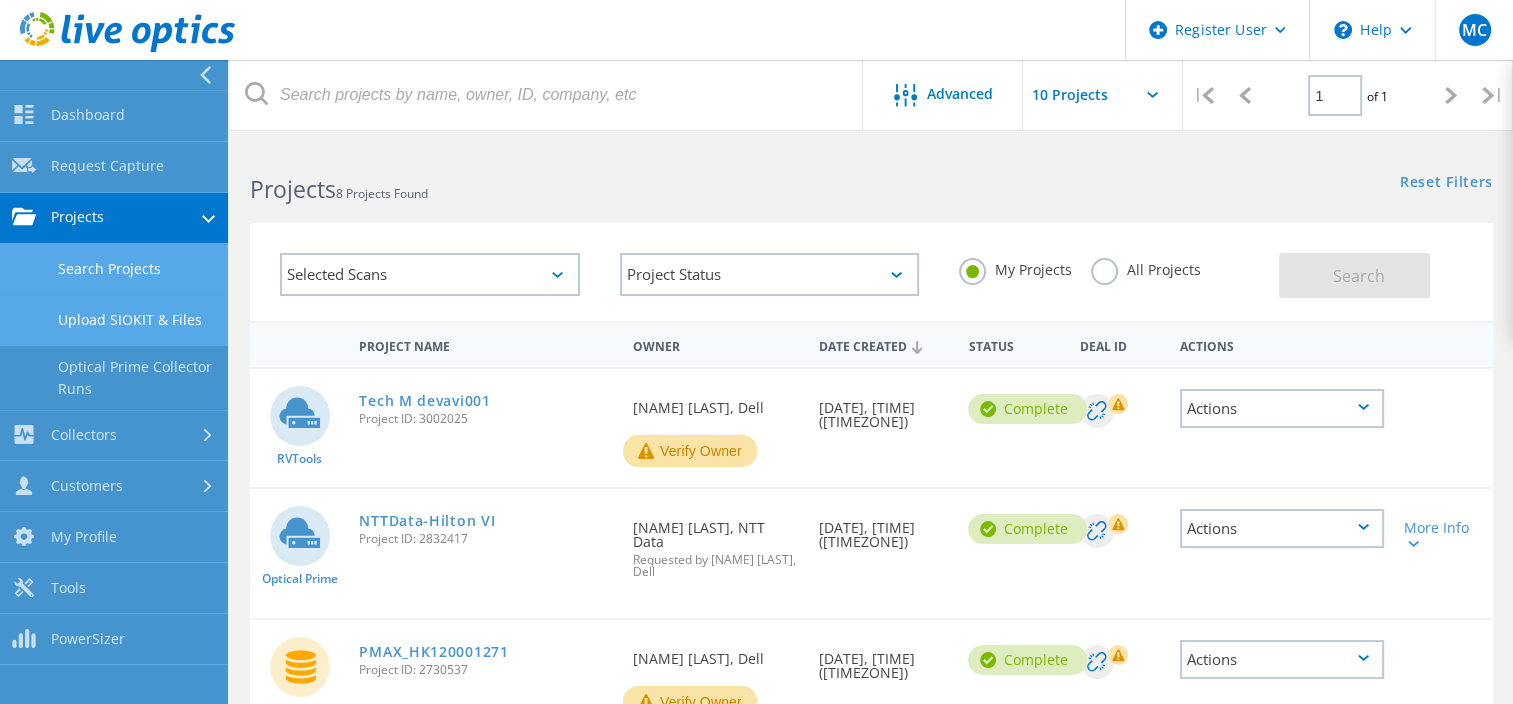 click on "Upload SIOKIT & Files" at bounding box center (114, 320) 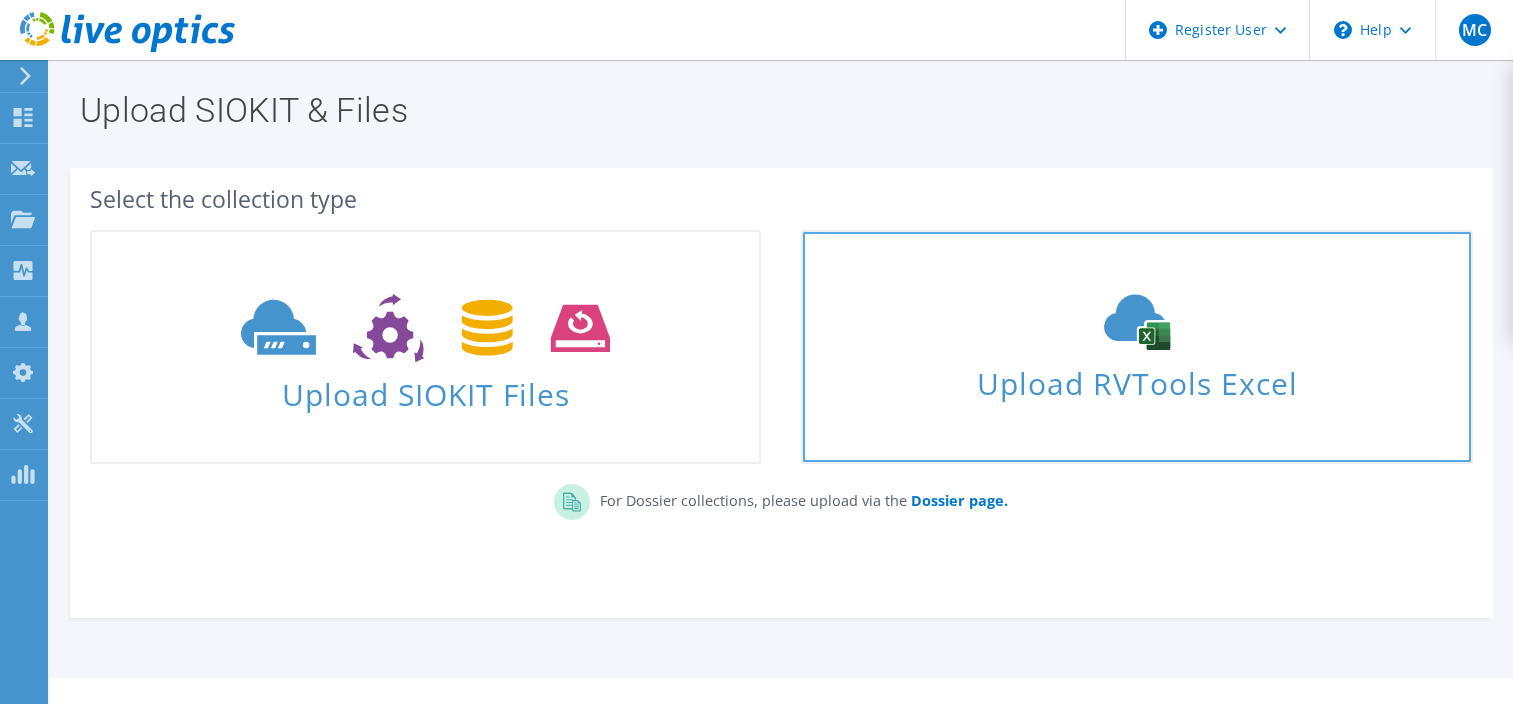 scroll, scrollTop: 0, scrollLeft: 0, axis: both 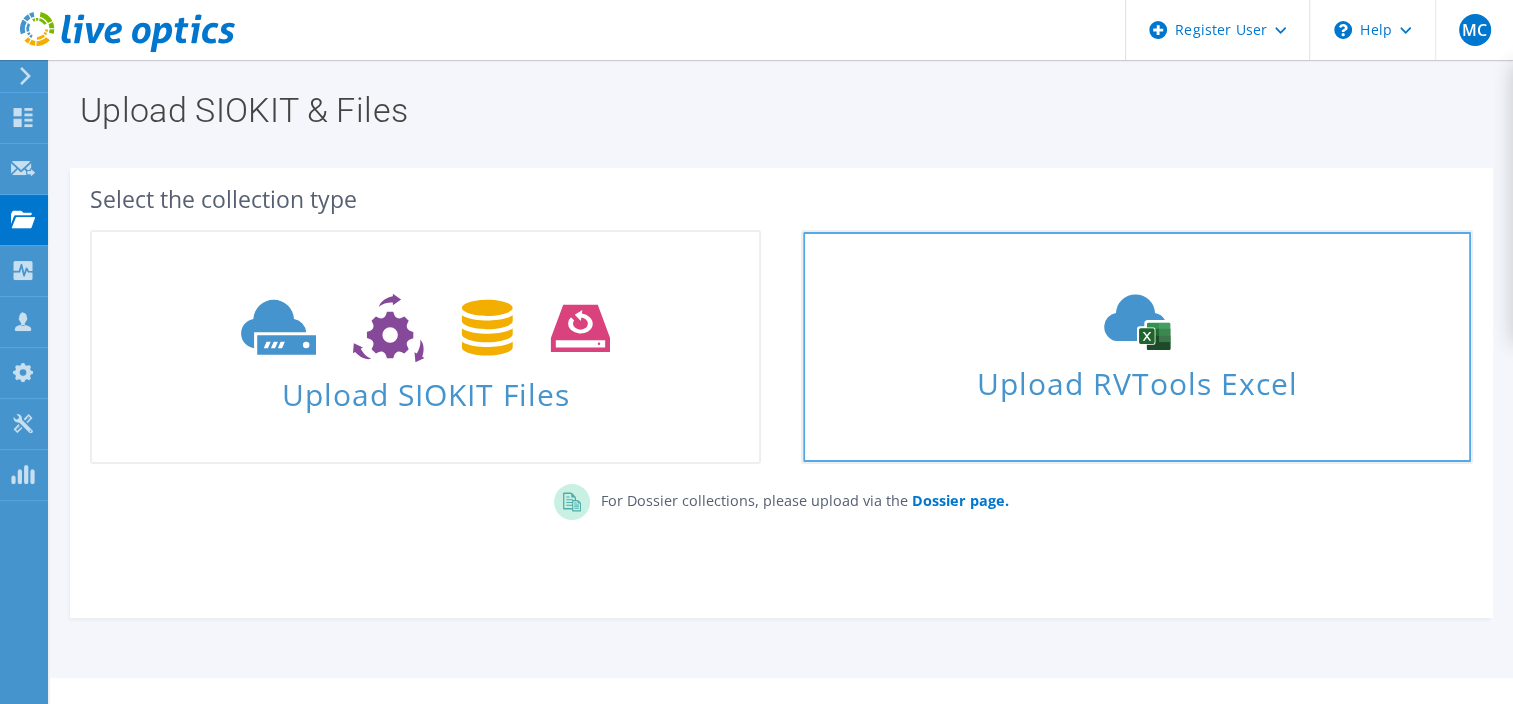 click on "Upload RVTools Excel" at bounding box center (1136, 347) 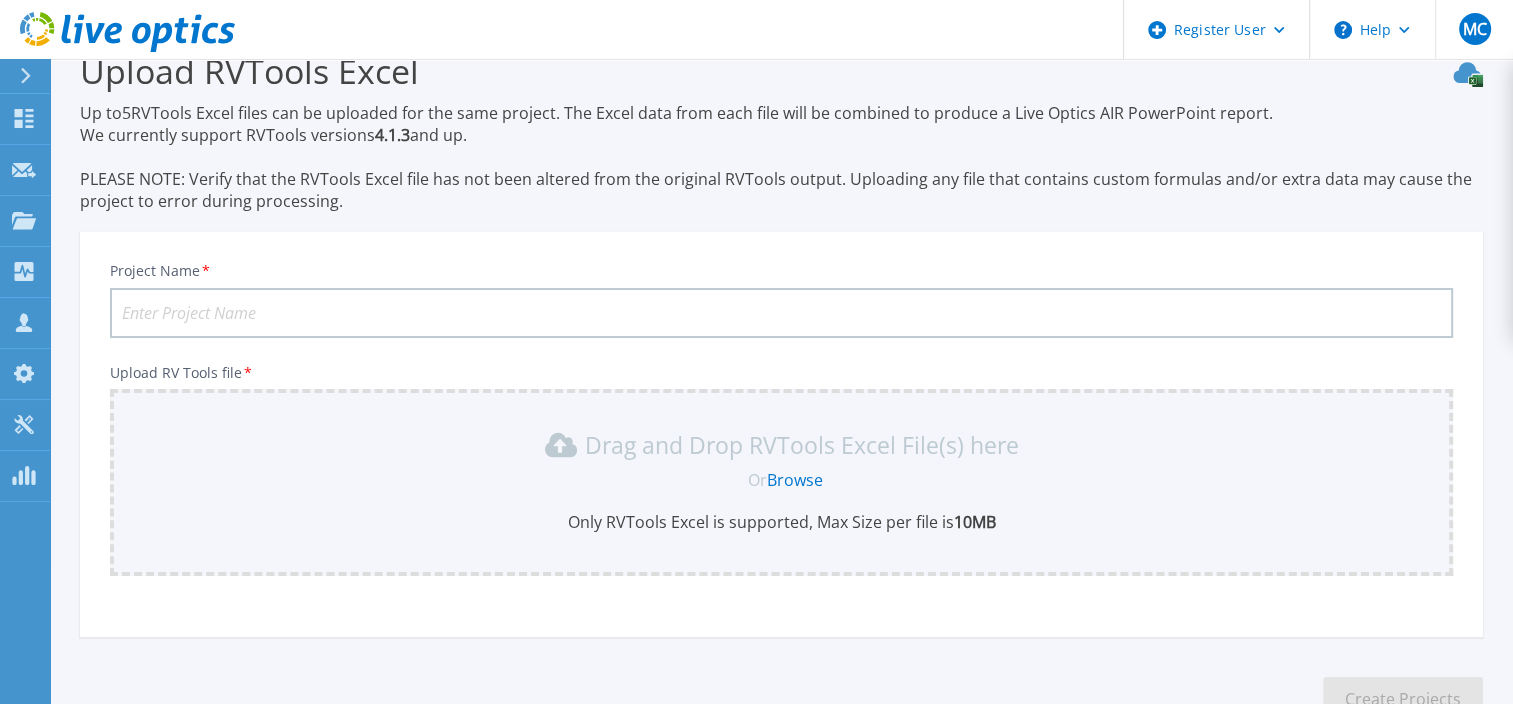 scroll, scrollTop: 179, scrollLeft: 0, axis: vertical 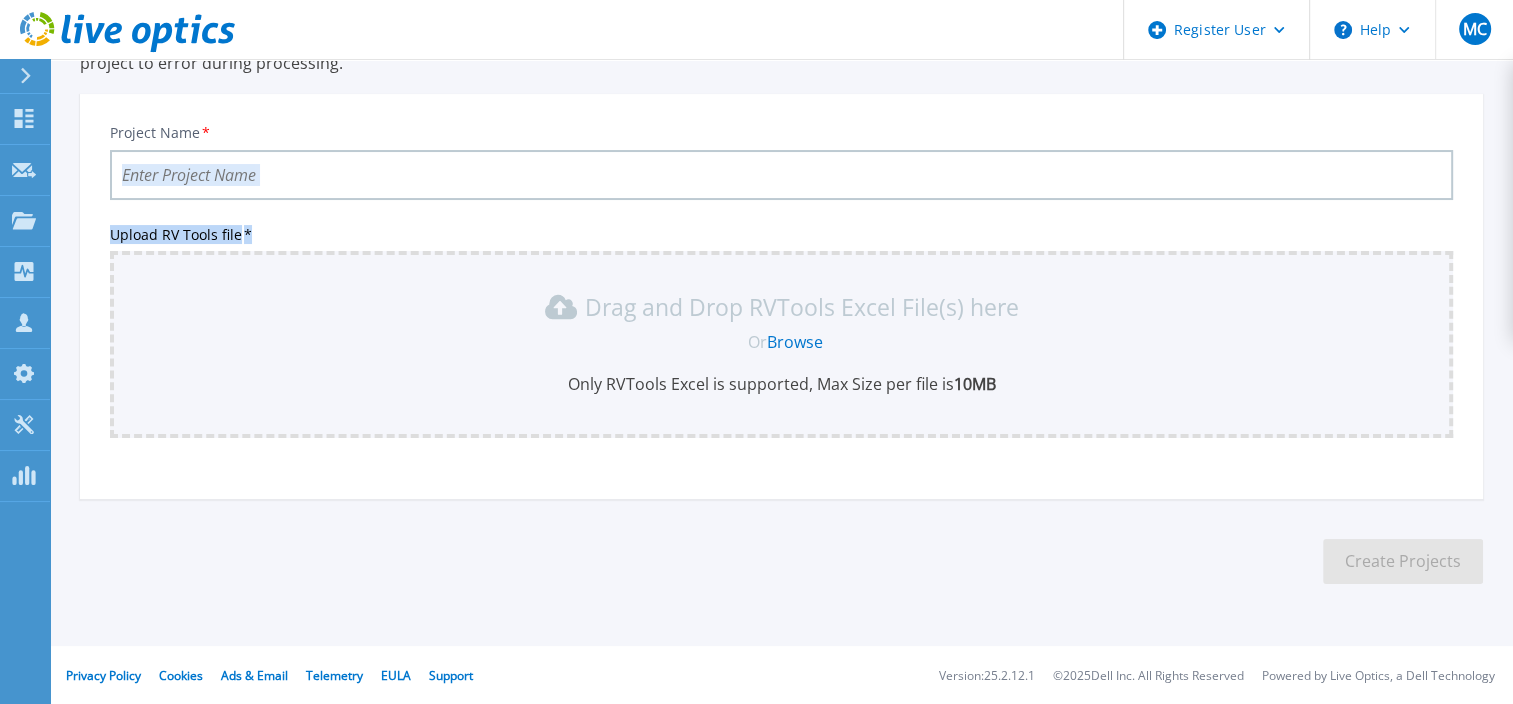 drag, startPoint x: 453, startPoint y: 201, endPoint x: 404, endPoint y: 167, distance: 59.64059 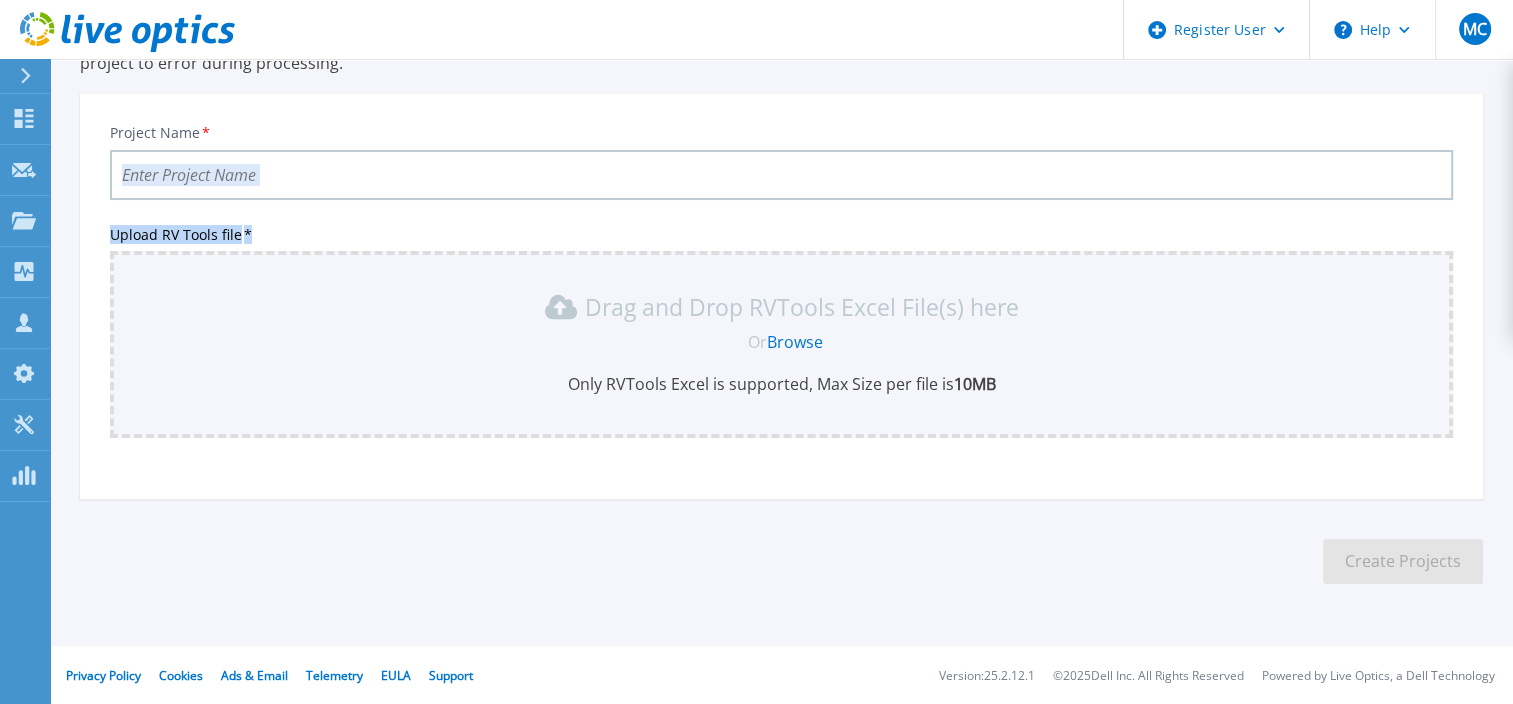 click on "Project Name * Upload RV Tools file * Drag and Drop RVTools Excel File(s) here    Or  Browse Only RVTools Excel is supported, Max Size per file is  10MB" at bounding box center (781, 303) 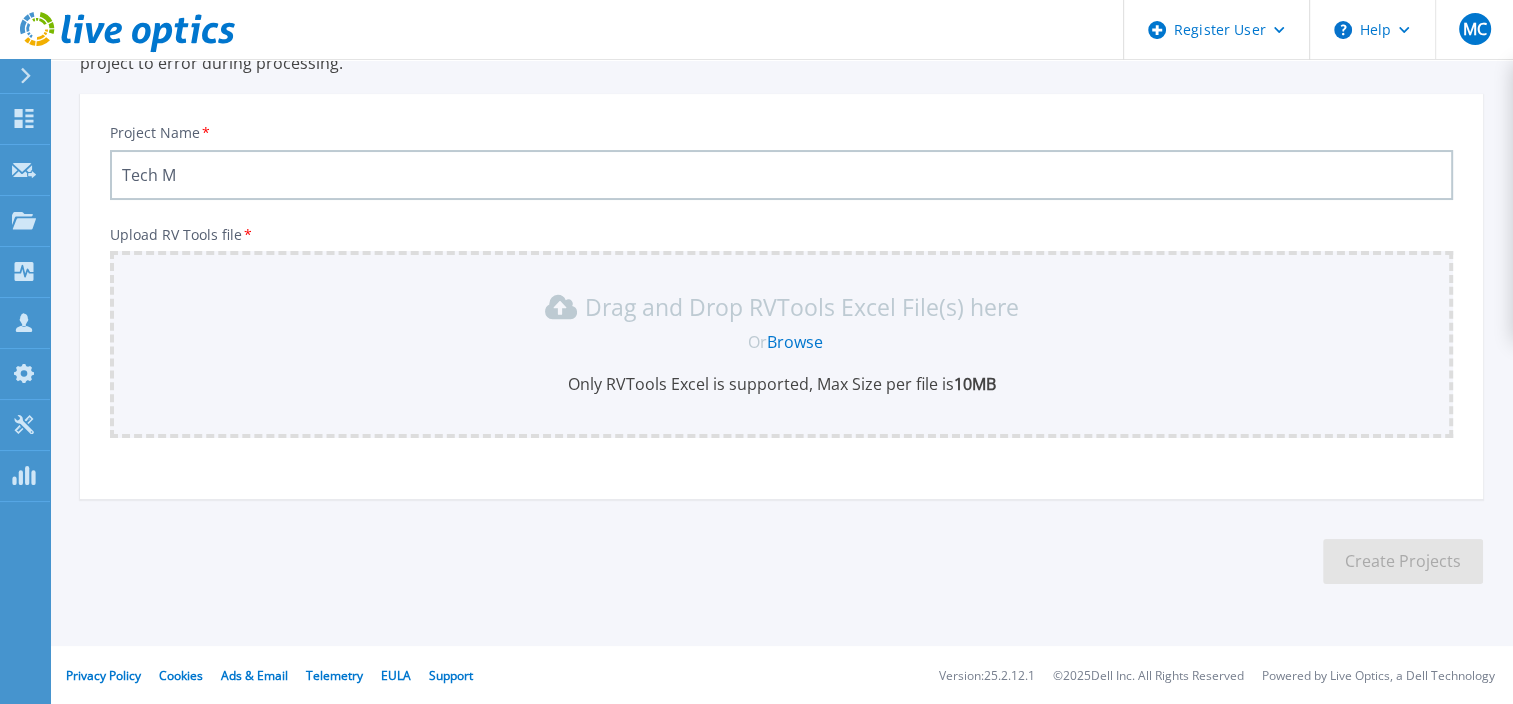 paste on "[FILENAME]" 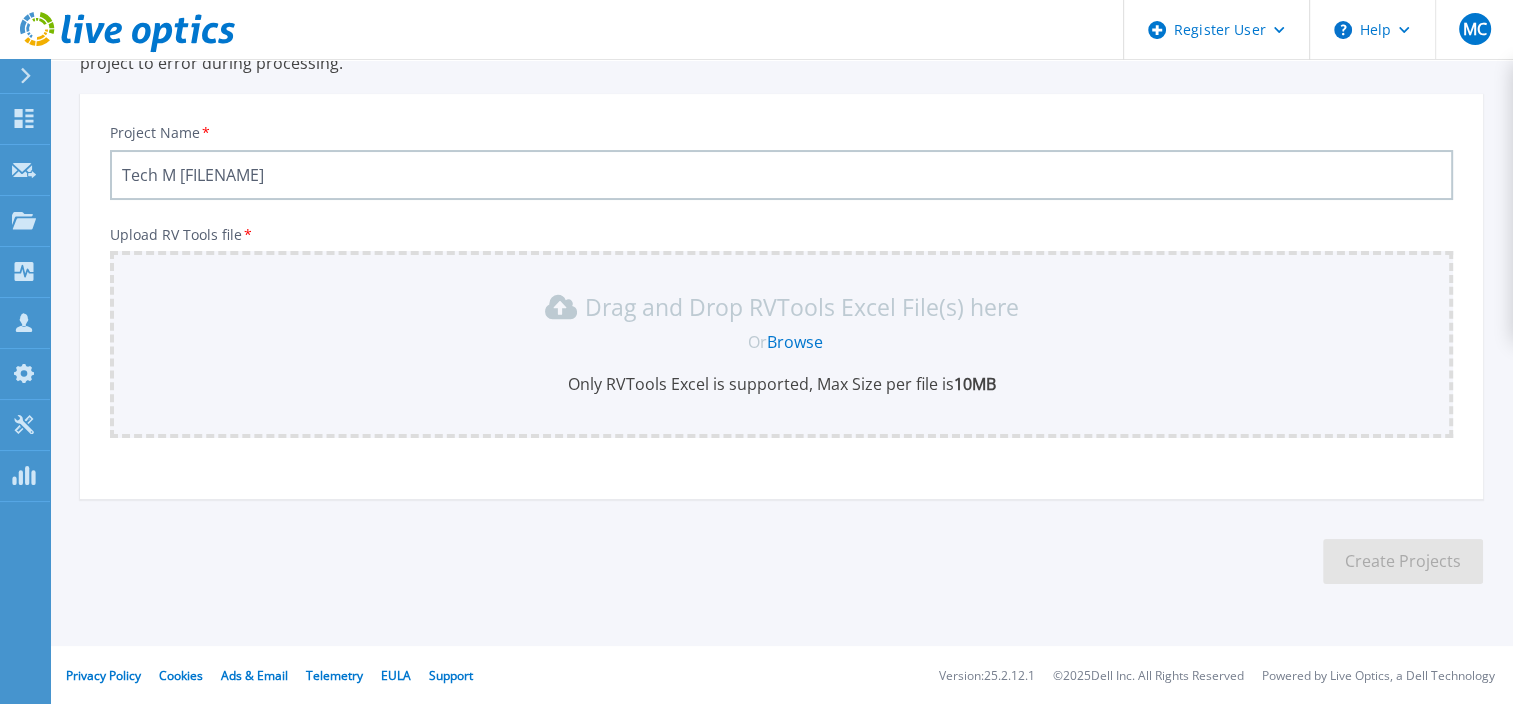 type on "Tech M [FILENAME]" 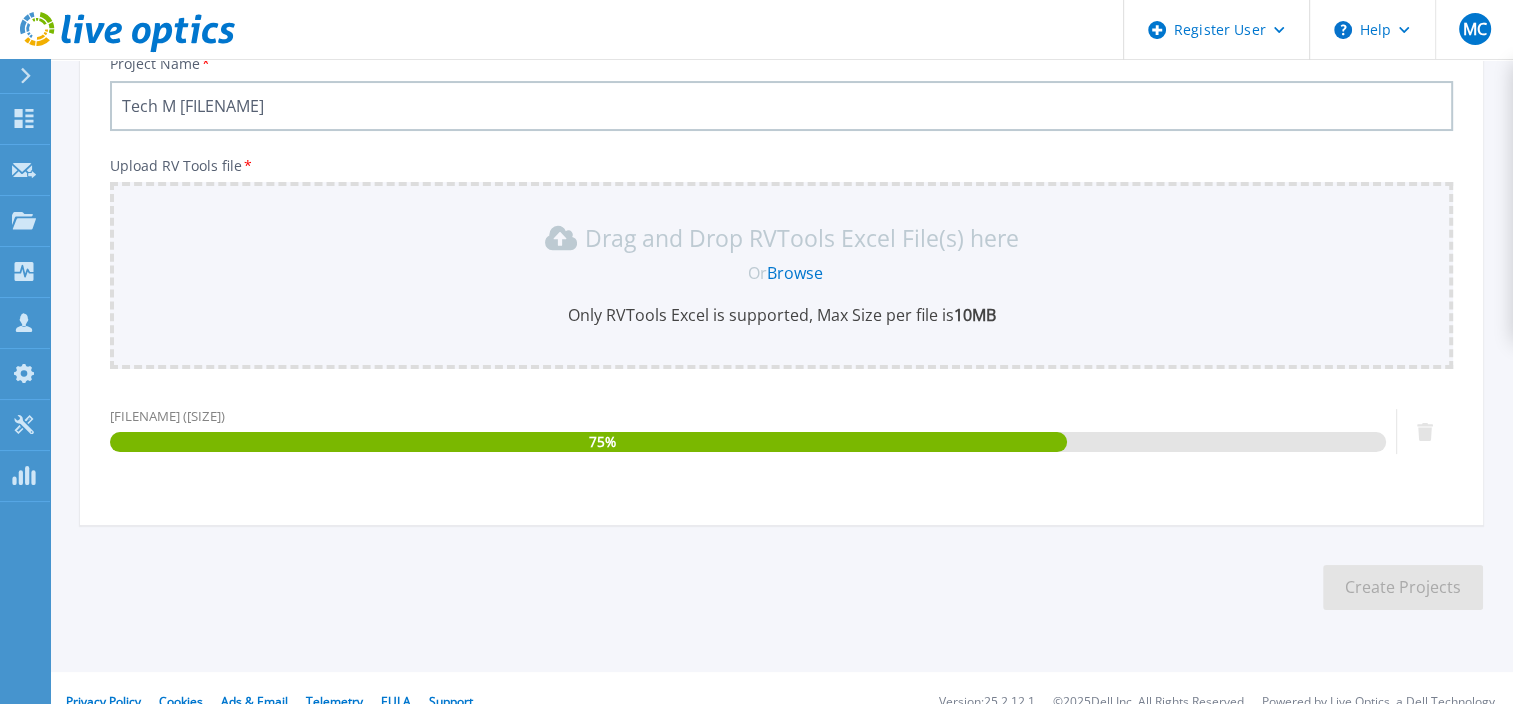 scroll, scrollTop: 274, scrollLeft: 0, axis: vertical 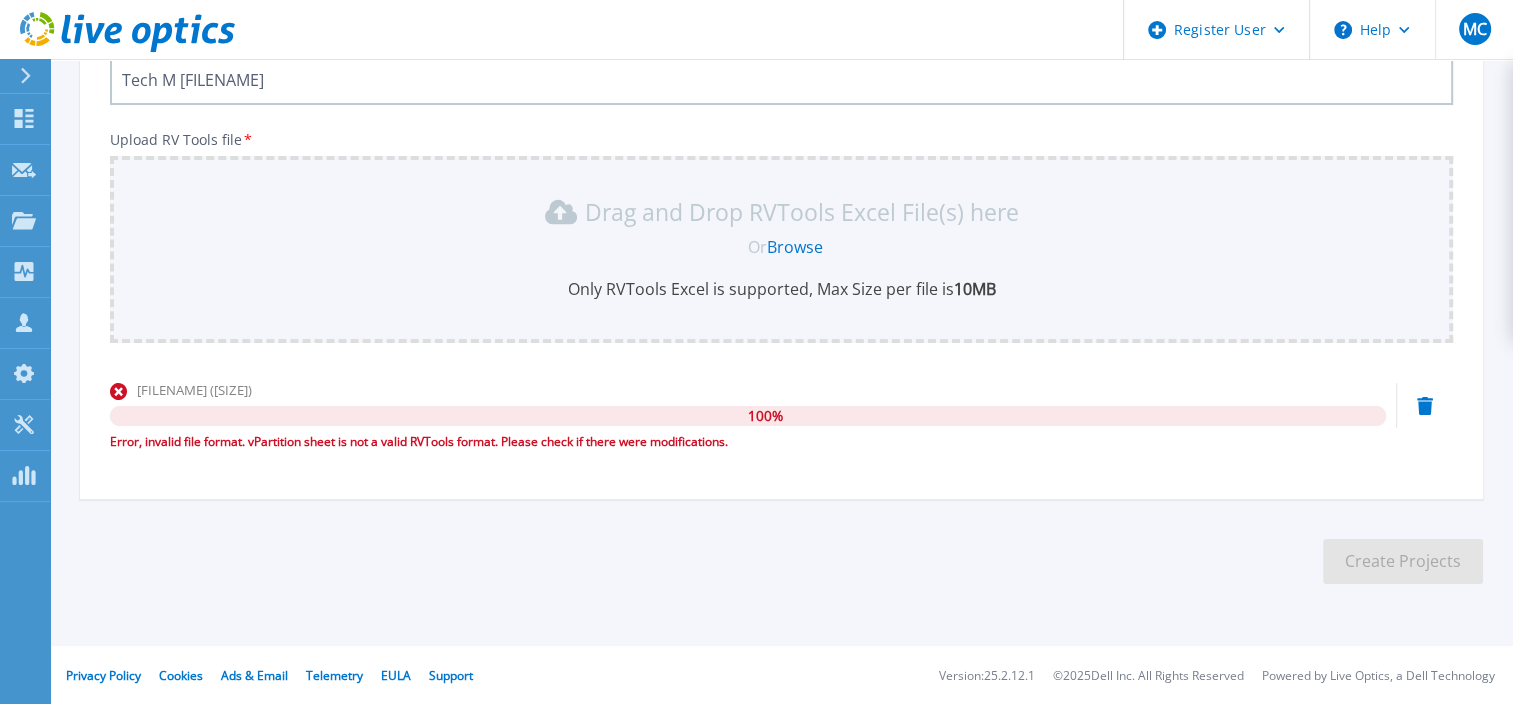 click 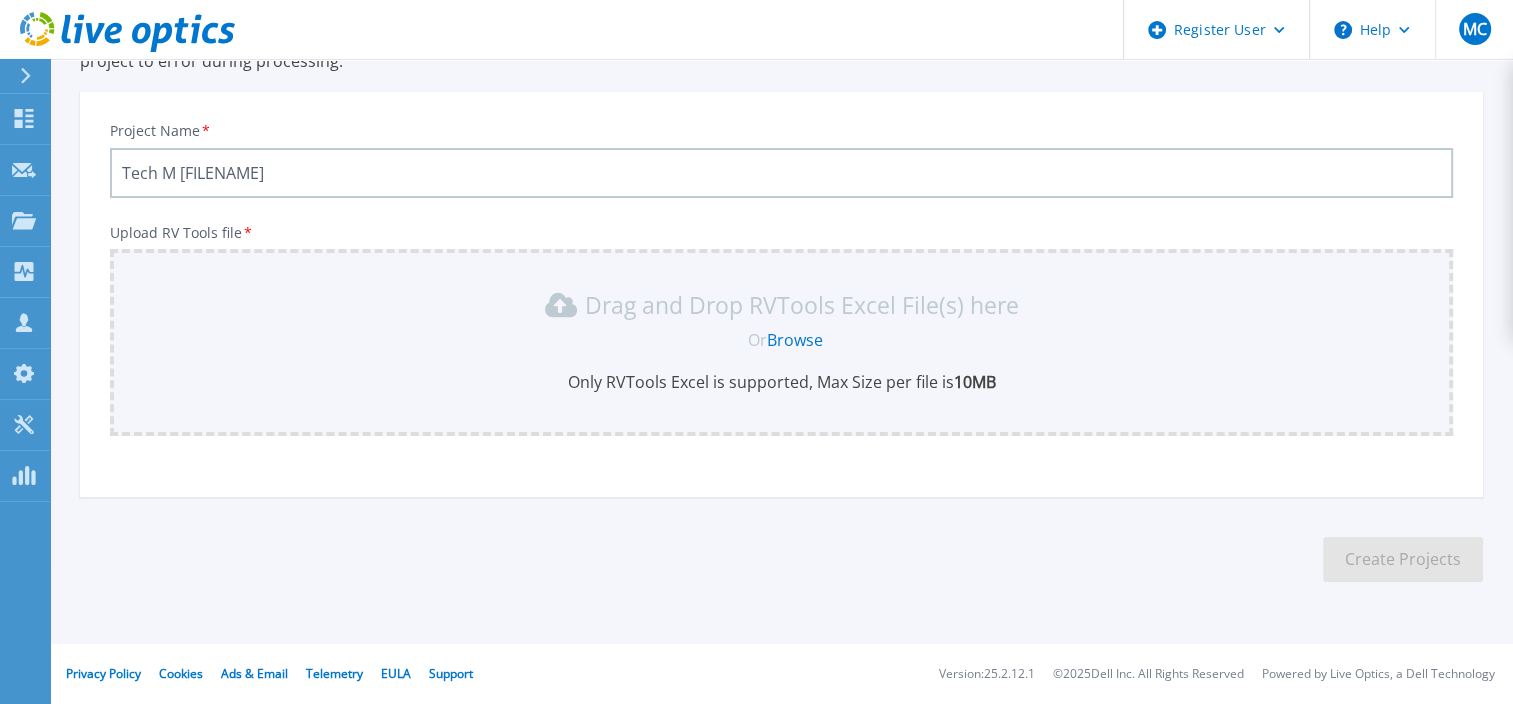 scroll, scrollTop: 179, scrollLeft: 0, axis: vertical 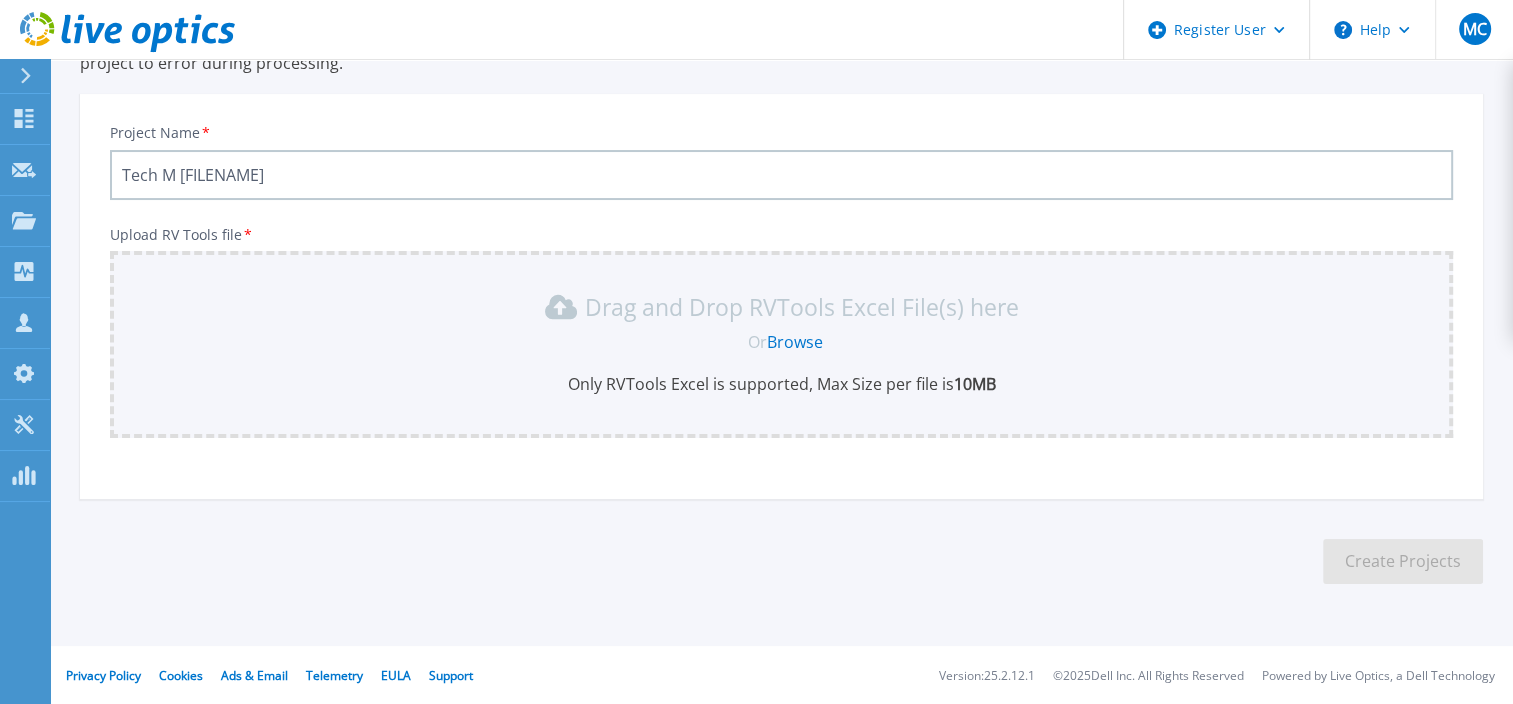 click on "Drag and Drop RVTools Excel File(s) here" at bounding box center (802, 307) 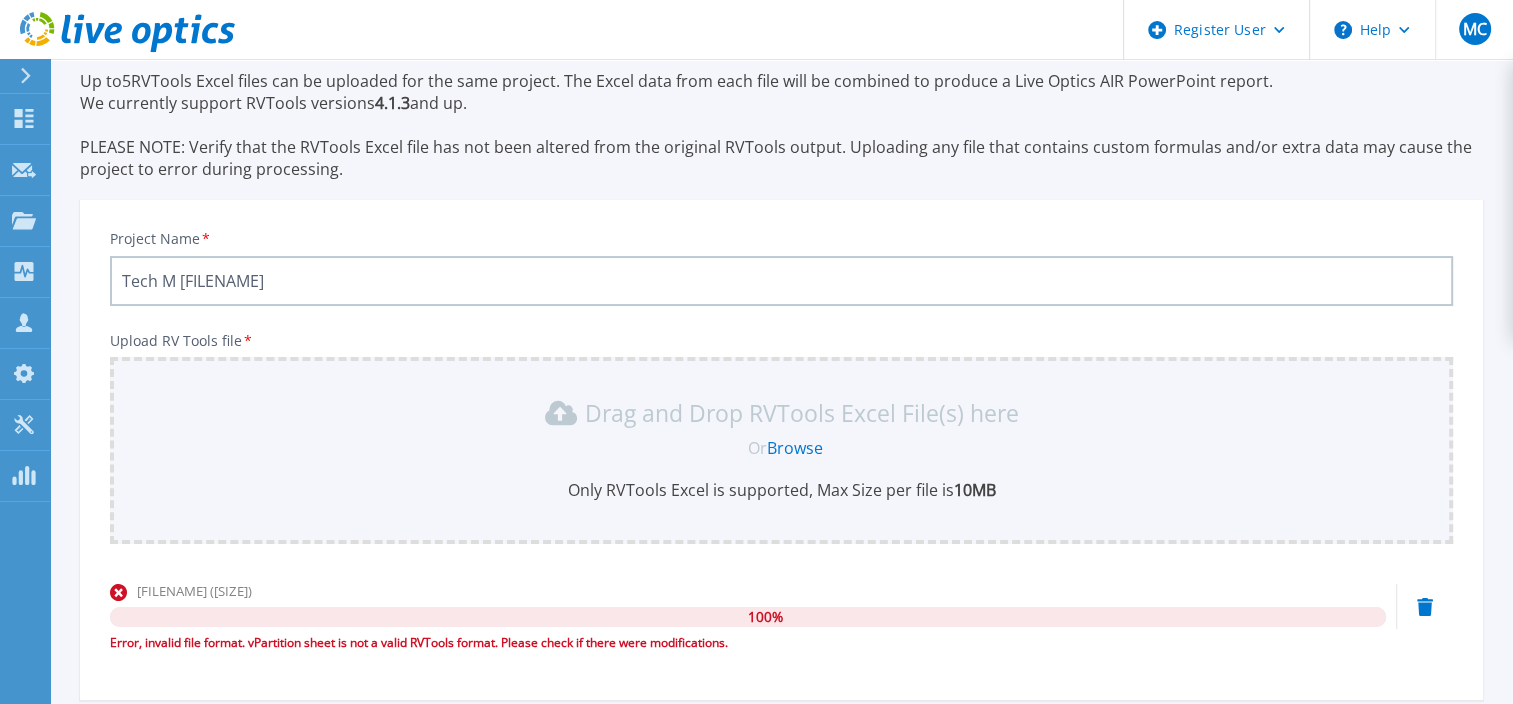 scroll, scrollTop: 148, scrollLeft: 0, axis: vertical 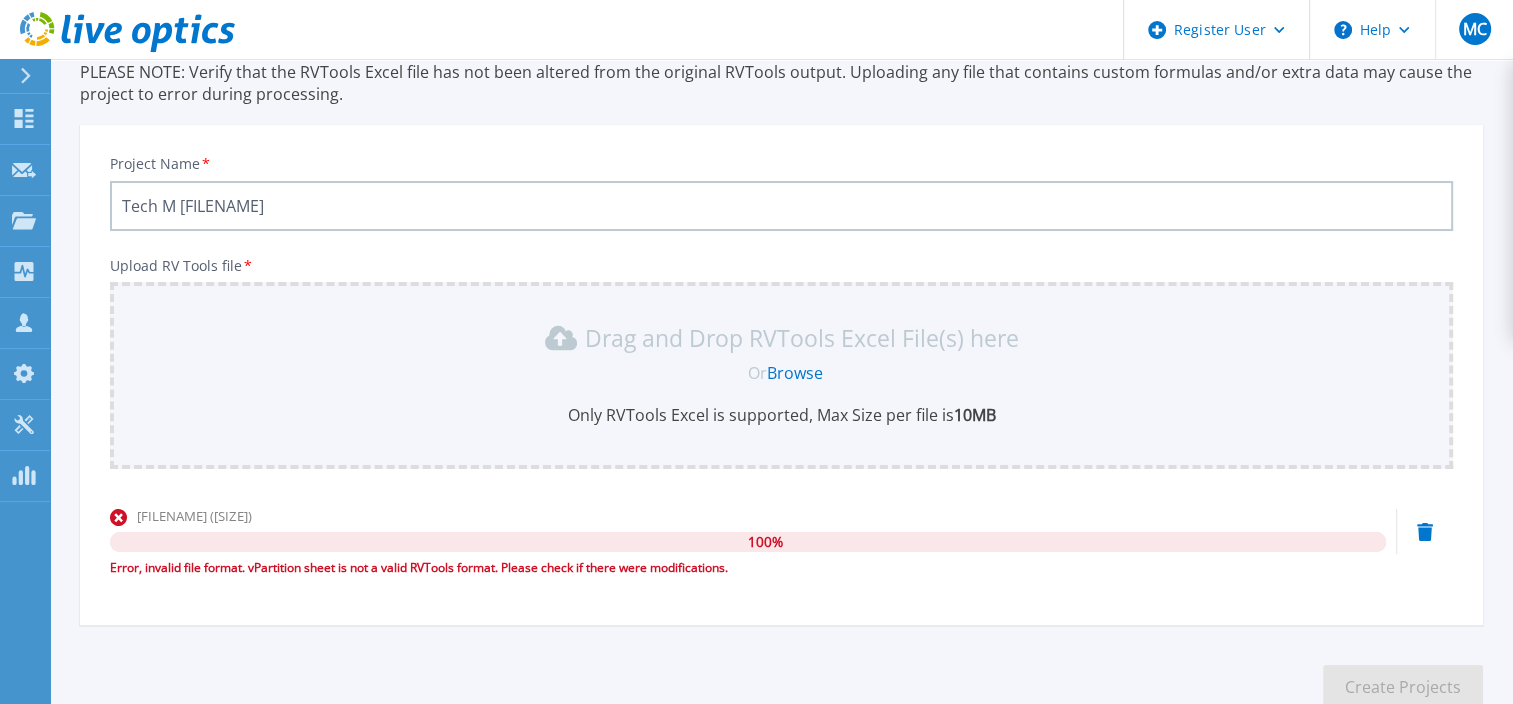 click on "Or  Browse" at bounding box center (785, 373) 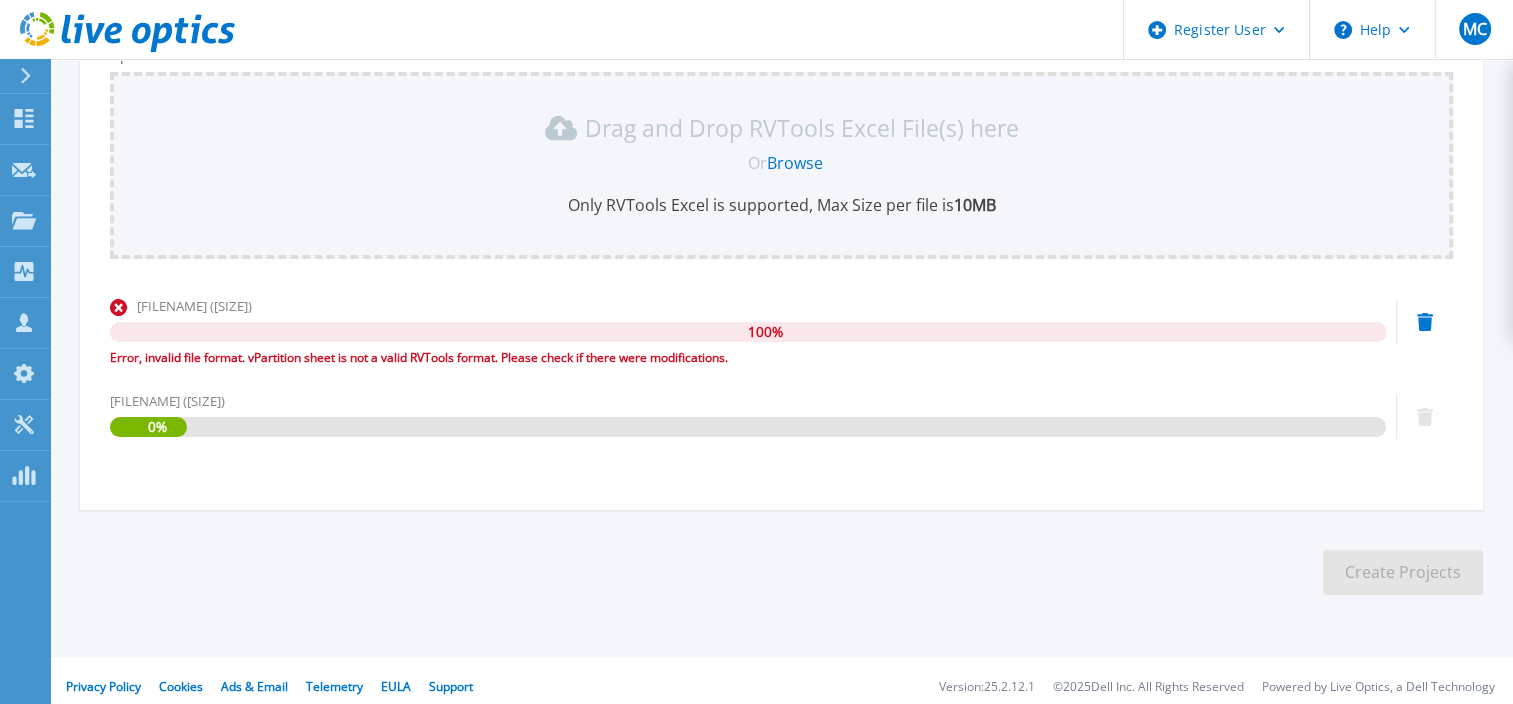 scroll, scrollTop: 369, scrollLeft: 0, axis: vertical 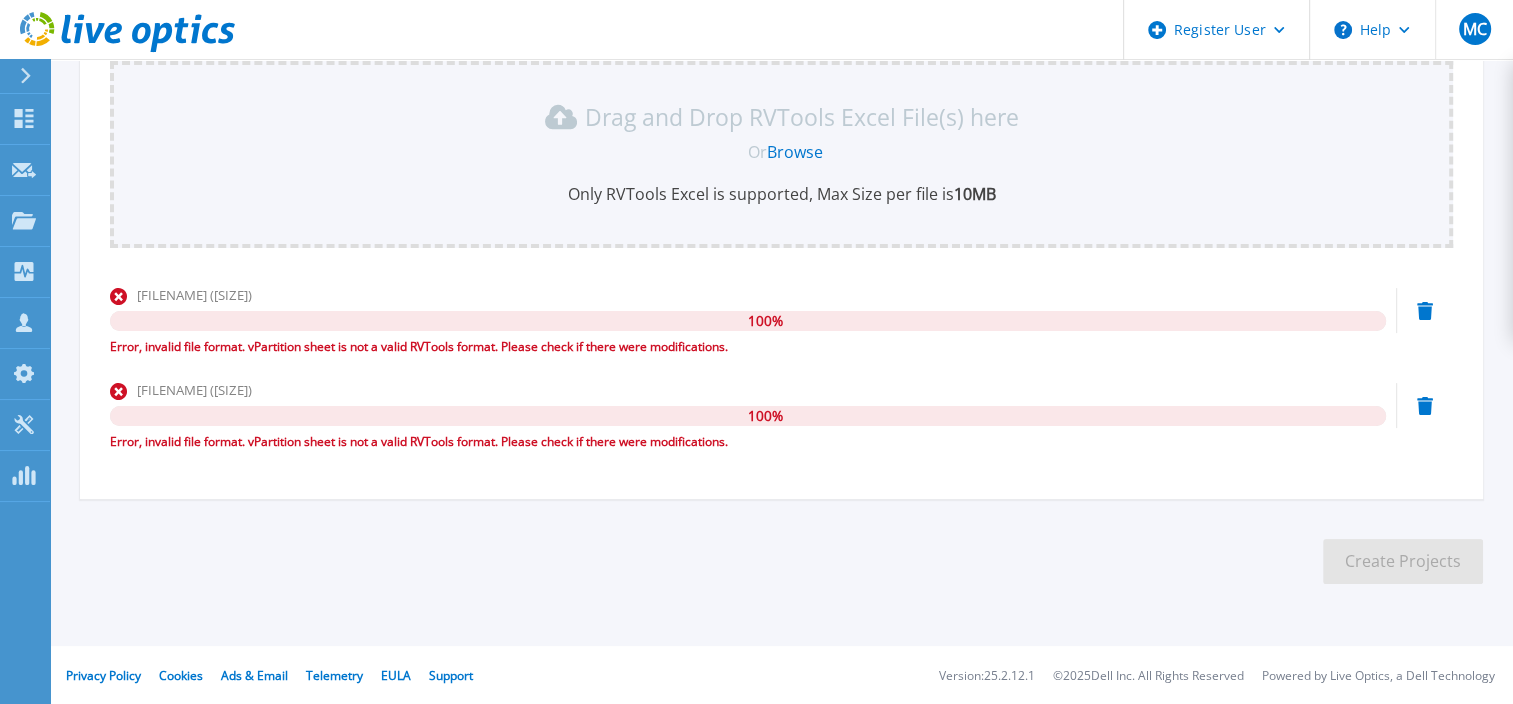 click 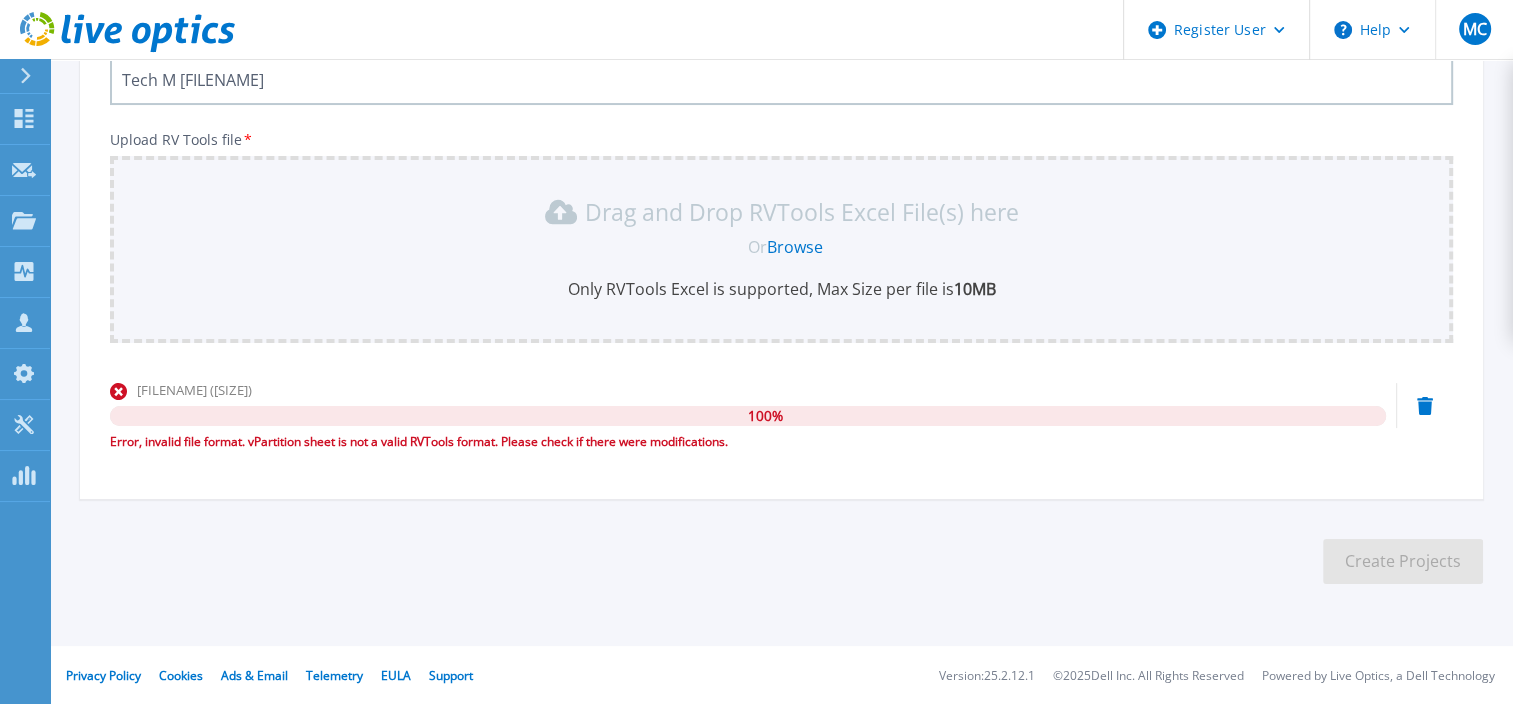 click 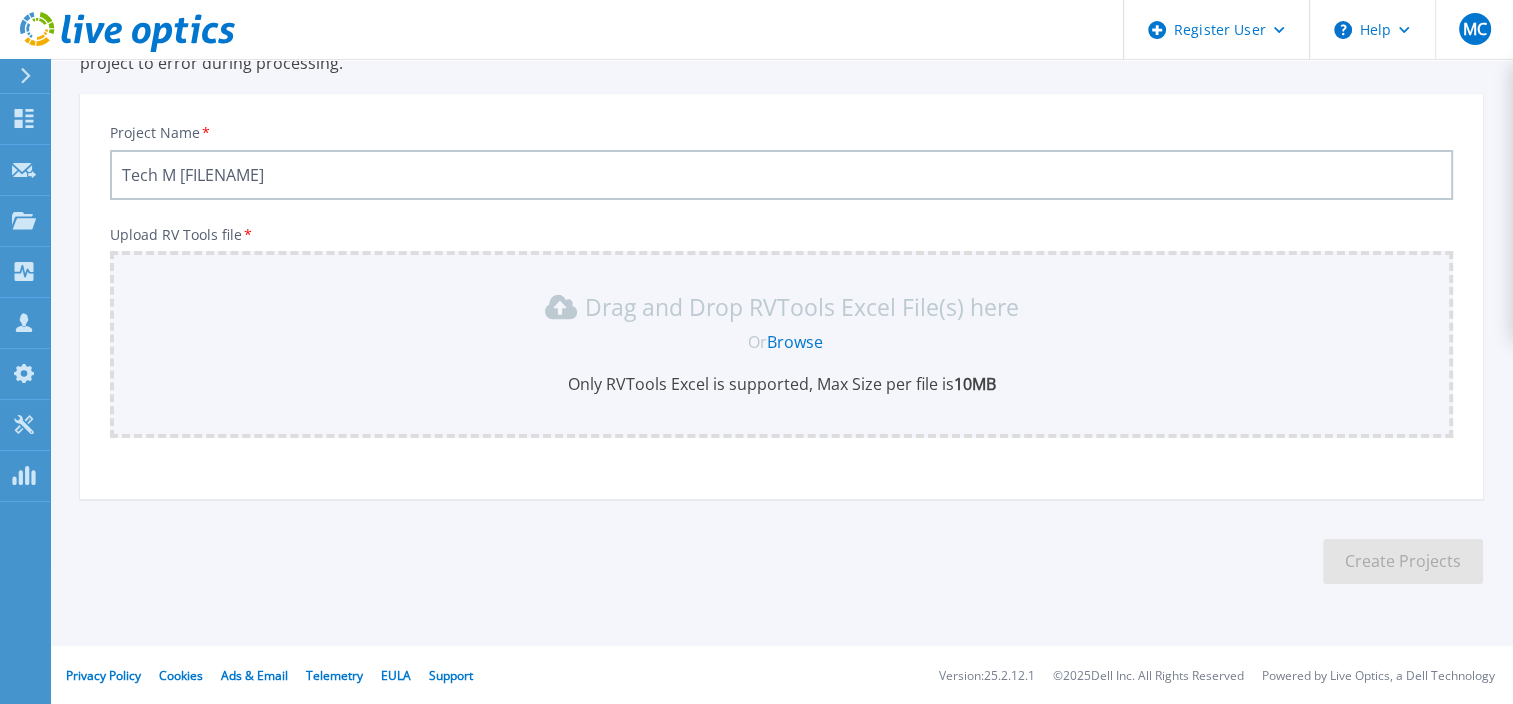 click on "Browse" at bounding box center (795, 342) 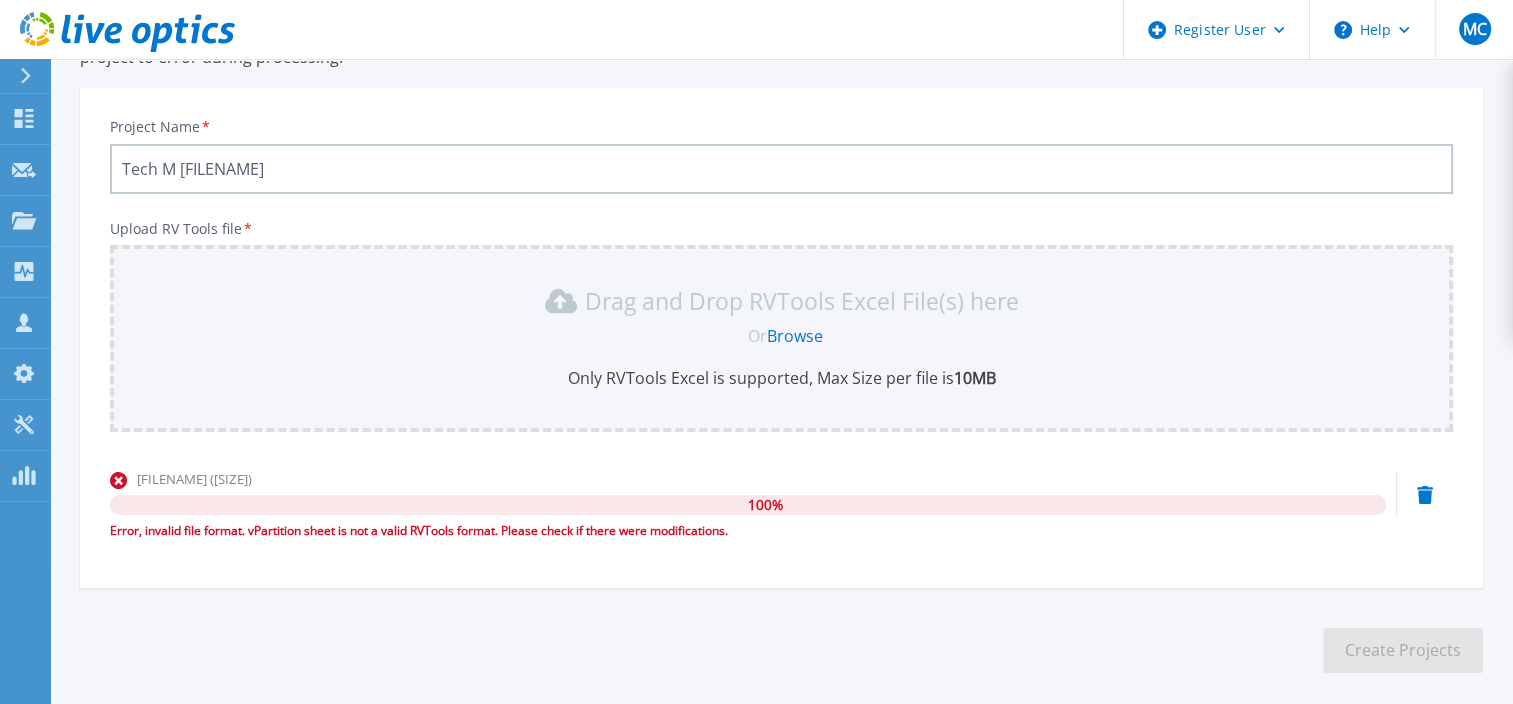 scroll, scrollTop: 0, scrollLeft: 0, axis: both 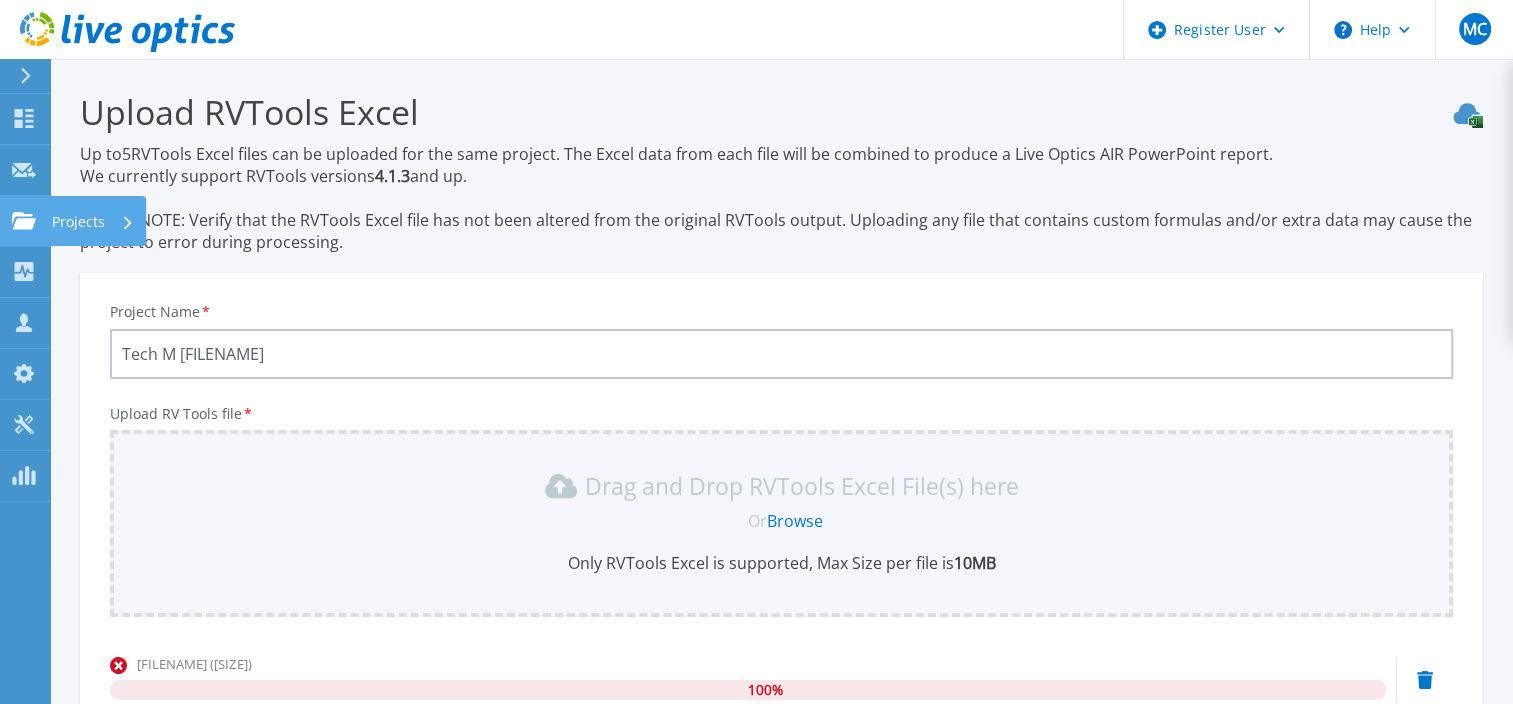 click on "Register User Help MC Dell User Mokshi Chandel Mokshi.Chandel@dell.com Dell  My Profile Log Out Dashboard Dashboard Request Capture Request Capture Projects Projects Search Projects Upload SIOKIT & Files Optical Prime Collector Runs Collectors Collectors Download Collector Dossier Data Domain Local Summary Customers Customers Request Capture Register New User Register New Partner User Search & Manage Users My Profile My Profile Tools Tools PowerSizer PowerSizer Upload RVTools Excel Up to  5  RVTools Excel files can be uploaded for the same project. The Excel data from each file will be combined to produce a Live Optics AIR PowerPoint report. We currently support RVTools versions  4.1.3  and up. PLEASE NOTE: Verify that the RVTools Excel file has not been altered from the original RVTools output. Uploading any file that contains custom formulas and/or extra data may cause the project to error during processing. Project Name * Tech M deduhvdvc00 Upload RV Tools file * Drag and Drop RVTools Excel File(s) here" at bounding box center [756, 352] 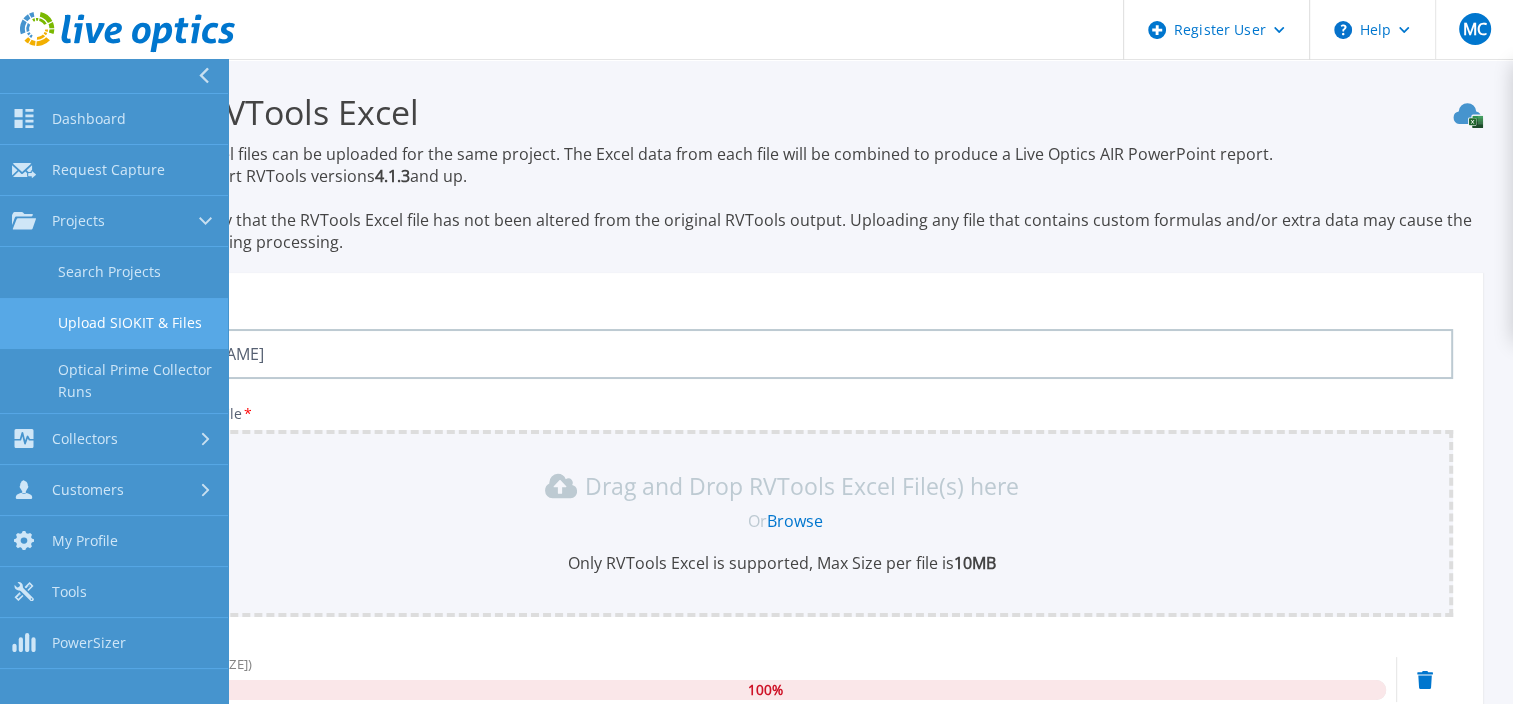 click on "Upload SIOKIT & Files" at bounding box center (114, 323) 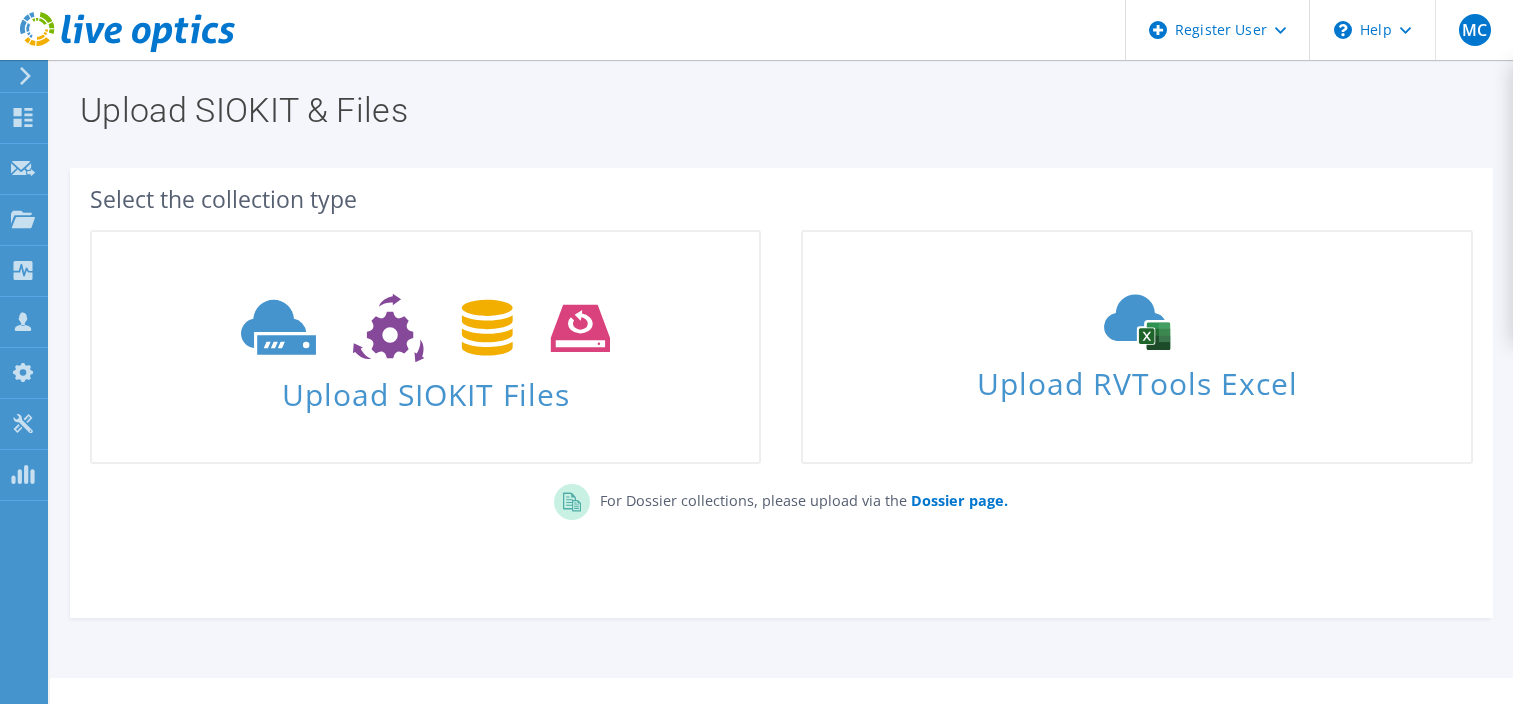 scroll, scrollTop: 0, scrollLeft: 0, axis: both 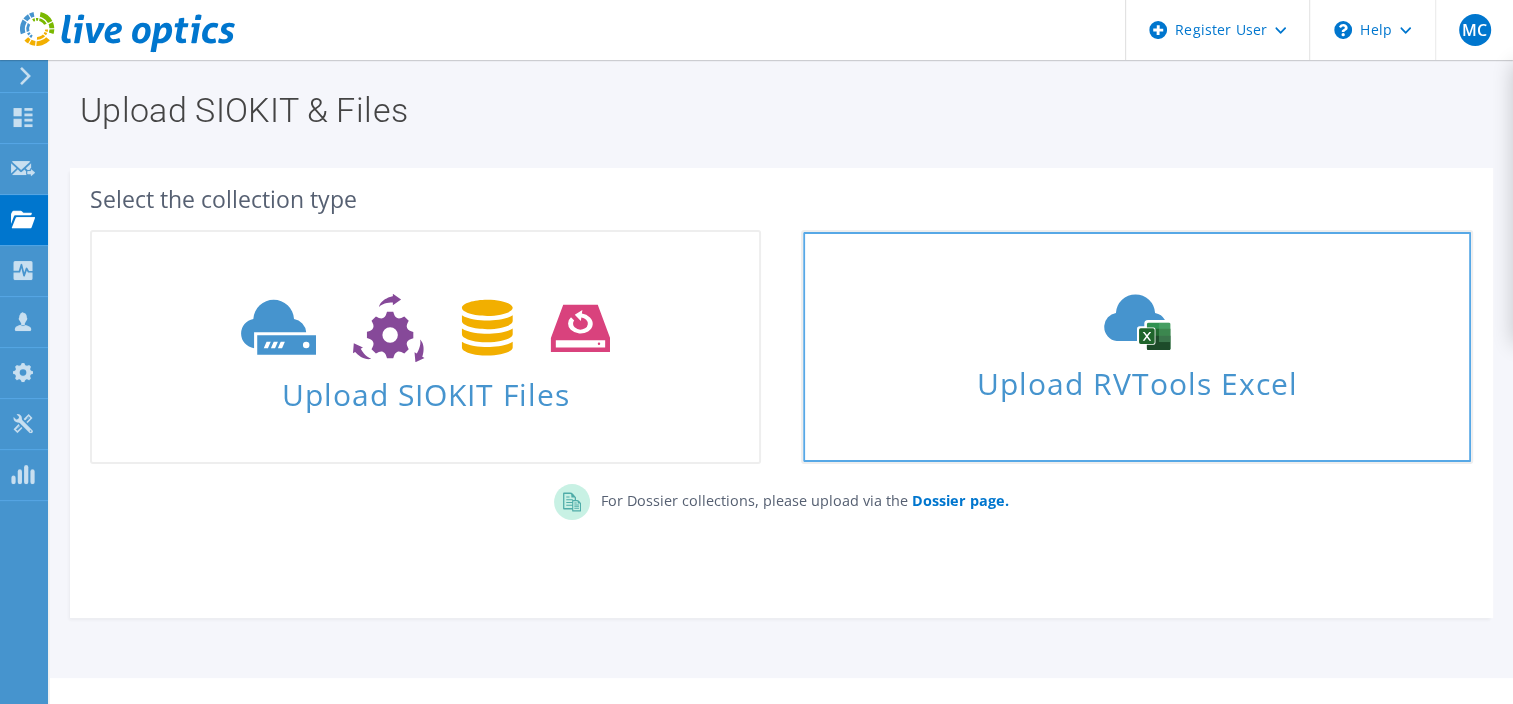 click 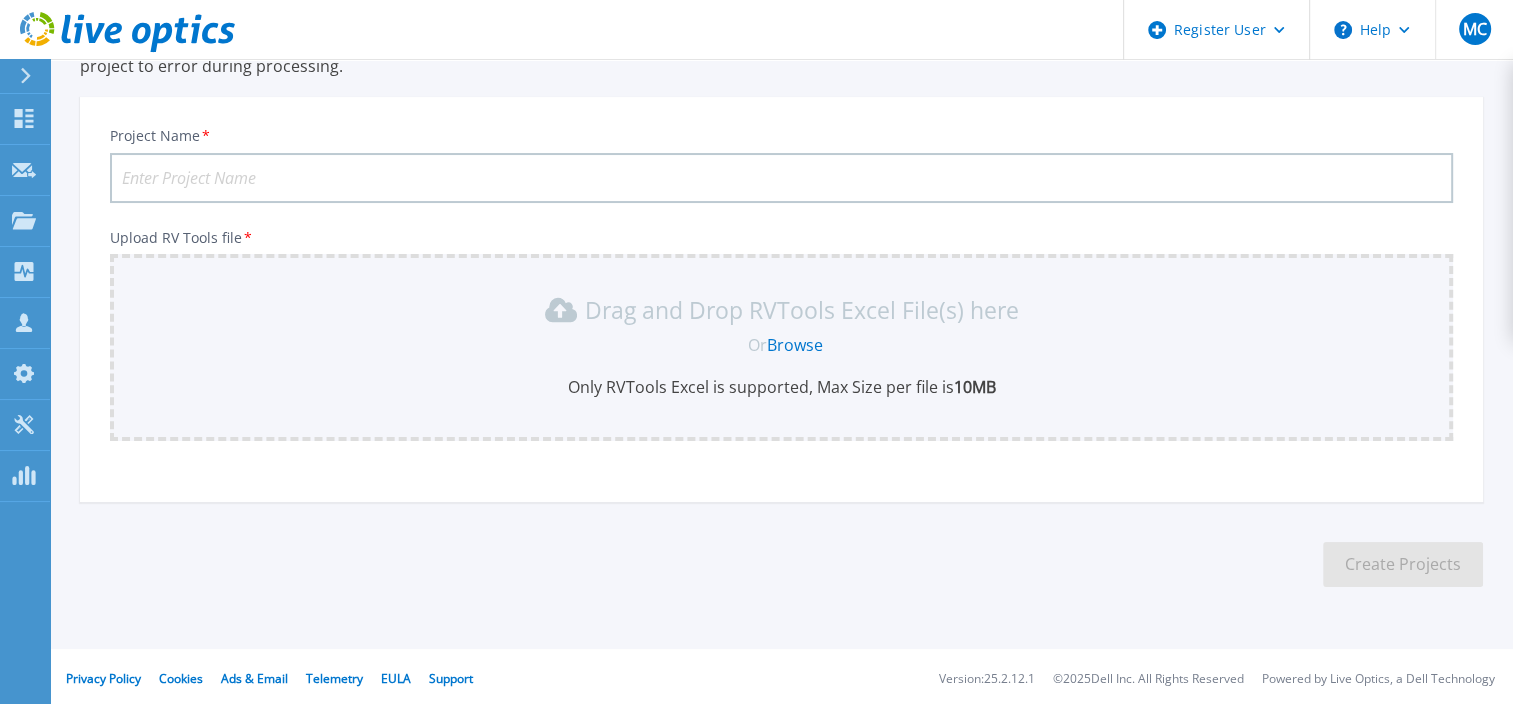 scroll, scrollTop: 178, scrollLeft: 0, axis: vertical 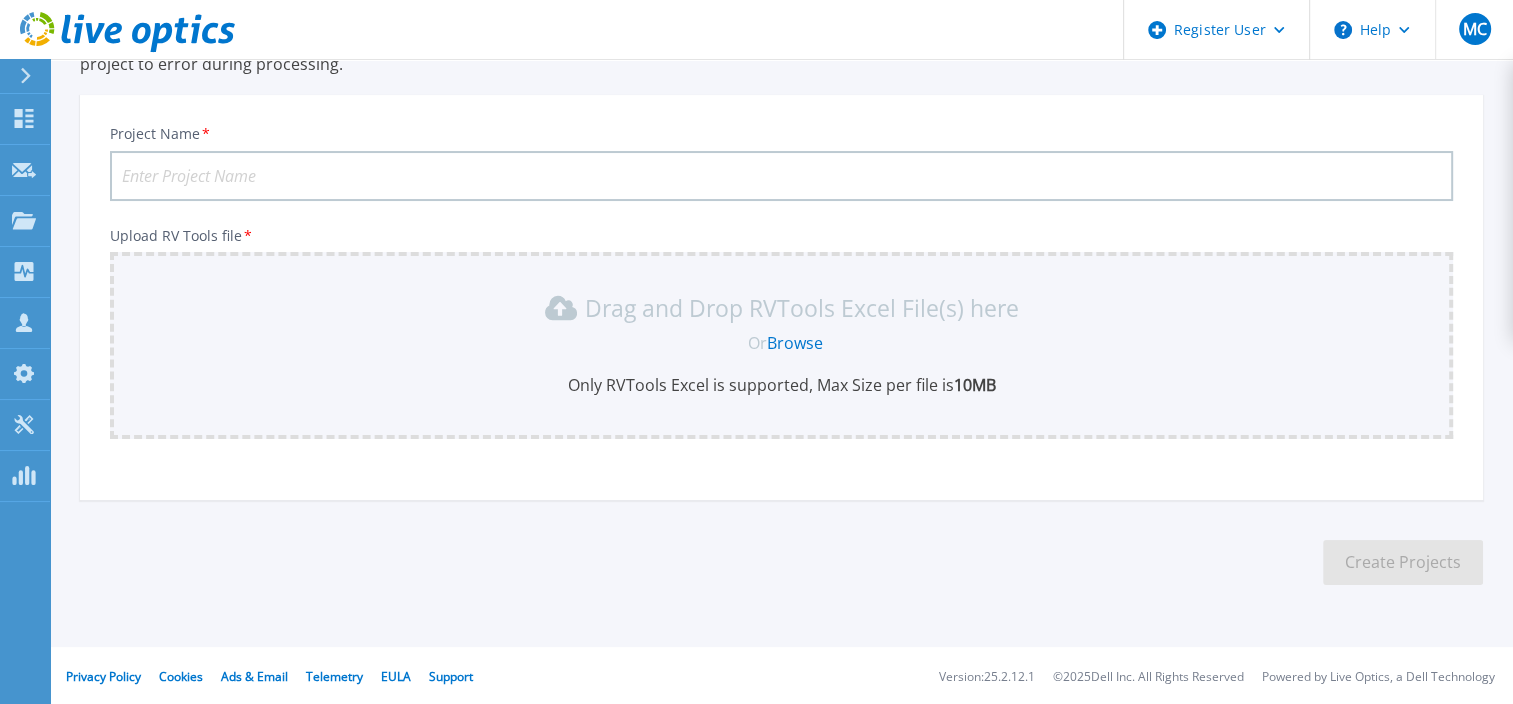 click on "Project Name *" at bounding box center (781, 176) 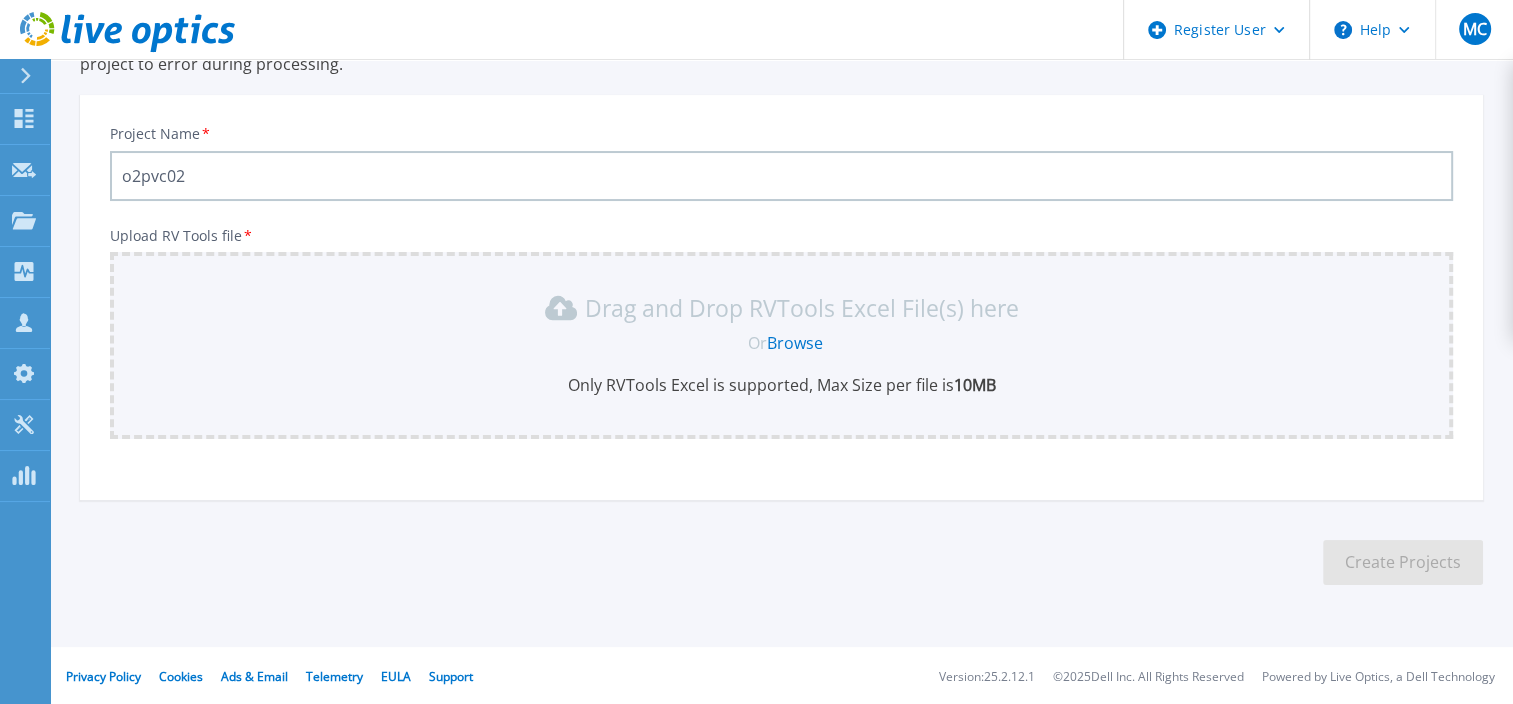 click on "o2pvc02" at bounding box center (781, 176) 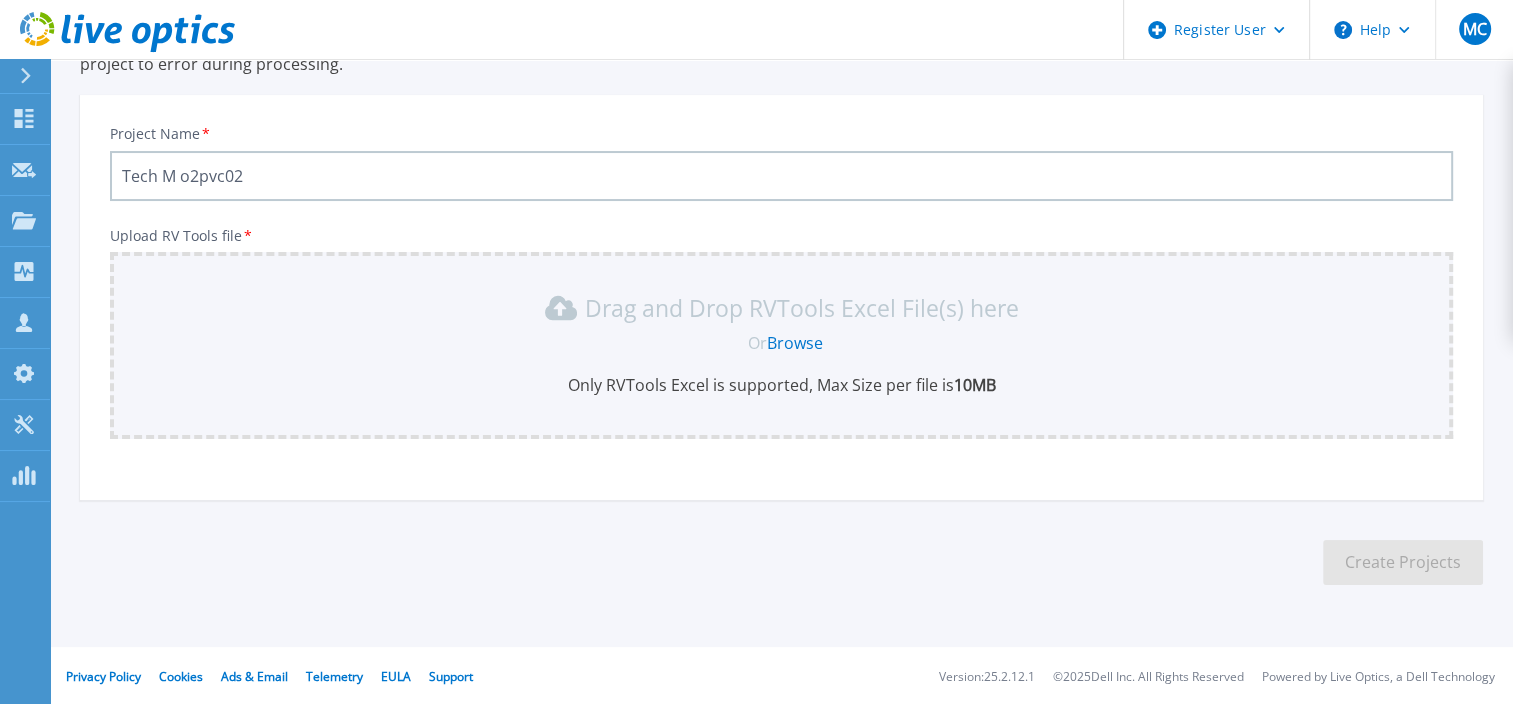 type on "Tech M o2pvc02" 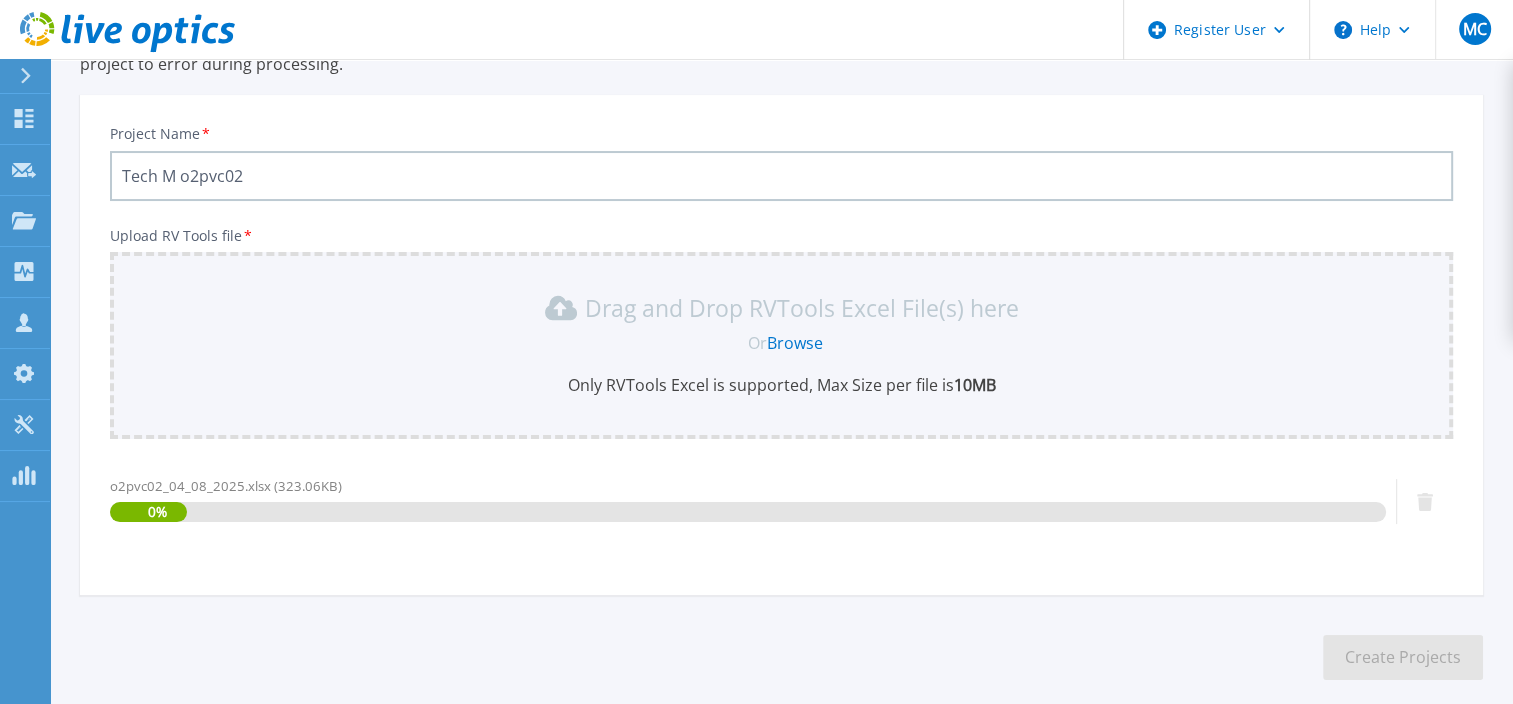 scroll, scrollTop: 274, scrollLeft: 0, axis: vertical 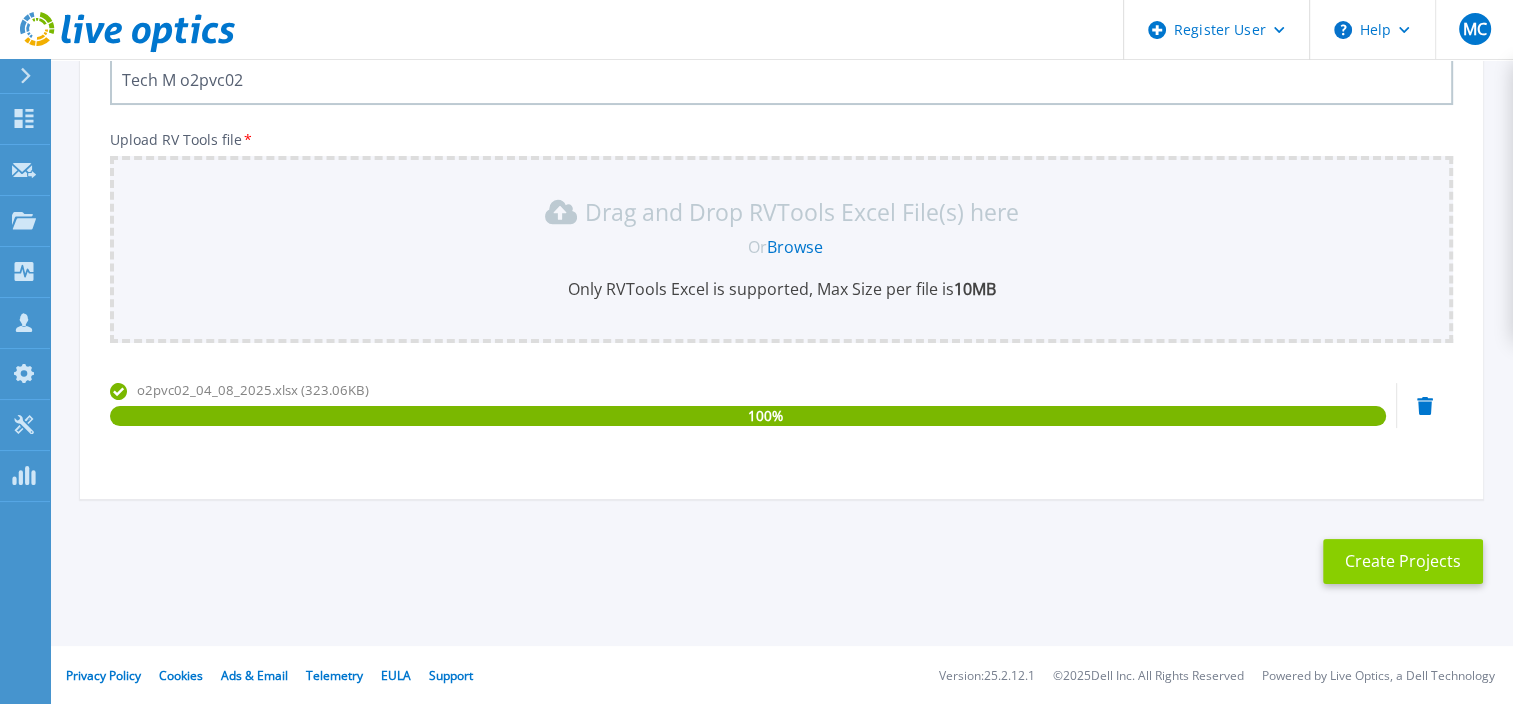 click on "Create Projects" at bounding box center (1403, 561) 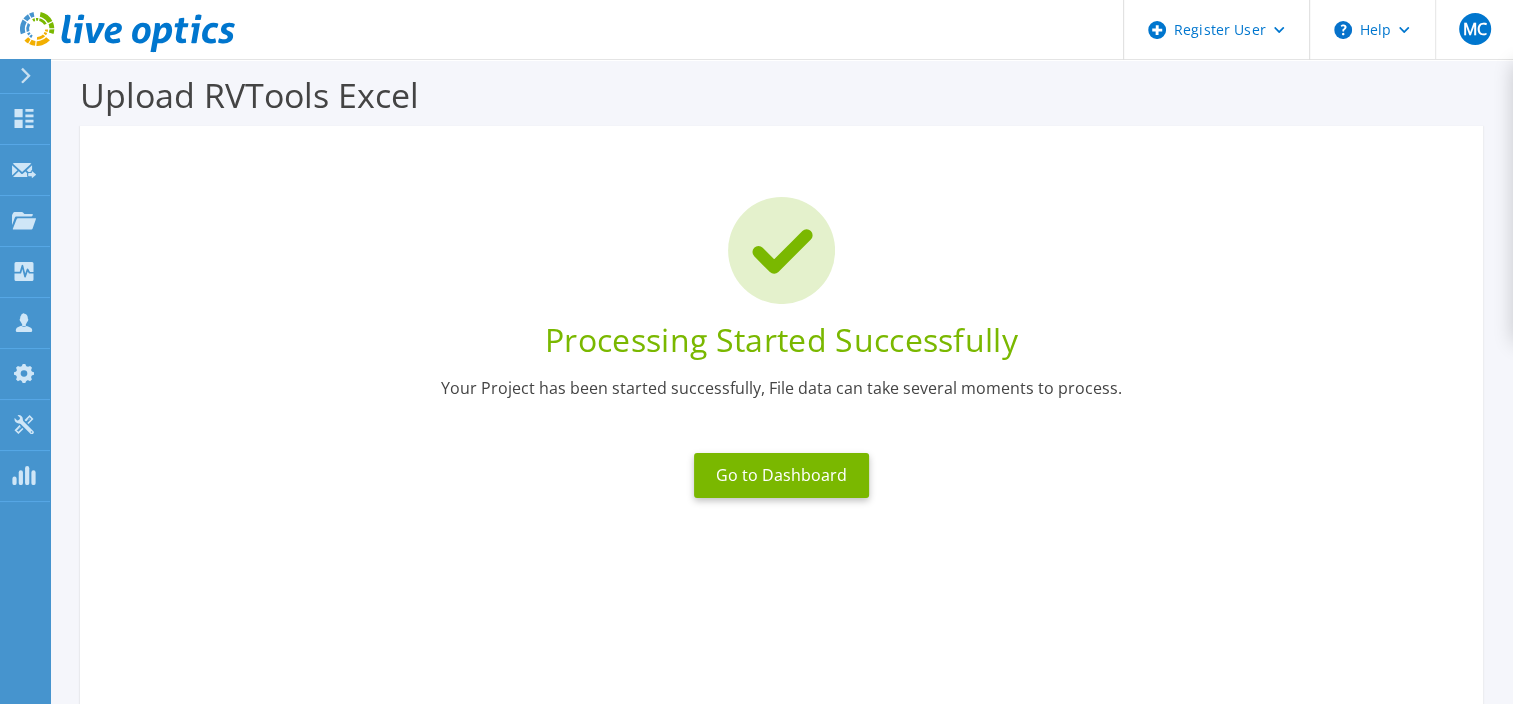 scroll, scrollTop: 0, scrollLeft: 0, axis: both 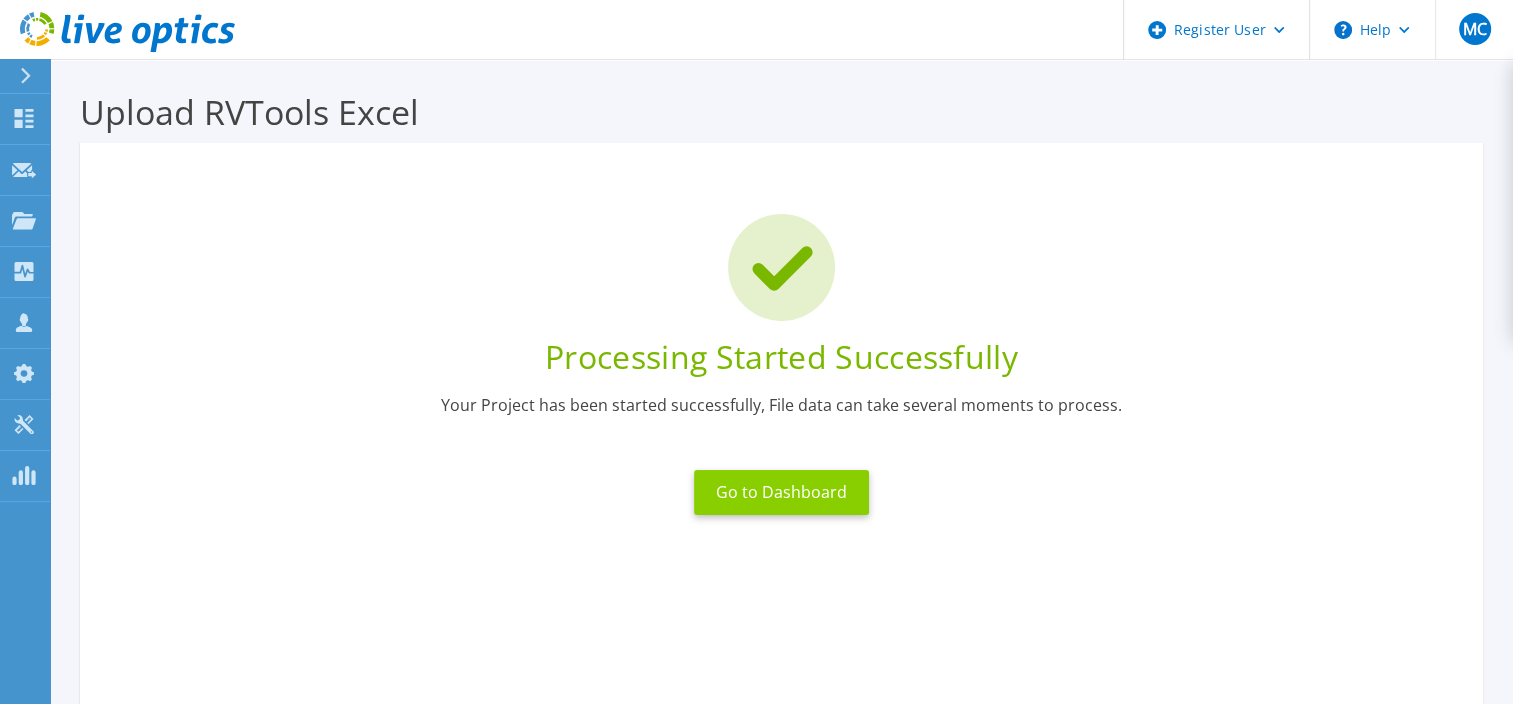click on "Go to Dashboard" at bounding box center [781, 492] 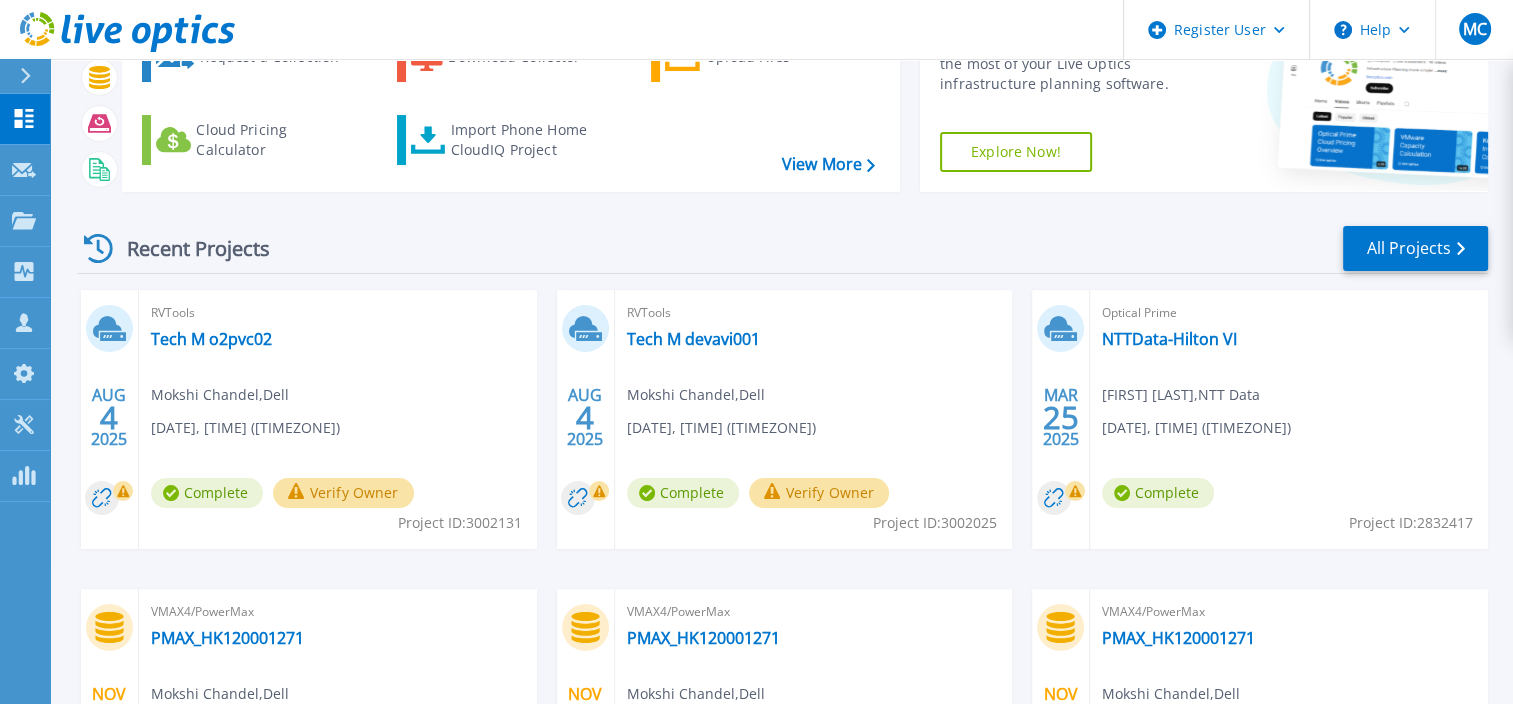 scroll, scrollTop: 0, scrollLeft: 0, axis: both 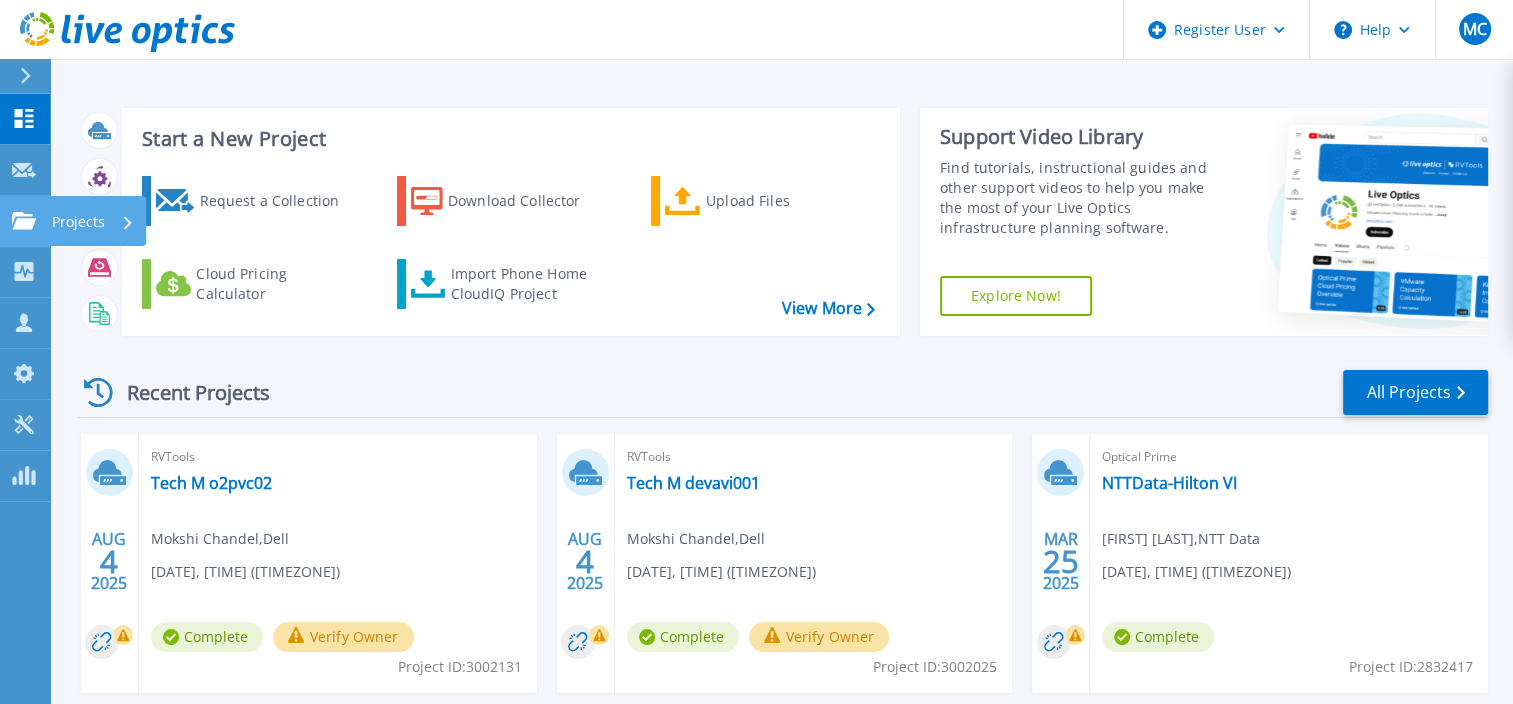 click on "Projects Projects" at bounding box center [25, 221] 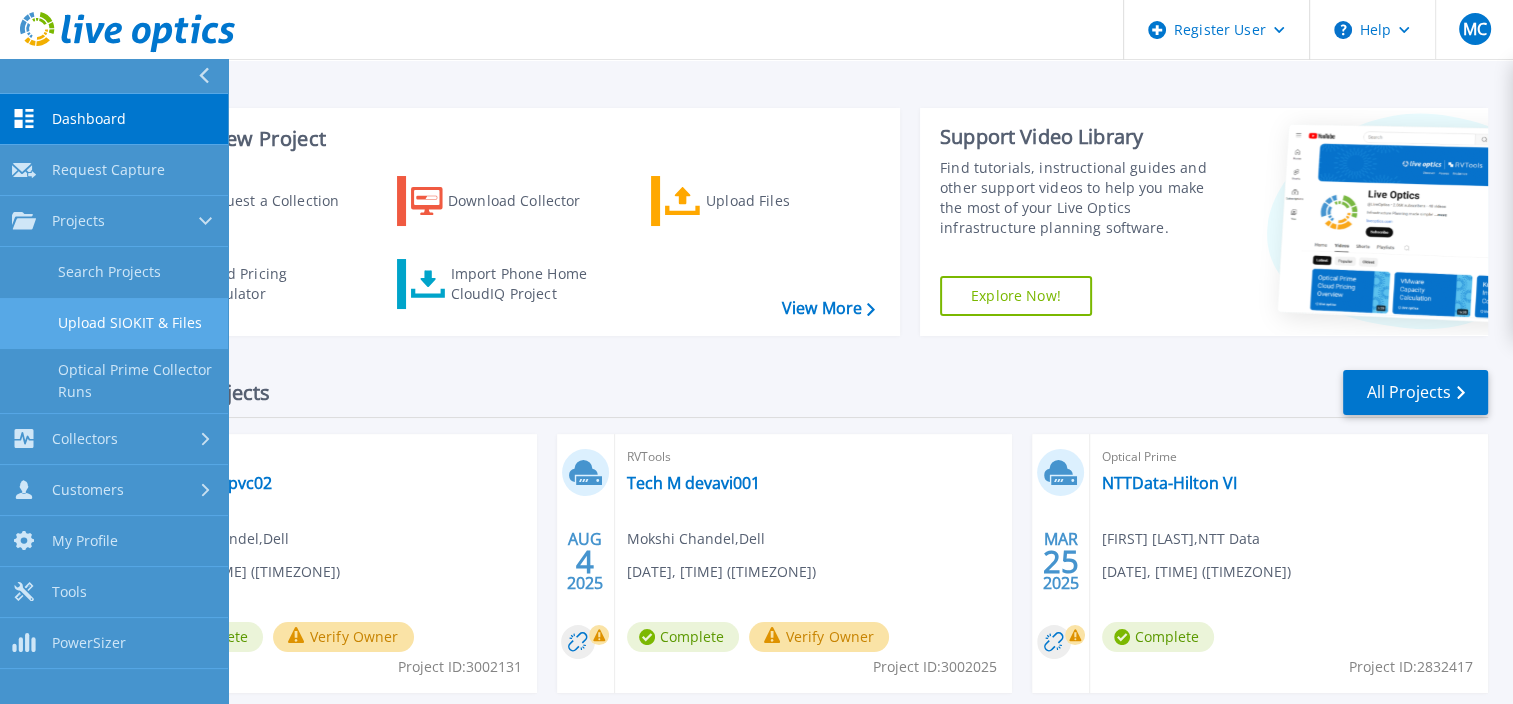 click on "Upload SIOKIT & Files" at bounding box center [114, 323] 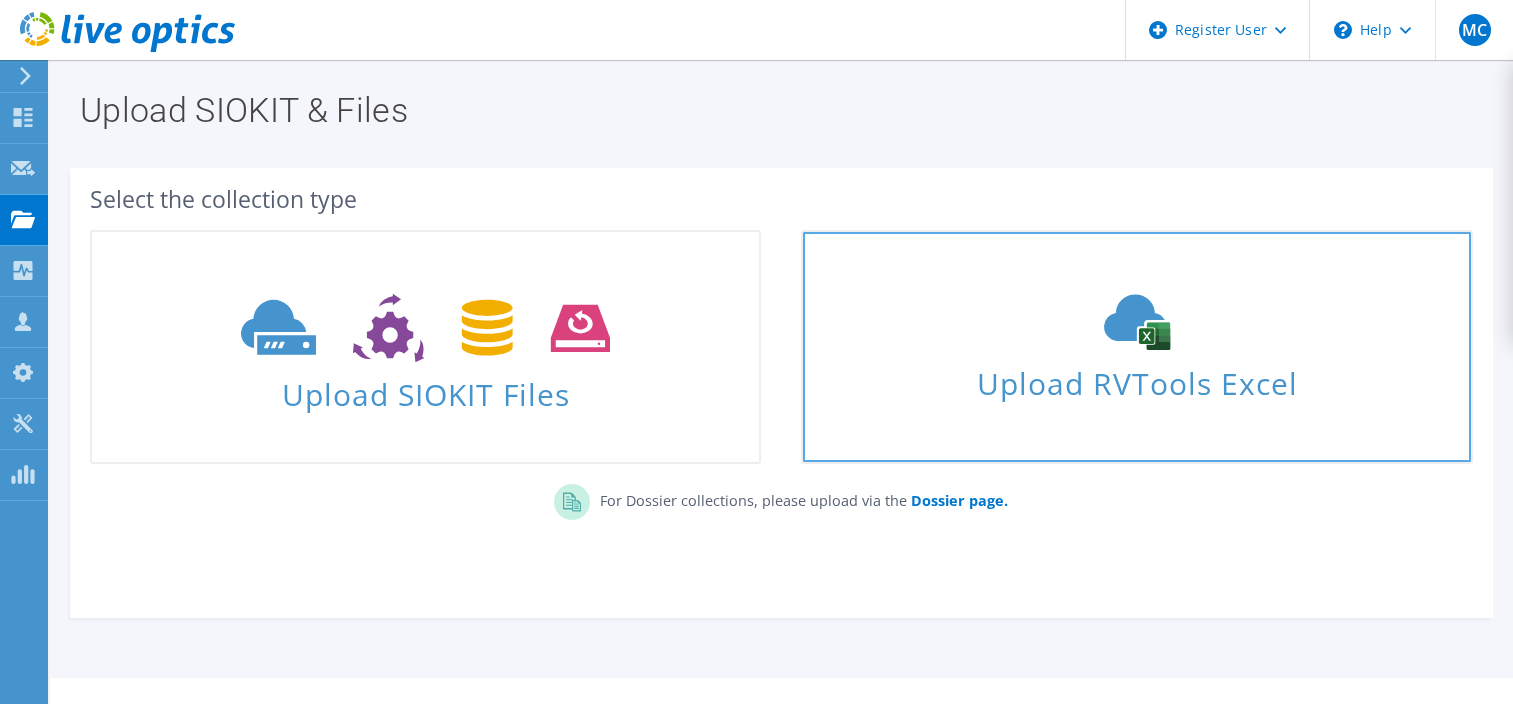 scroll, scrollTop: 0, scrollLeft: 0, axis: both 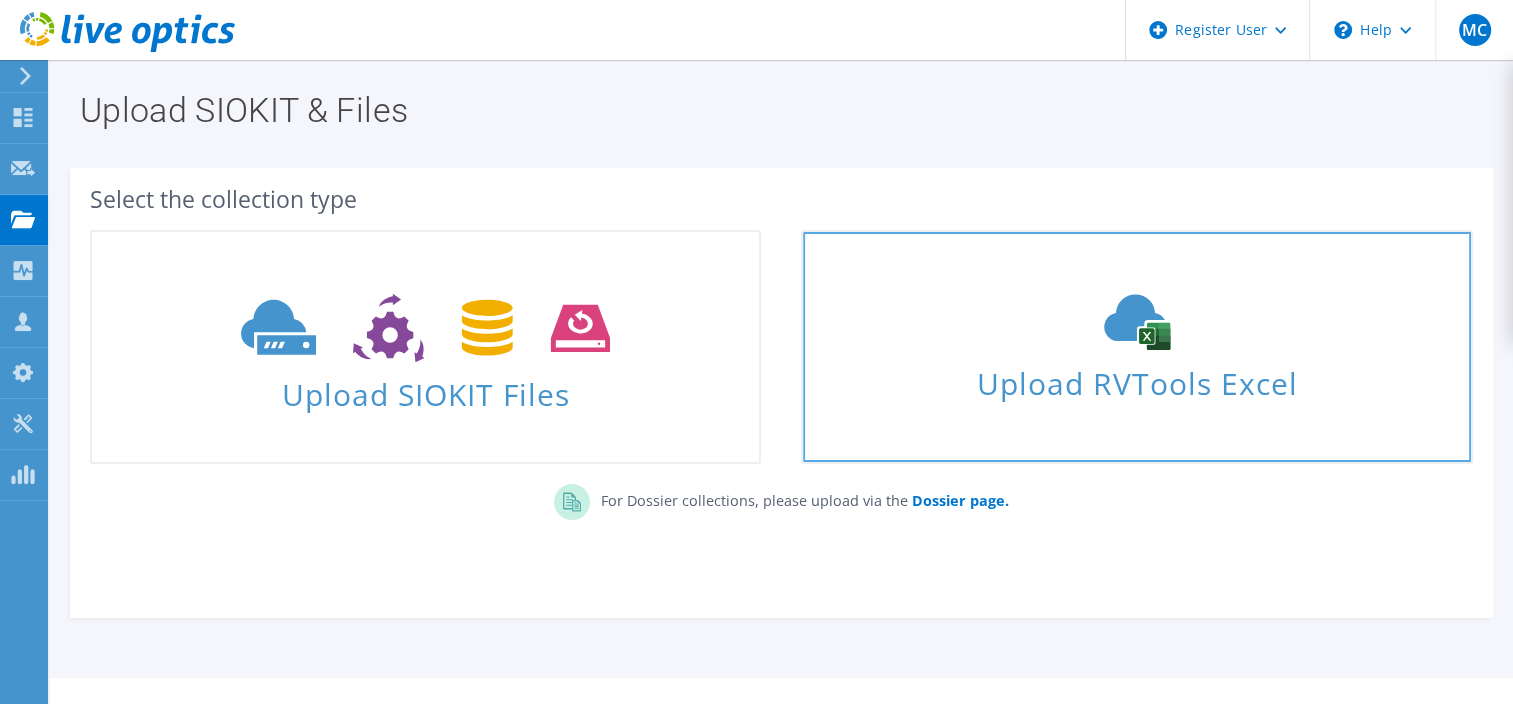click 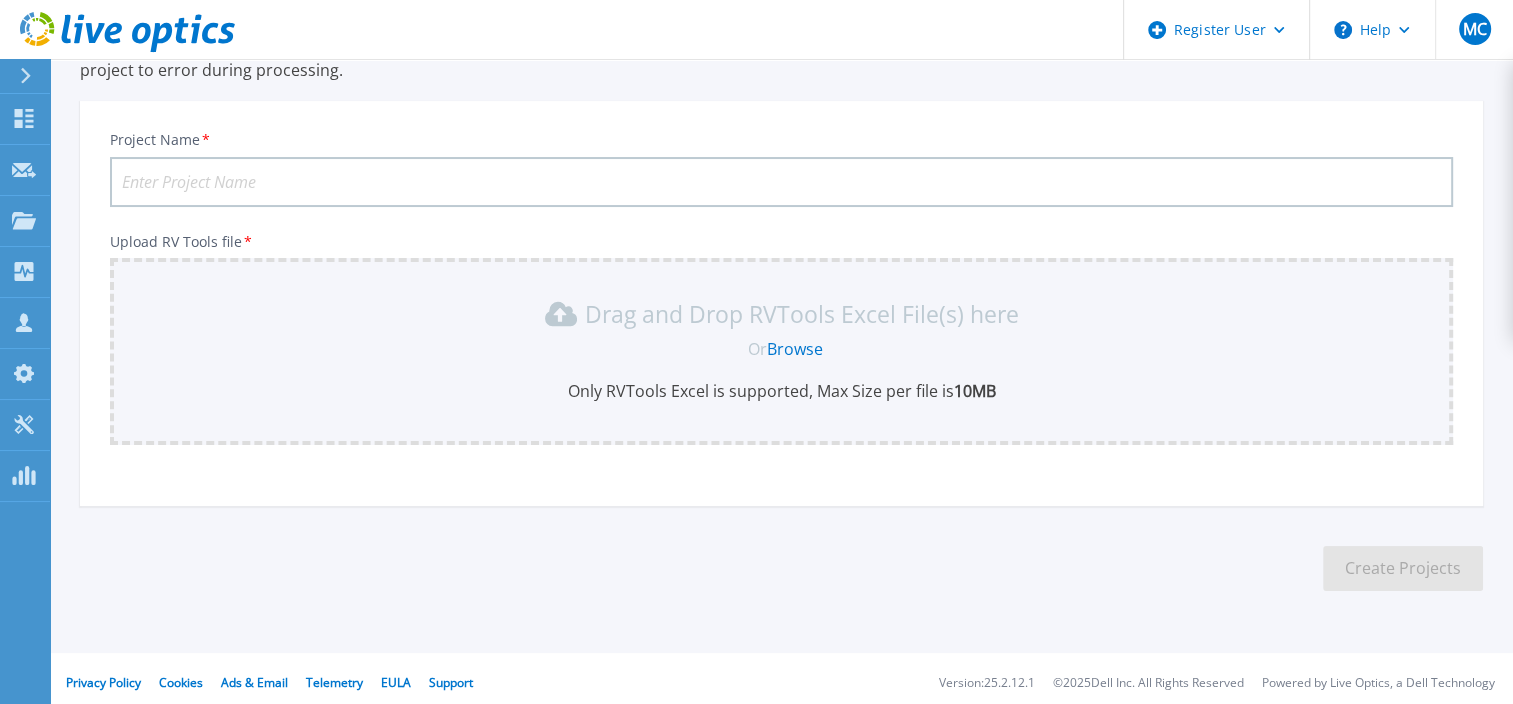 scroll, scrollTop: 179, scrollLeft: 0, axis: vertical 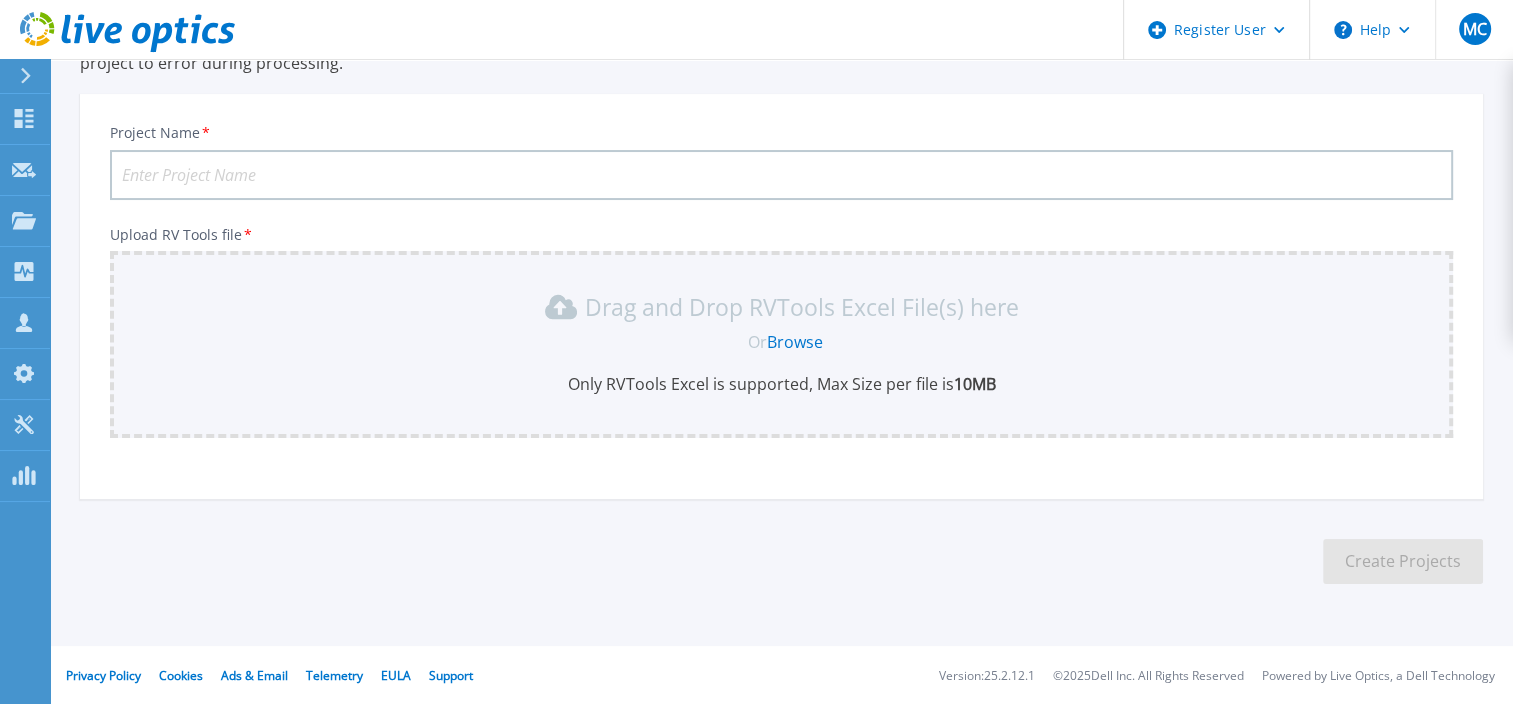 click on "Project Name * Upload RV Tools file * Drag and Drop RVTools Excel File(s) here    Or  Browse Only RVTools Excel is supported, Max Size per file is  10MB" at bounding box center (781, 303) 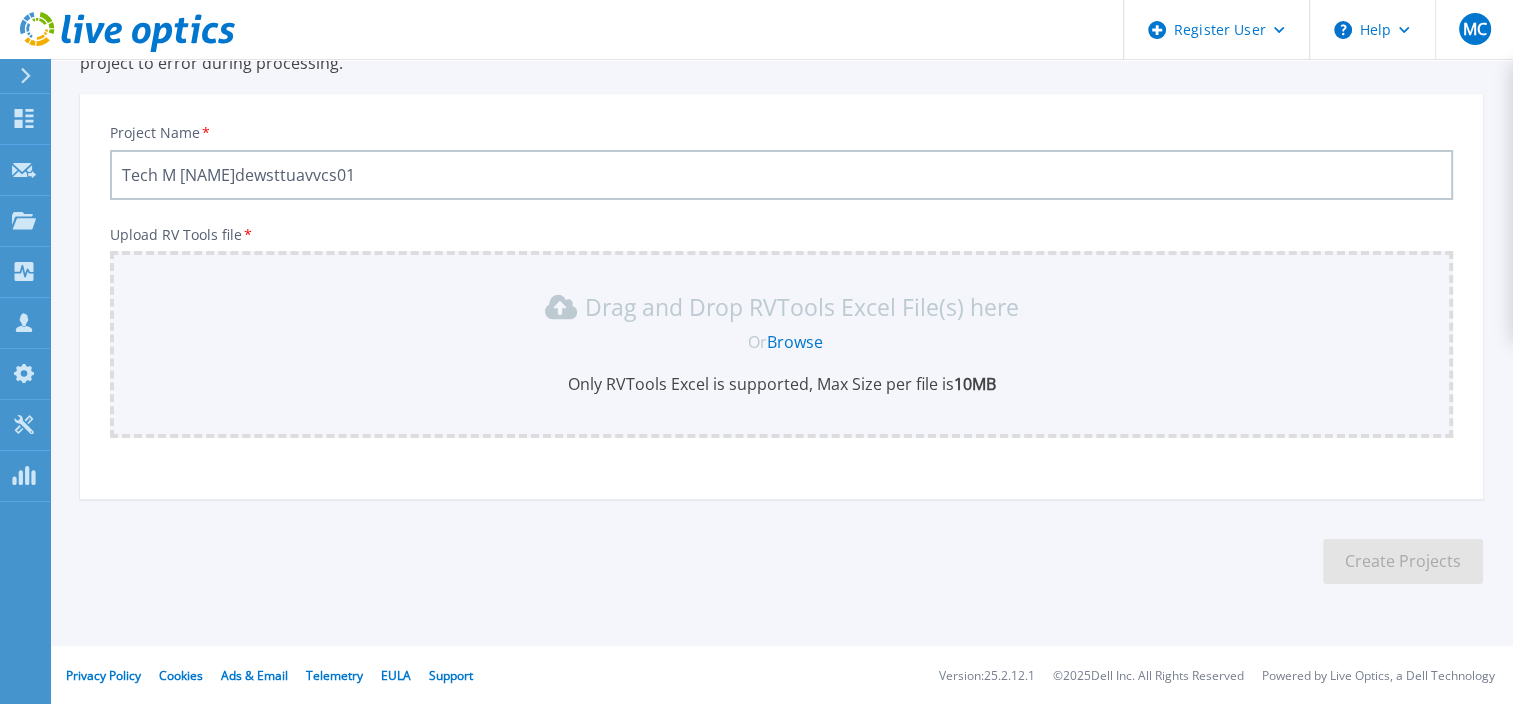 type on "Tech M [NAME]dewsttuavvcs01" 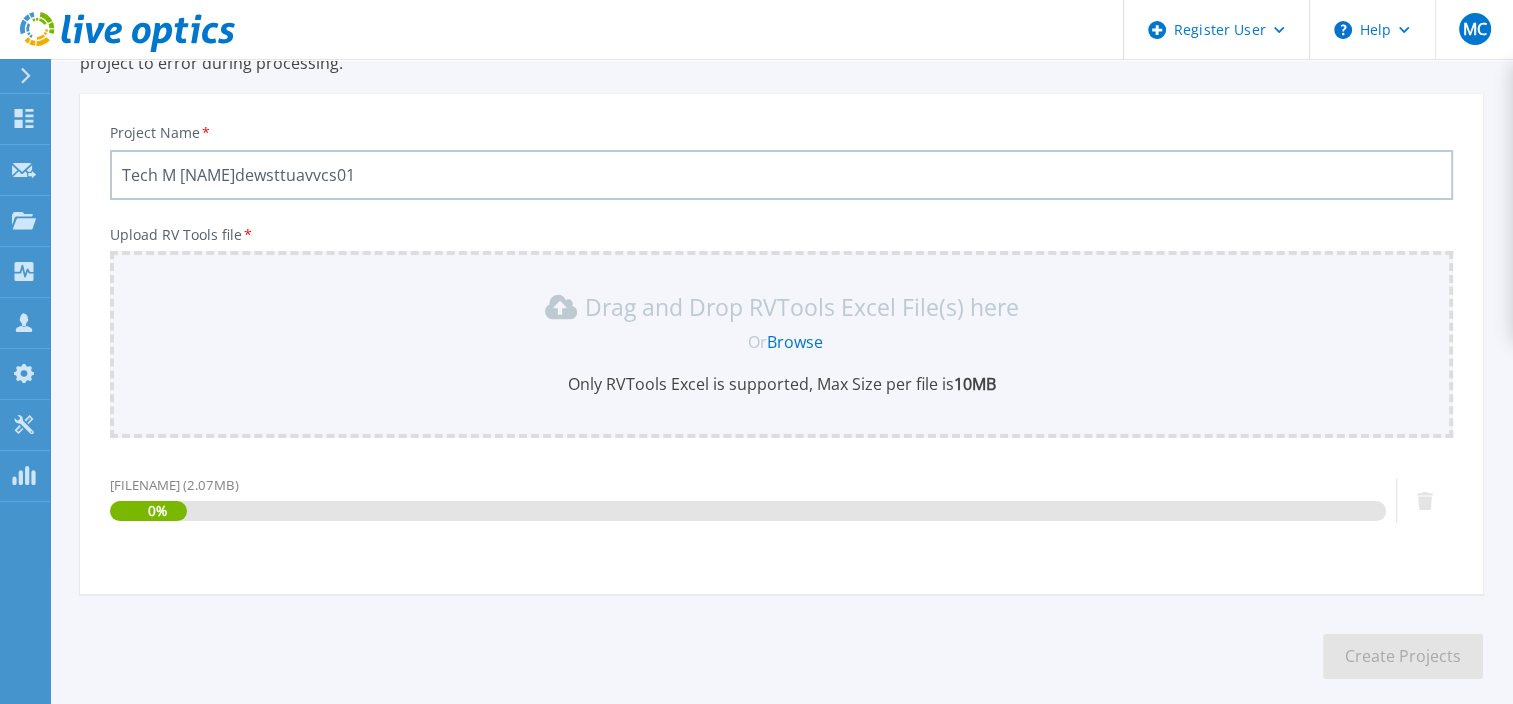 scroll, scrollTop: 274, scrollLeft: 0, axis: vertical 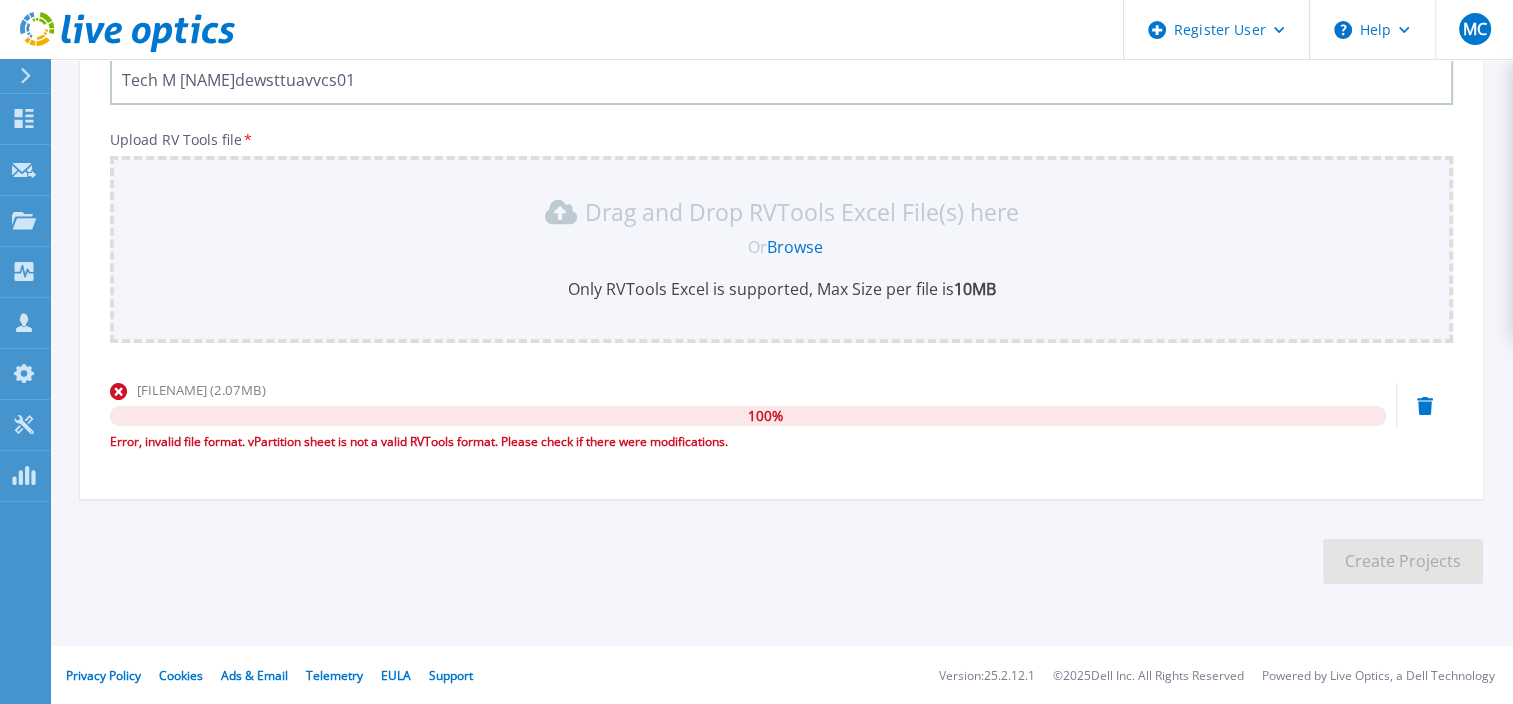 click on "dewsttuavvcs01_04_08_2025.xlsx (2.07MB) 100 % Error, invalid file format. vPartition sheet is not a valid RVTools format. Please check if there were modifications." at bounding box center [781, 422] 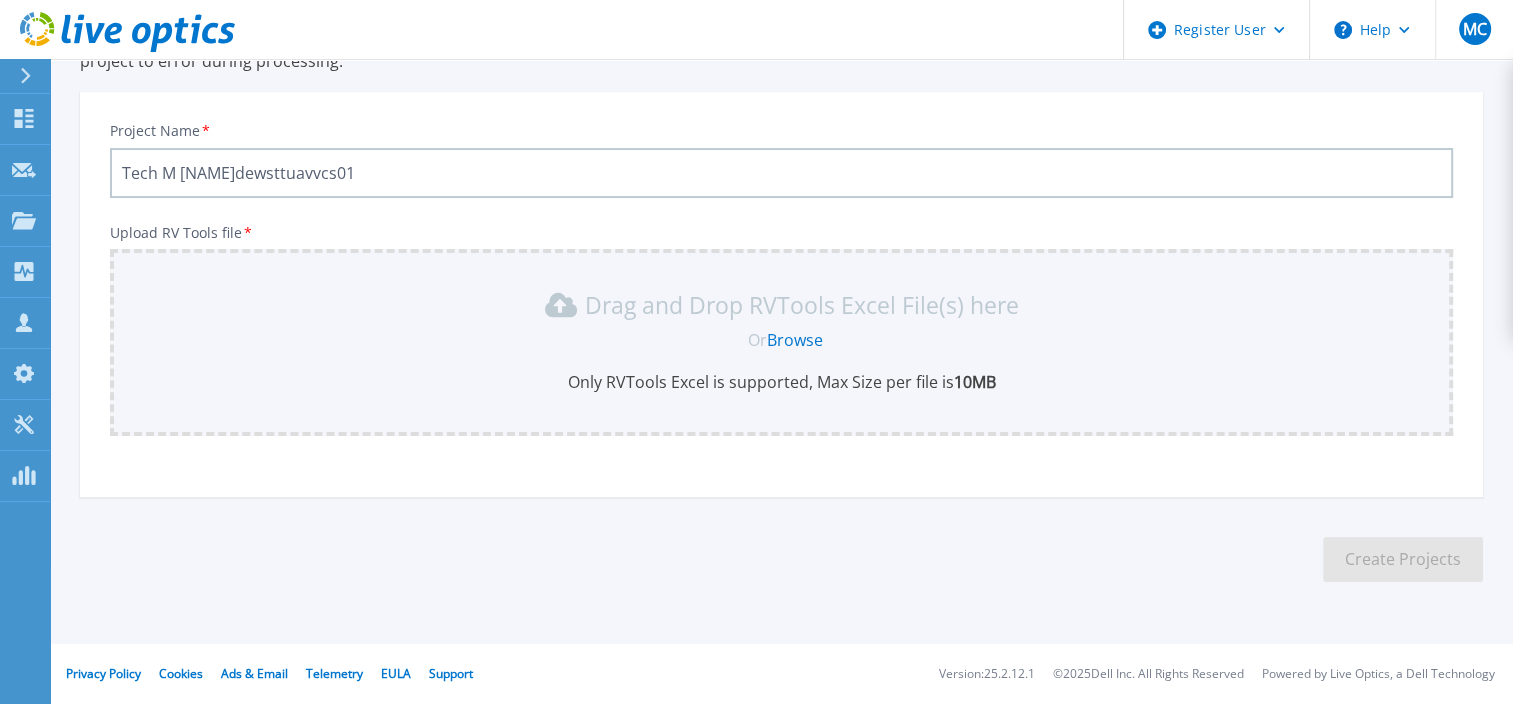 scroll, scrollTop: 179, scrollLeft: 0, axis: vertical 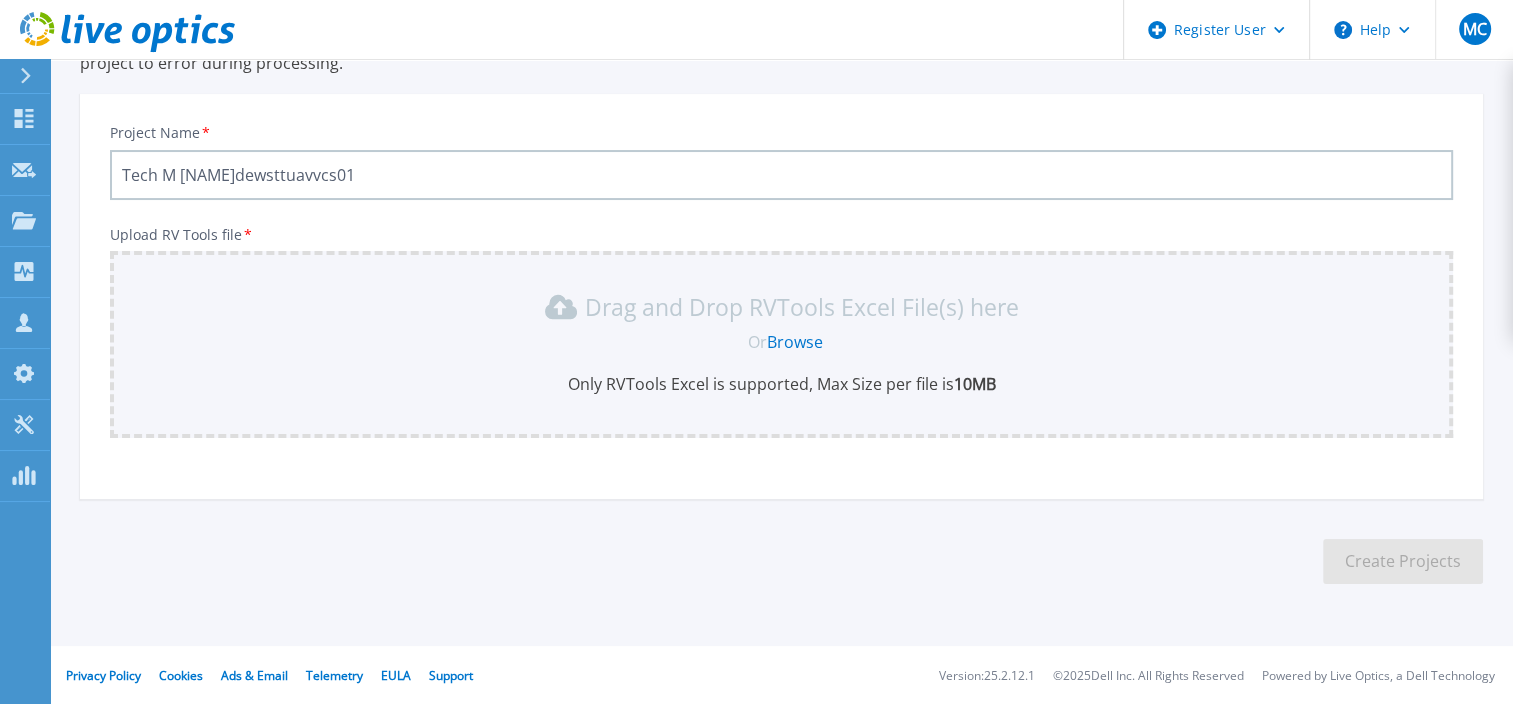 click on "Browse" at bounding box center [795, 342] 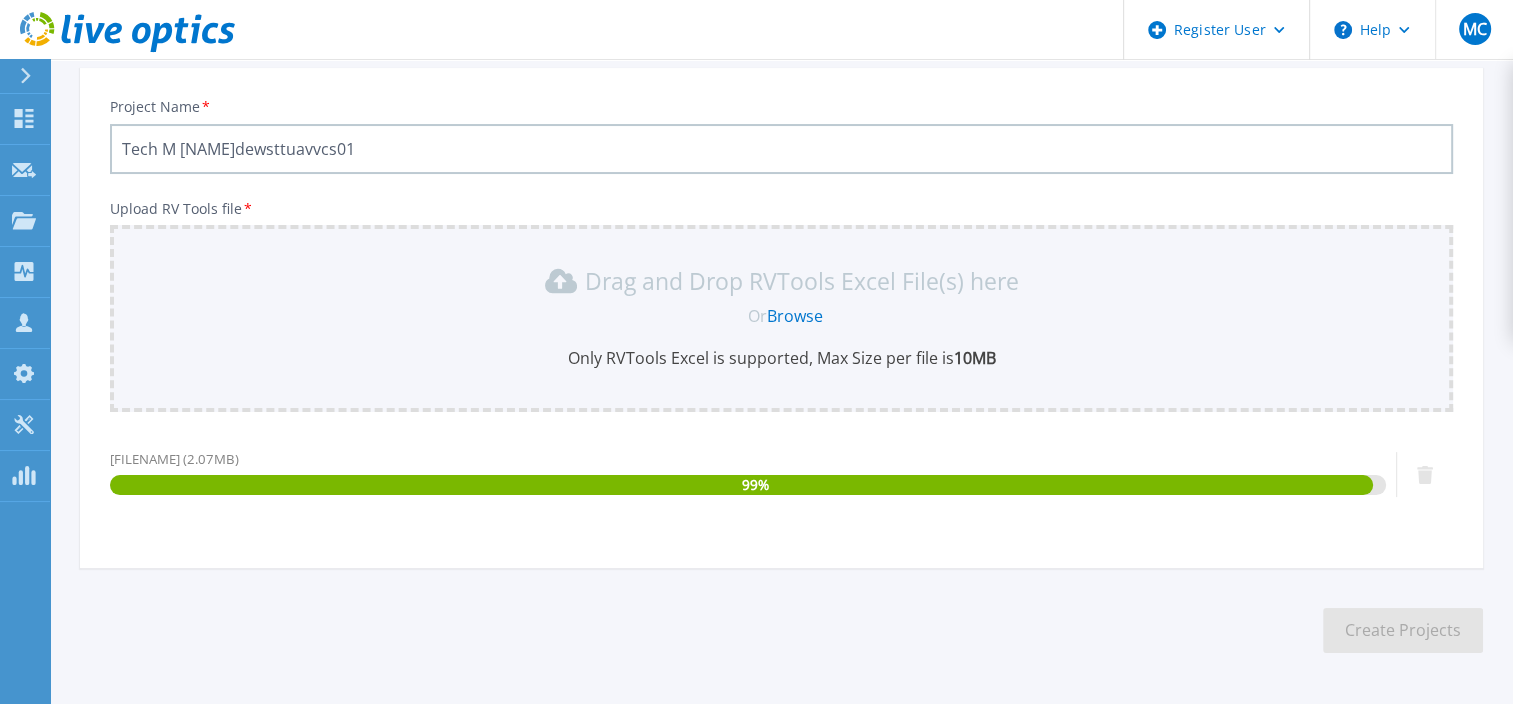 scroll, scrollTop: 202, scrollLeft: 0, axis: vertical 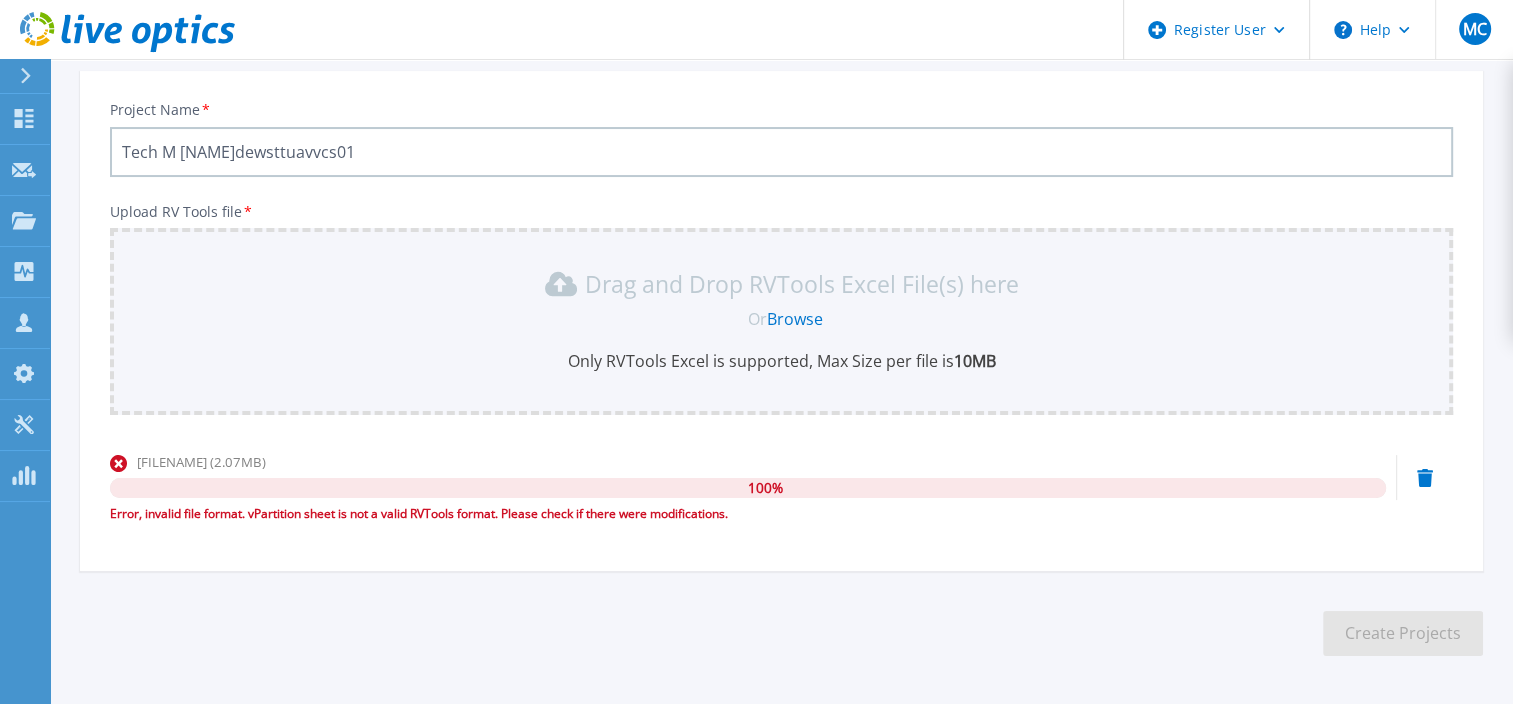 click on "Tech M dewsttuavvcs01" at bounding box center (781, 152) 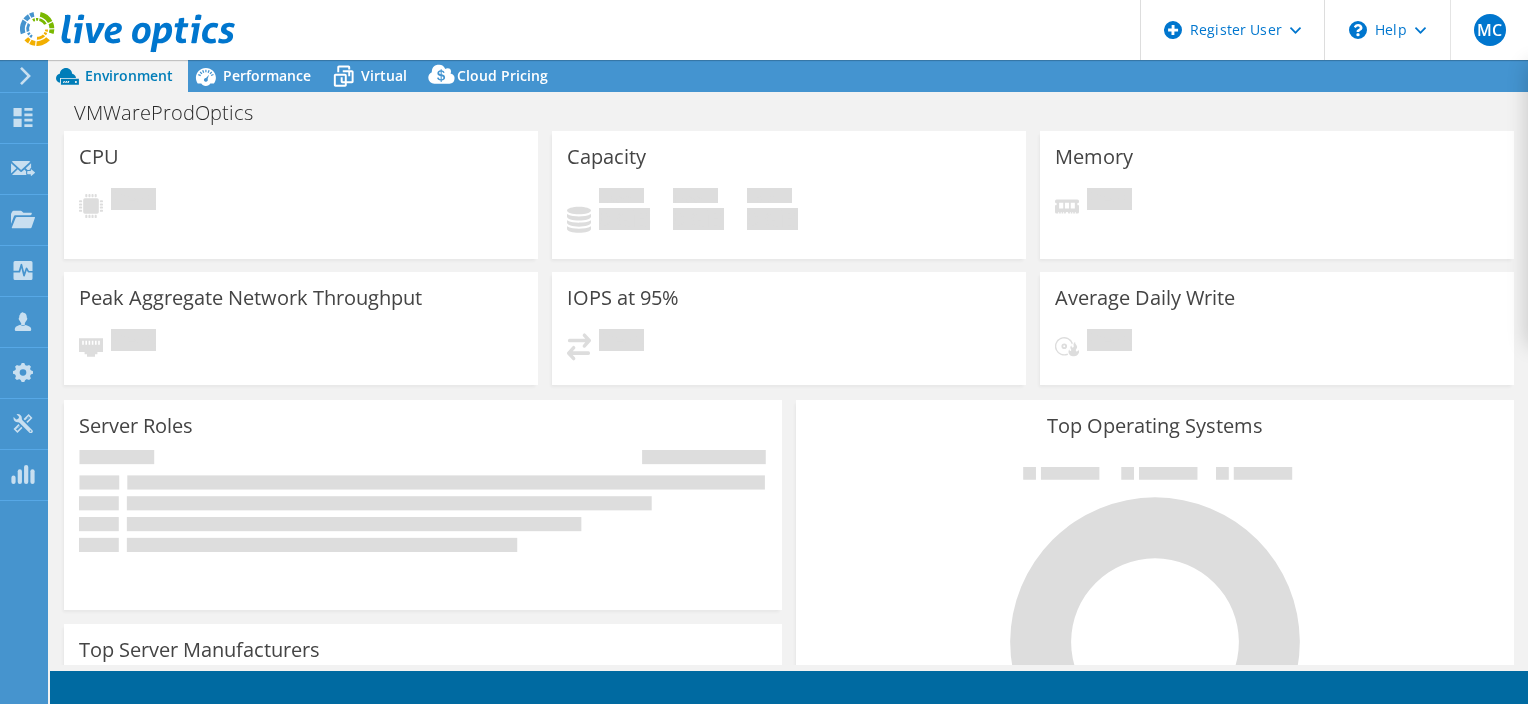 scroll, scrollTop: 0, scrollLeft: 0, axis: both 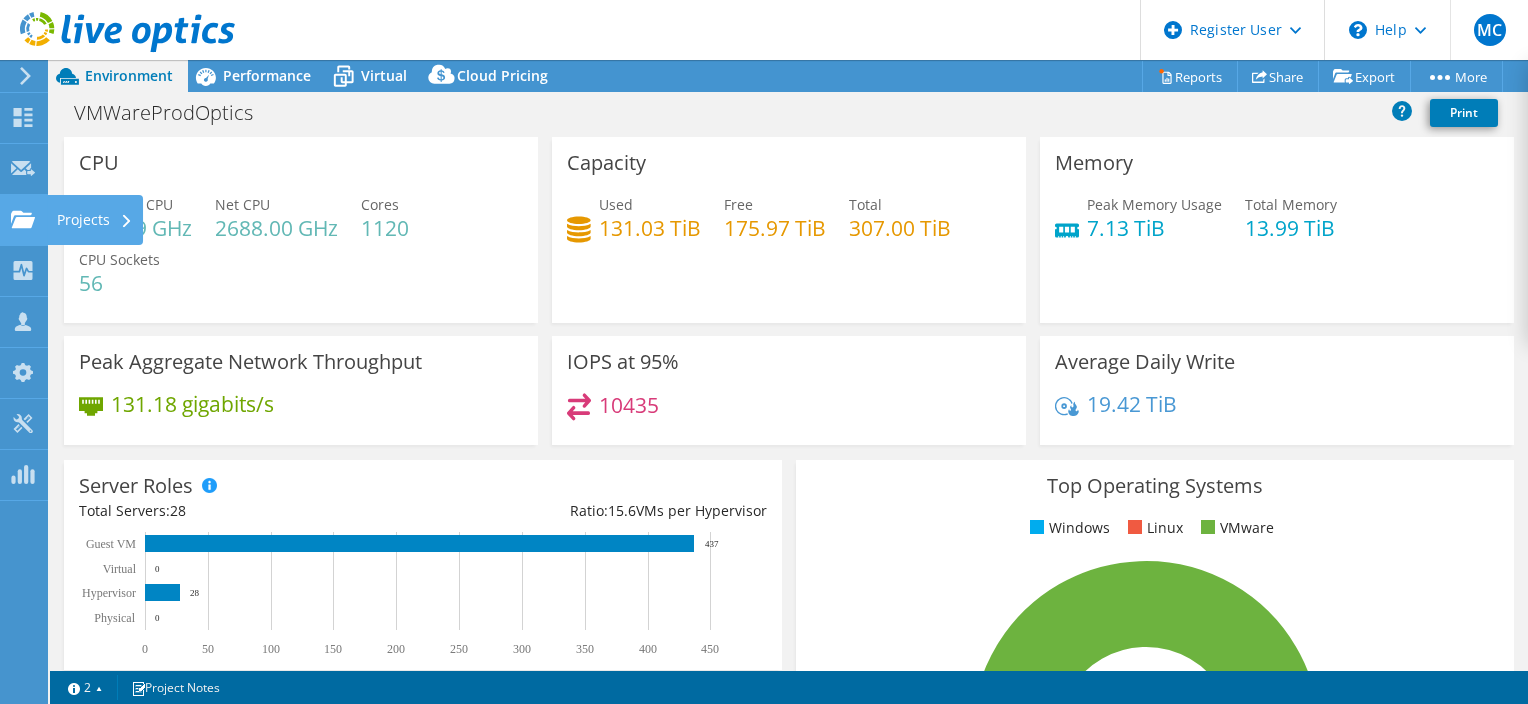 click 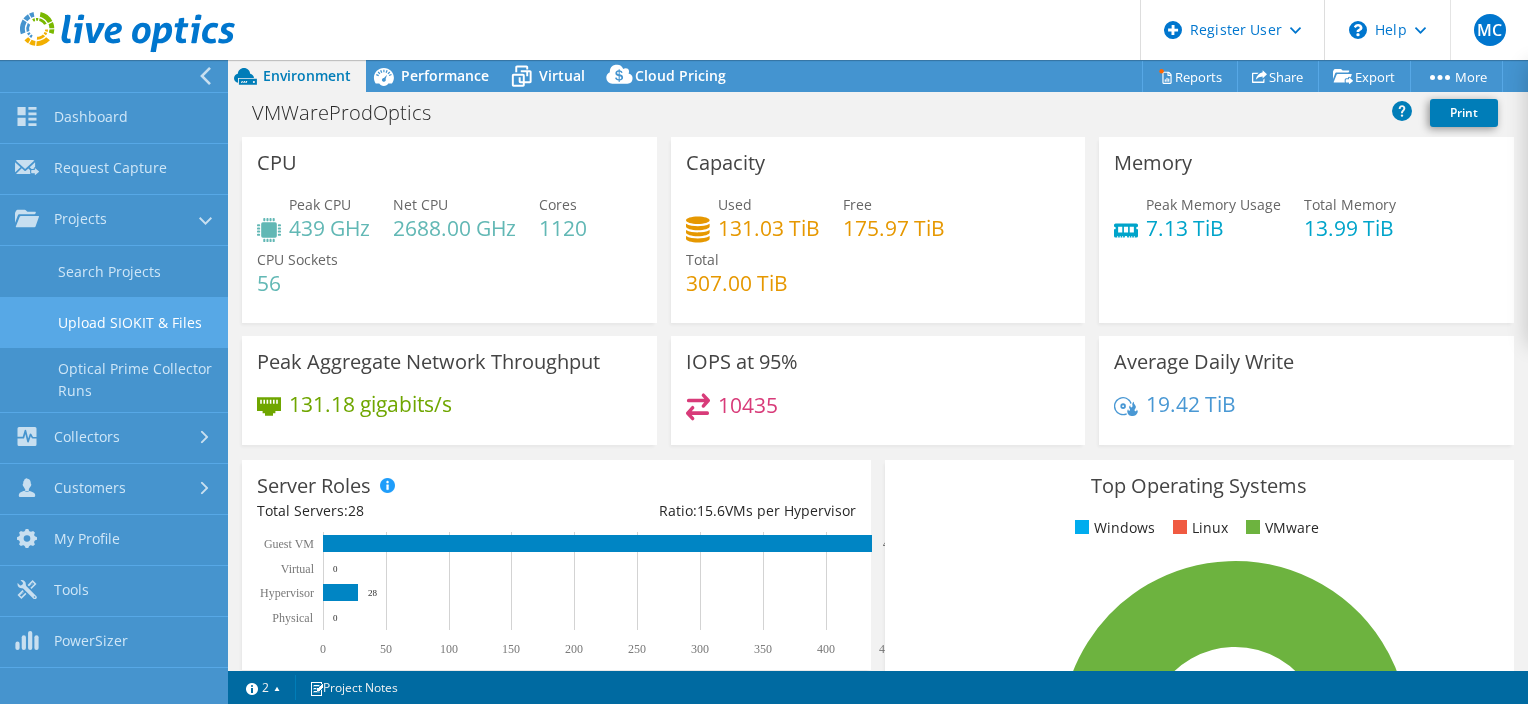 click on "Upload SIOKIT & Files" at bounding box center [114, 322] 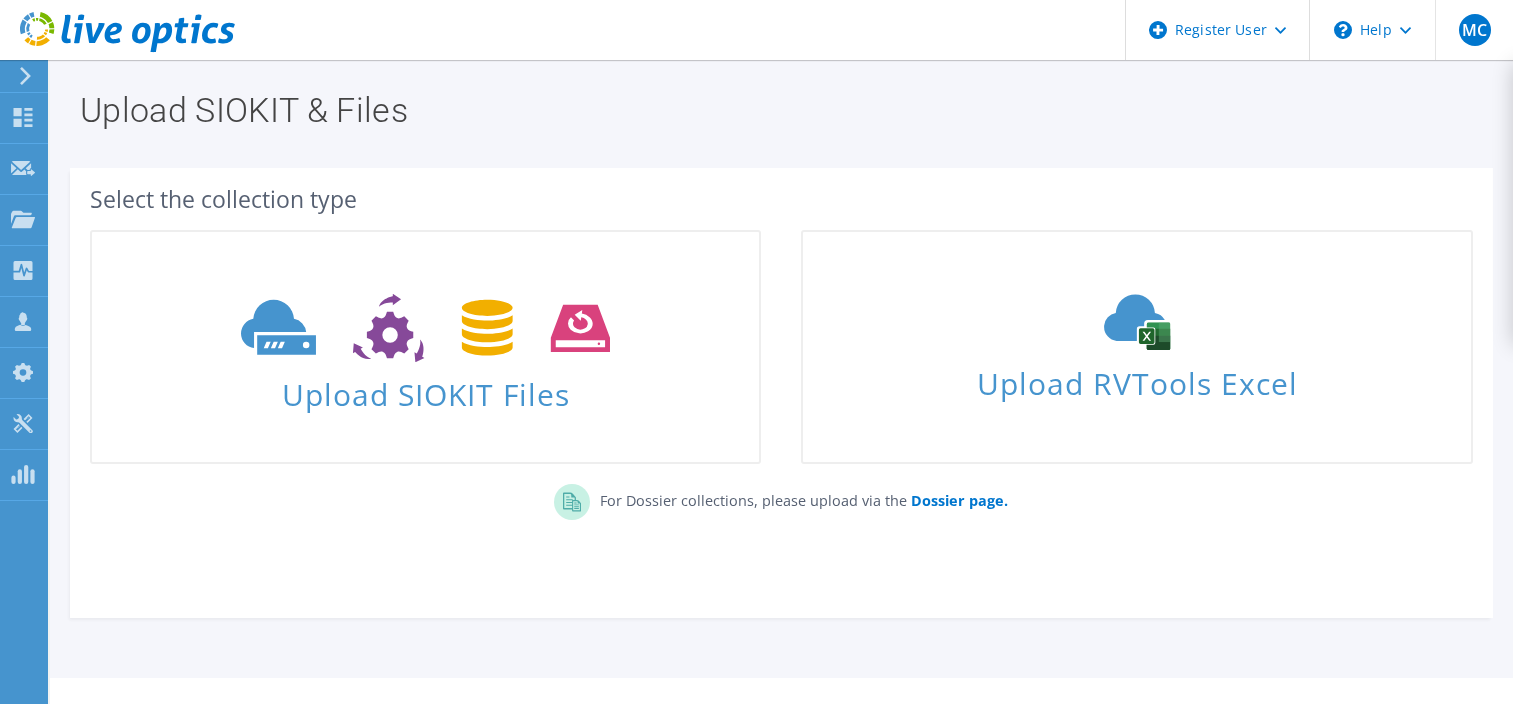 scroll, scrollTop: 0, scrollLeft: 0, axis: both 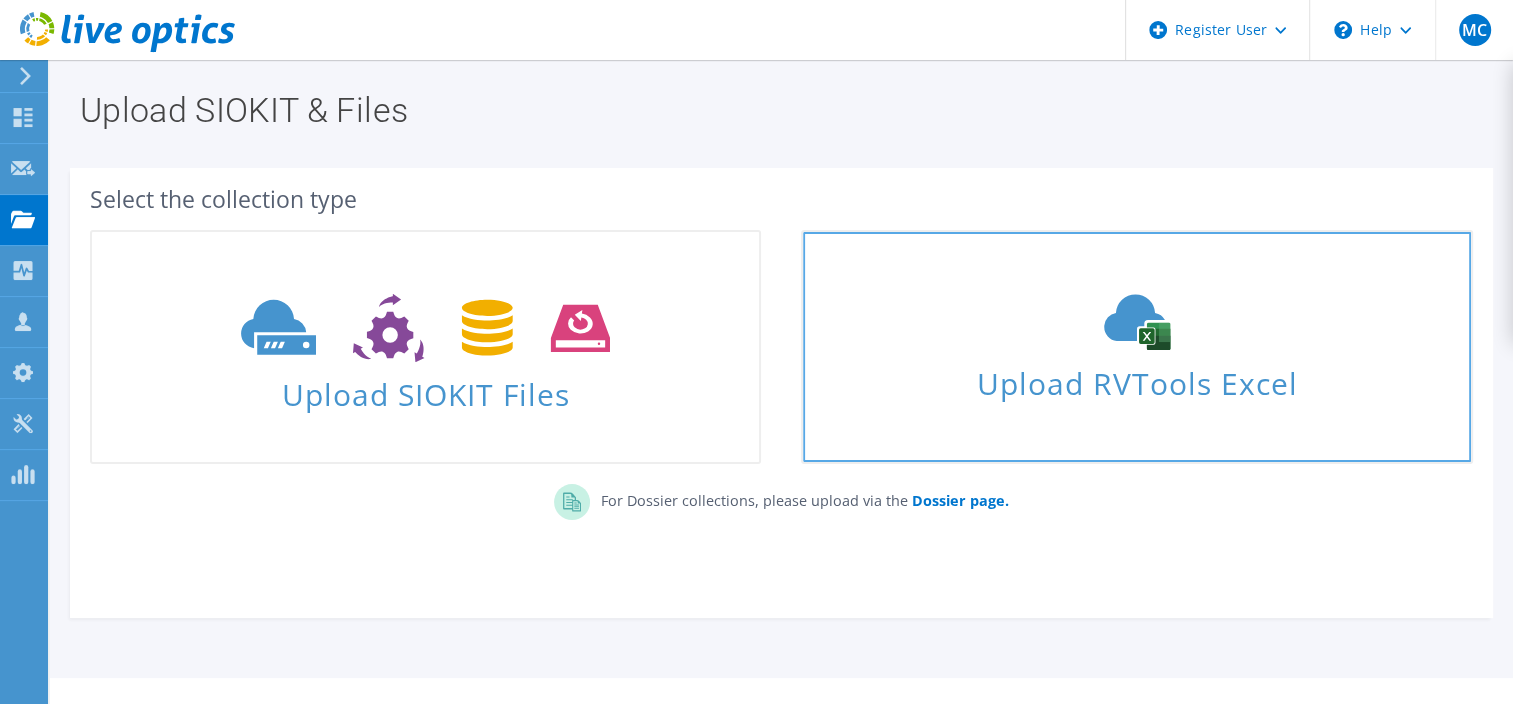 click on "Upload RVTools Excel" at bounding box center [1136, 347] 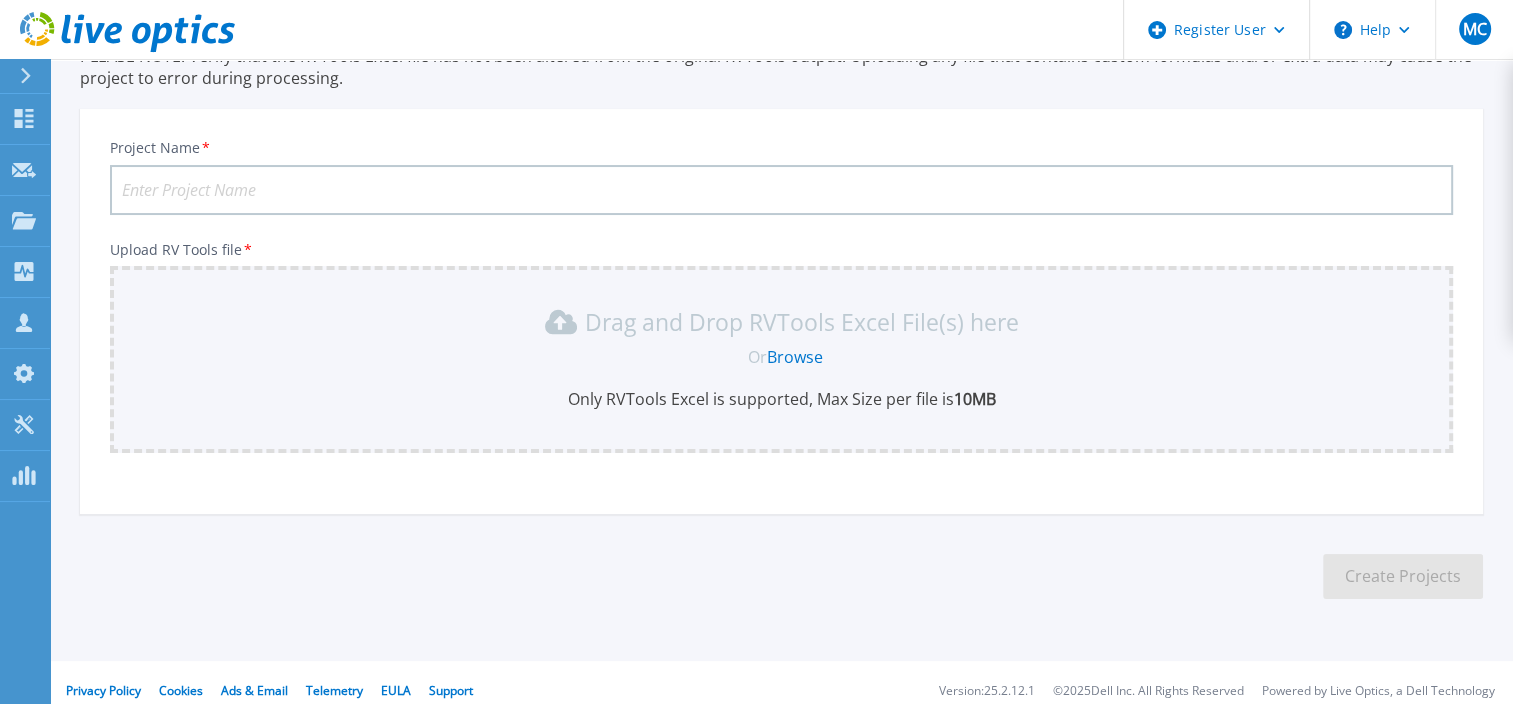 scroll, scrollTop: 178, scrollLeft: 0, axis: vertical 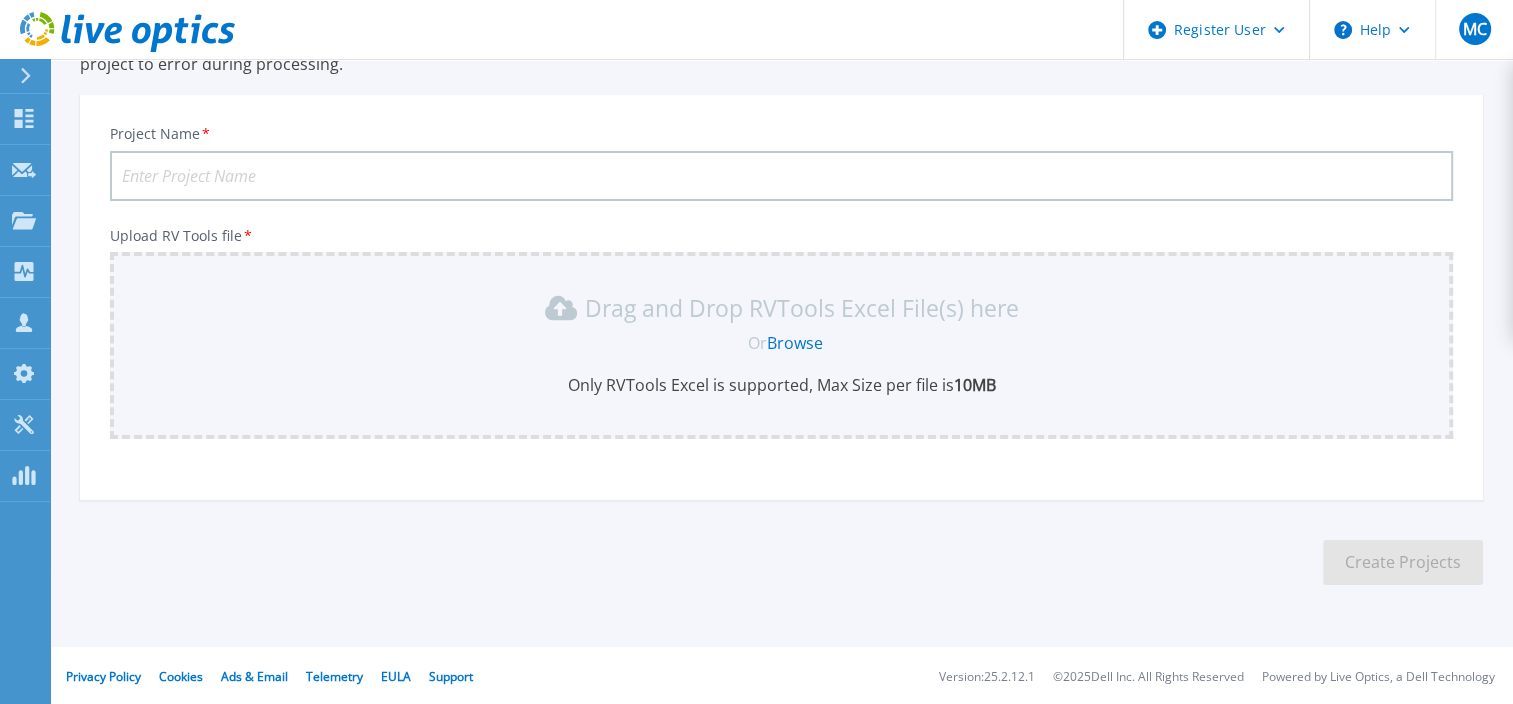 click on "Project Name *" at bounding box center (781, 176) 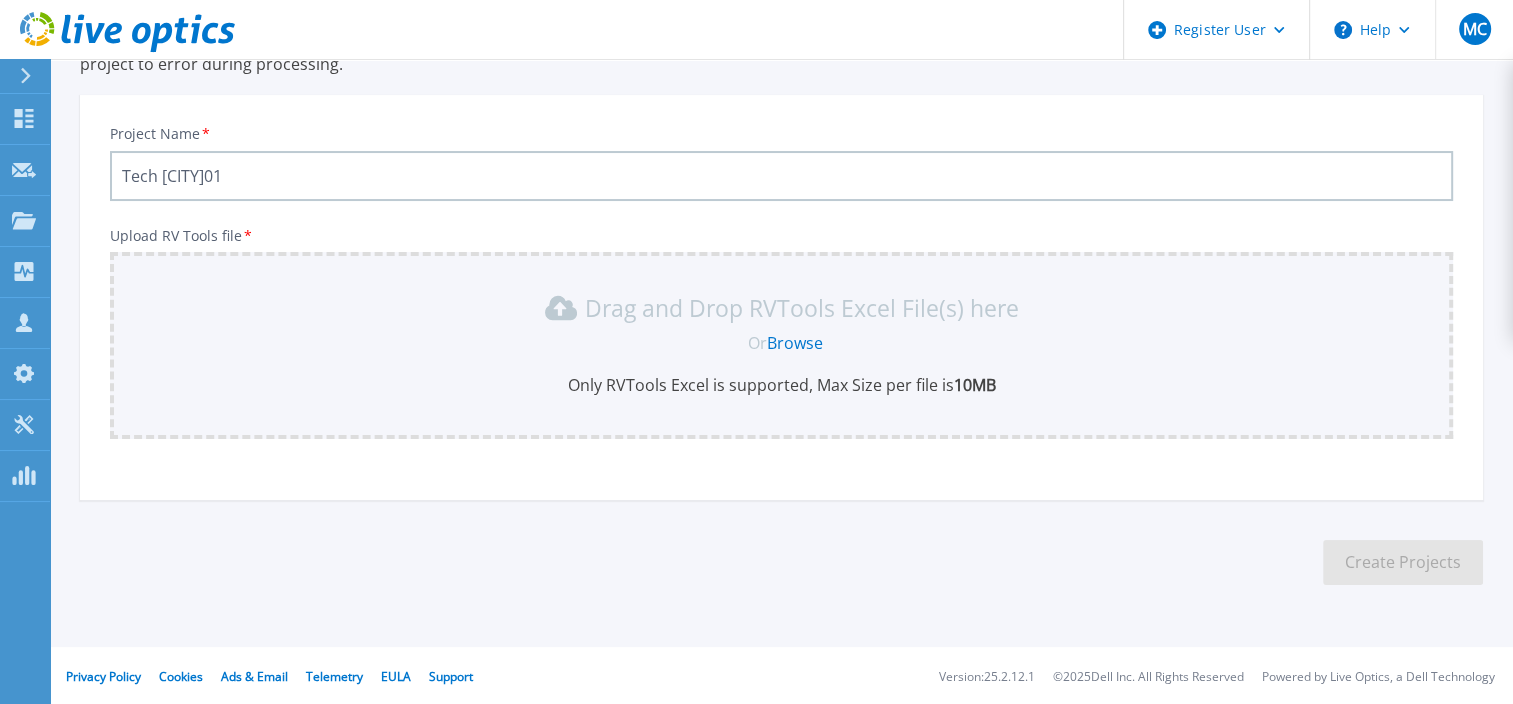click on "Tech dewsttuavvcs01" at bounding box center (781, 176) 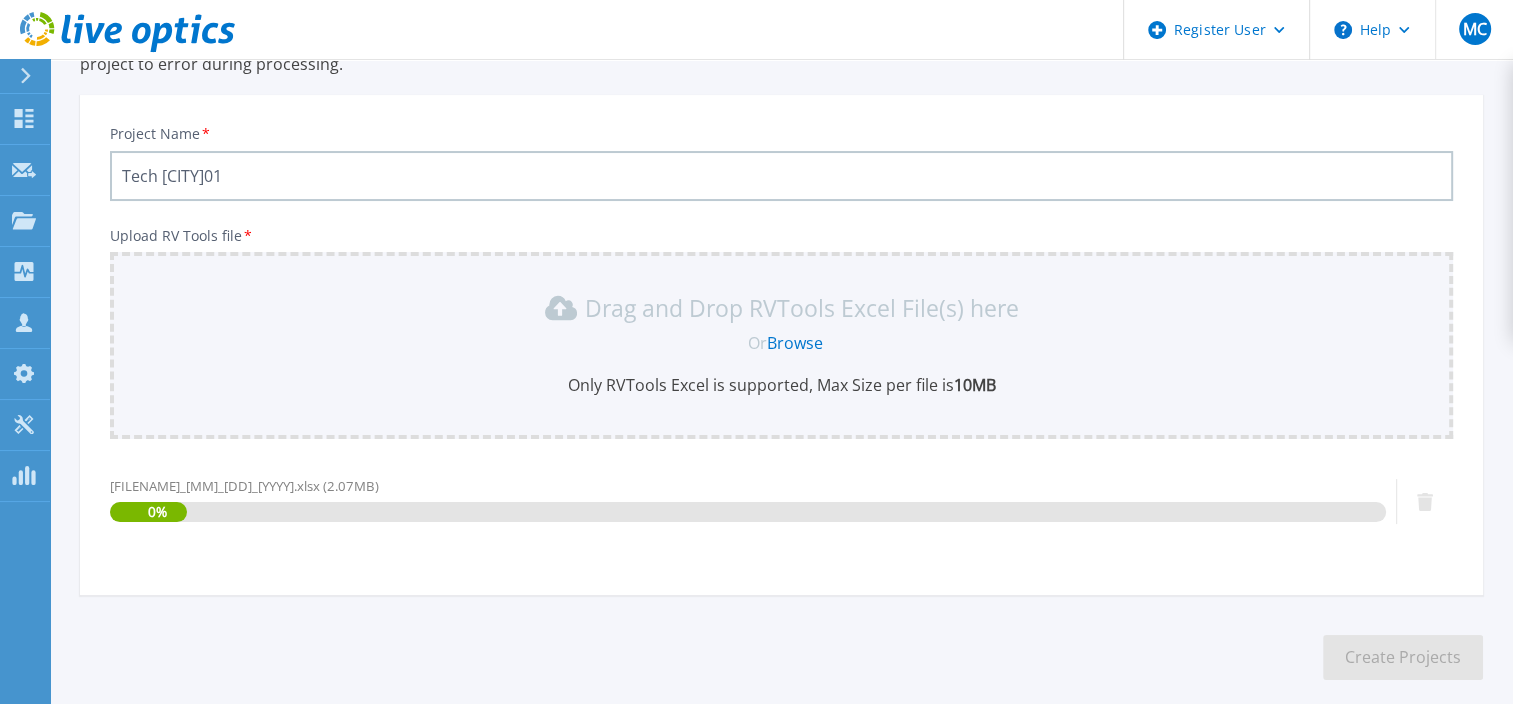 scroll, scrollTop: 274, scrollLeft: 0, axis: vertical 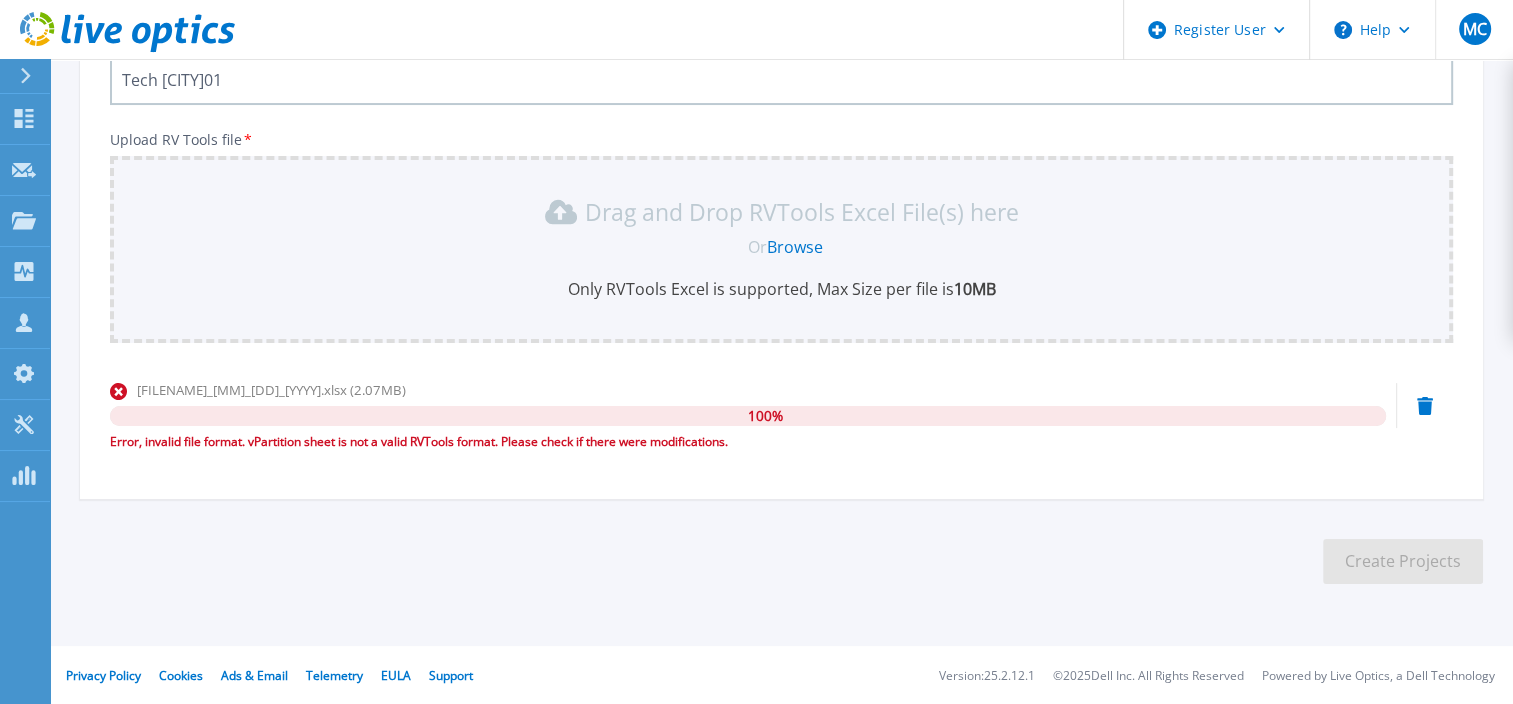 click 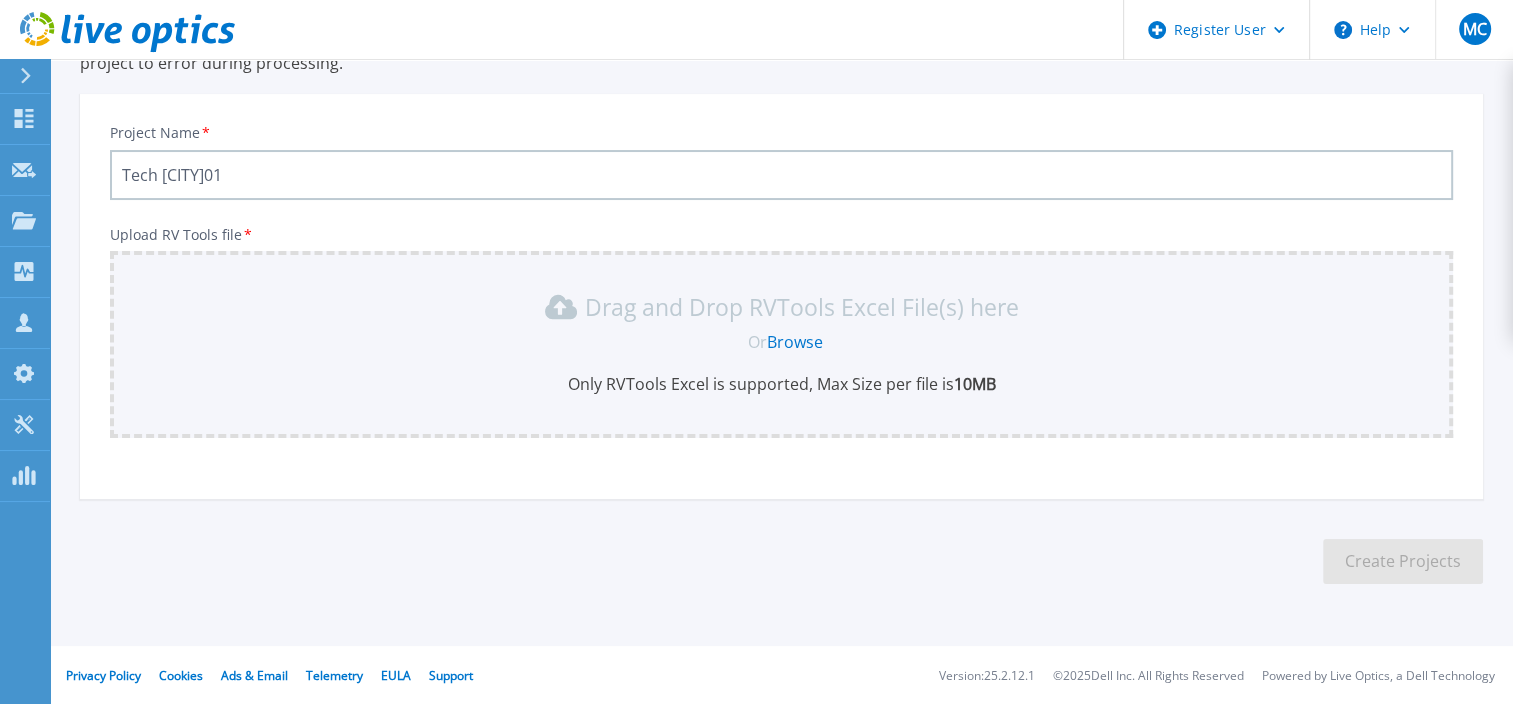 click on "Tech M dewsttuavvcs01" at bounding box center [781, 175] 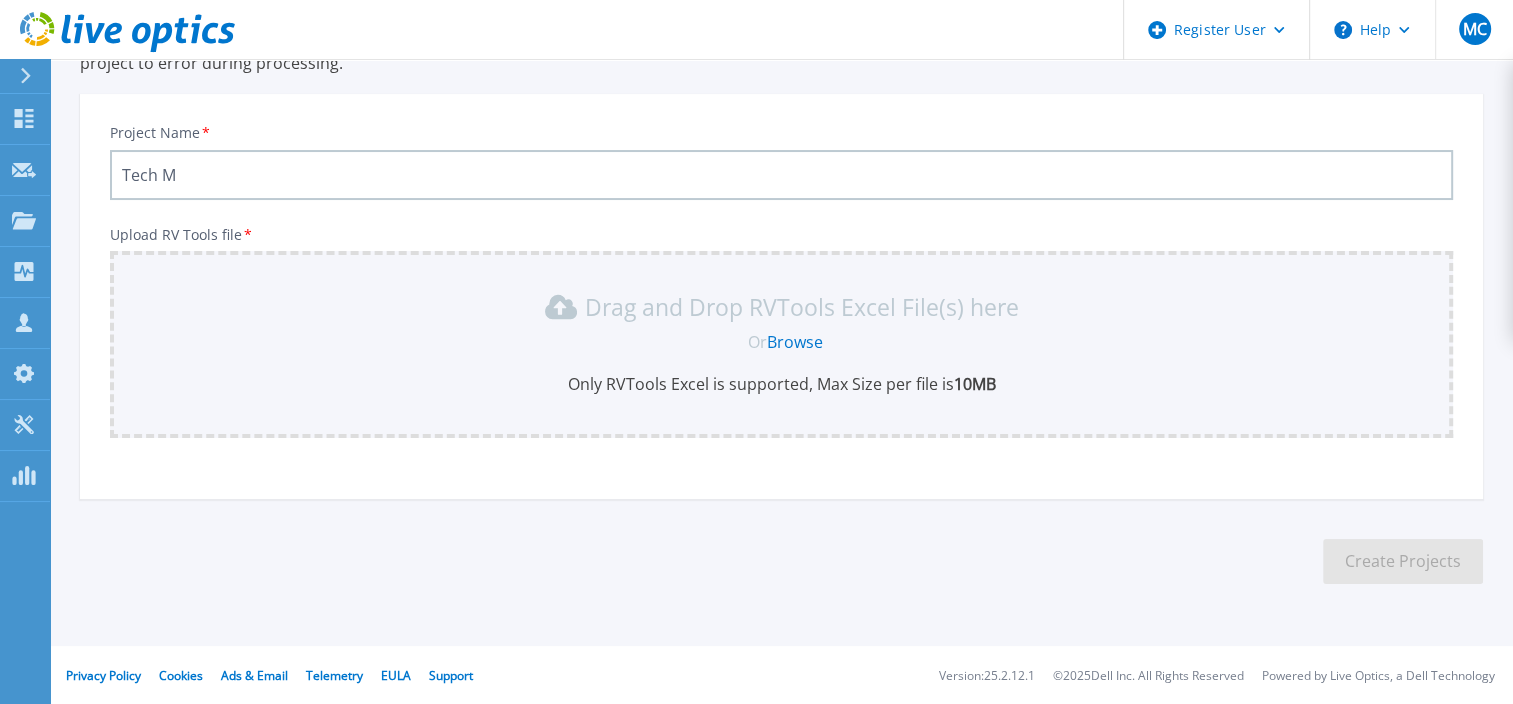 paste on "[NAME]" 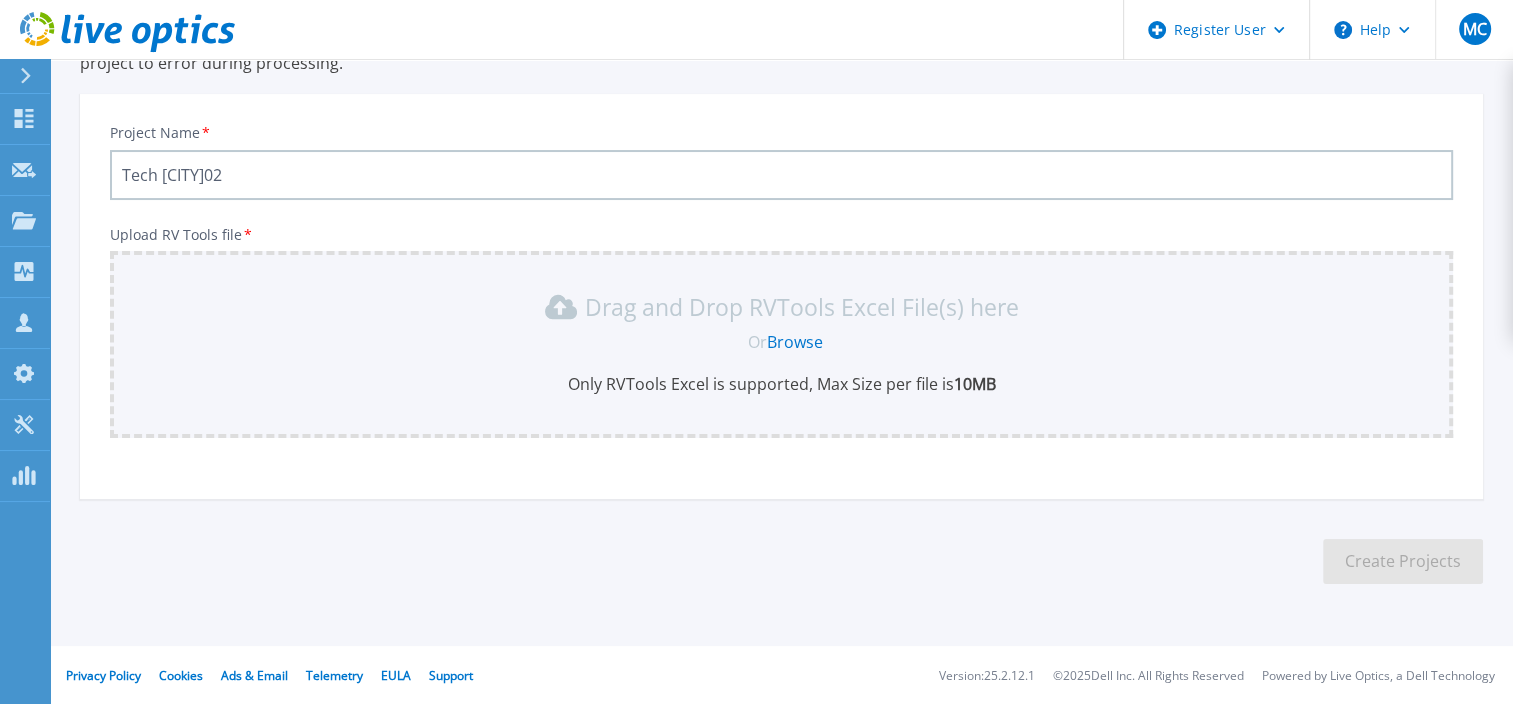 type on "[NAME]" 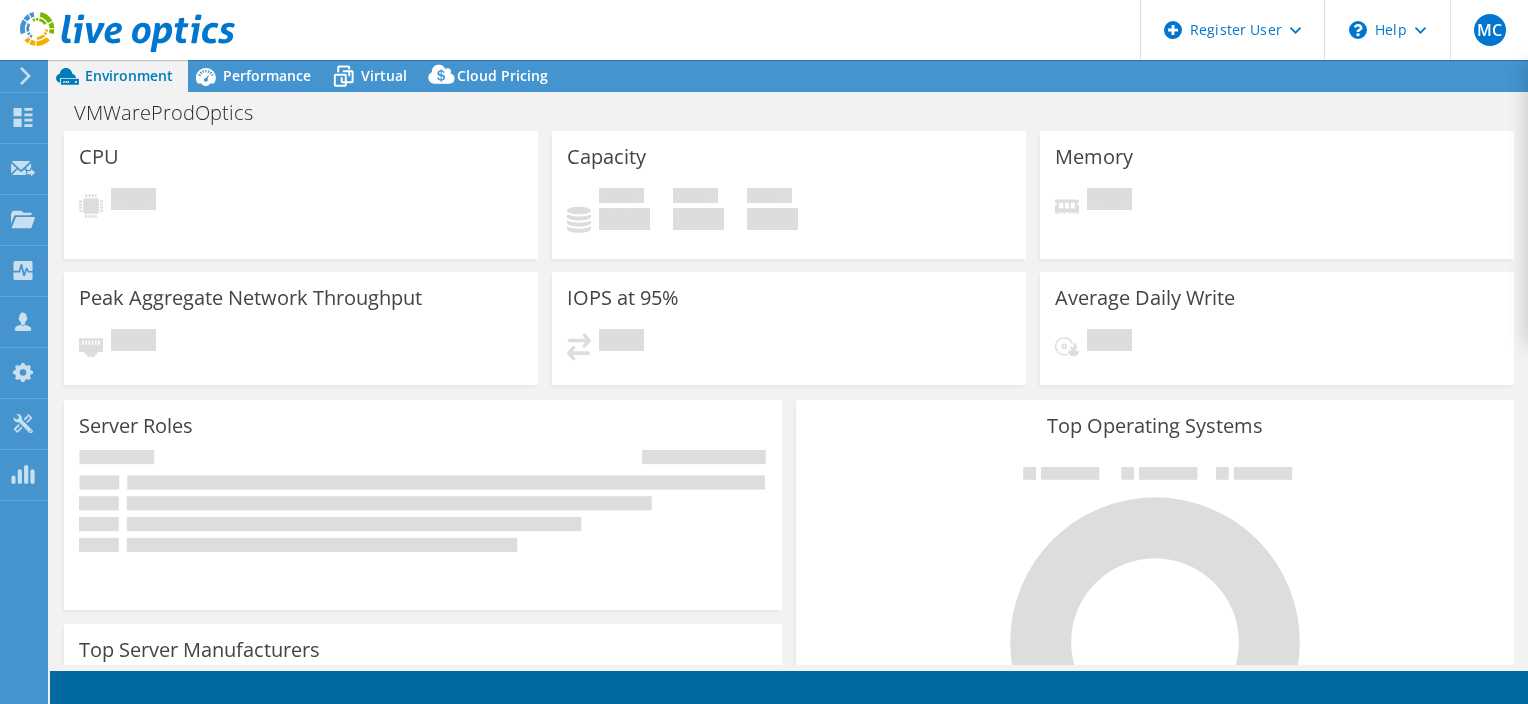 scroll, scrollTop: 0, scrollLeft: 0, axis: both 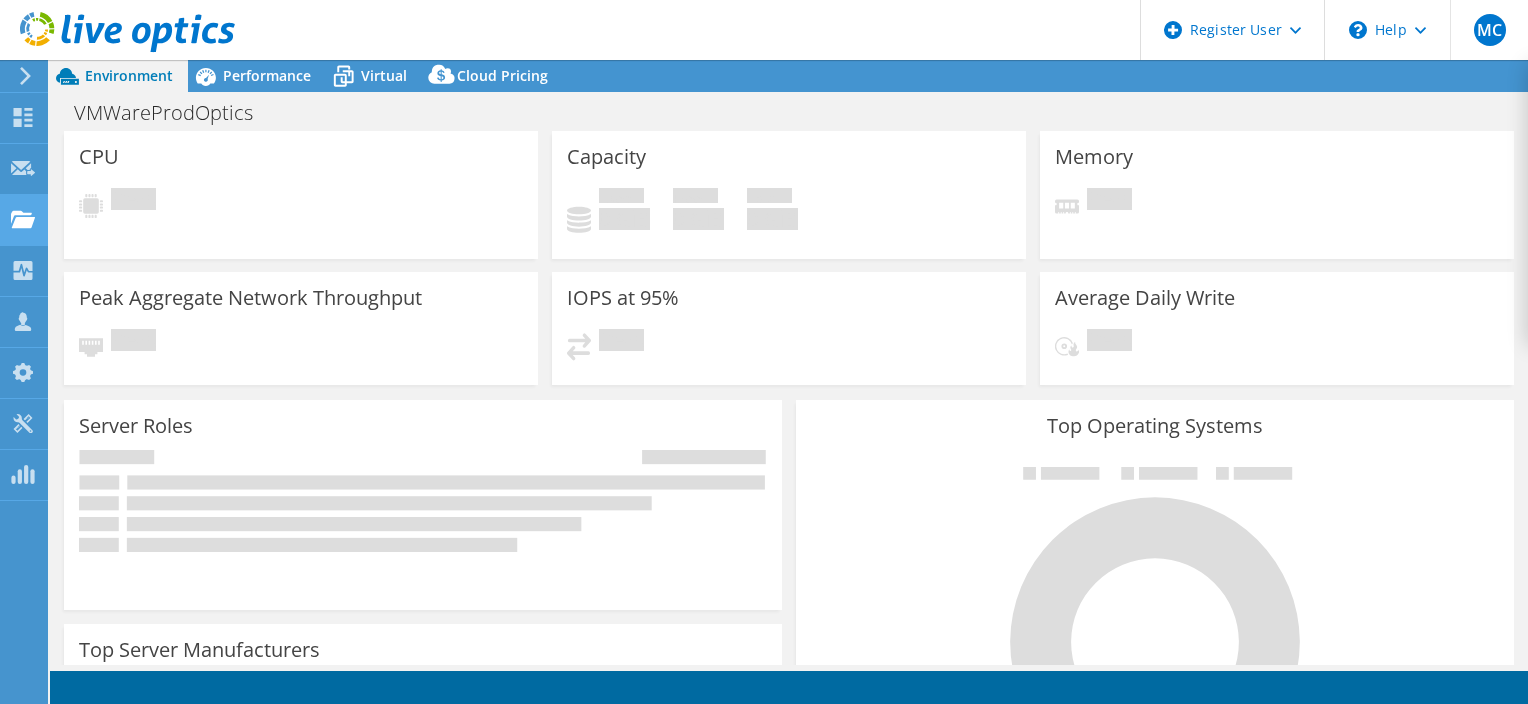 click on "Projects" at bounding box center (-66, 220) 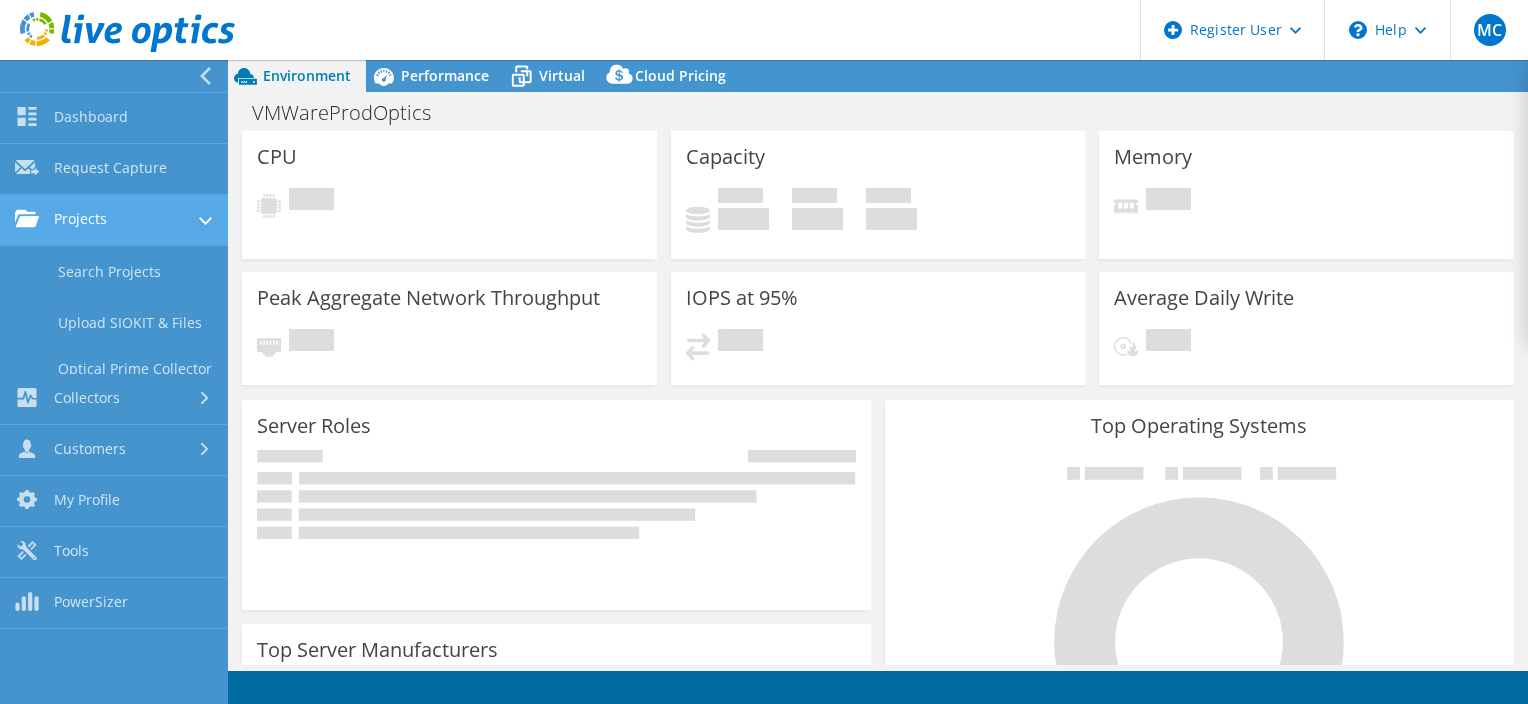 select on "USEast" 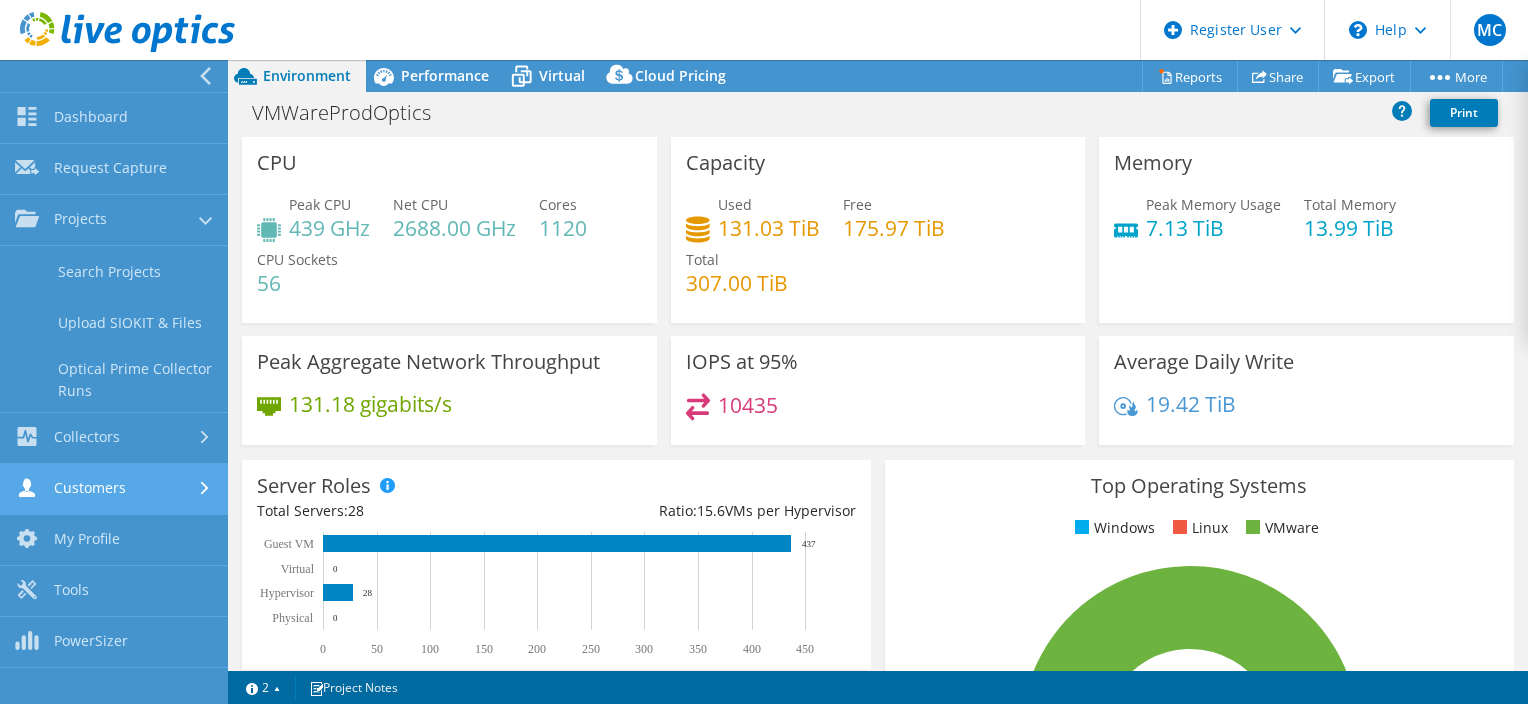 click on "Dashboard
Request Capture
Projects
Search Projects
Upload SIOKIT & Files
Optical Prime Collector Runs" at bounding box center (114, 380) 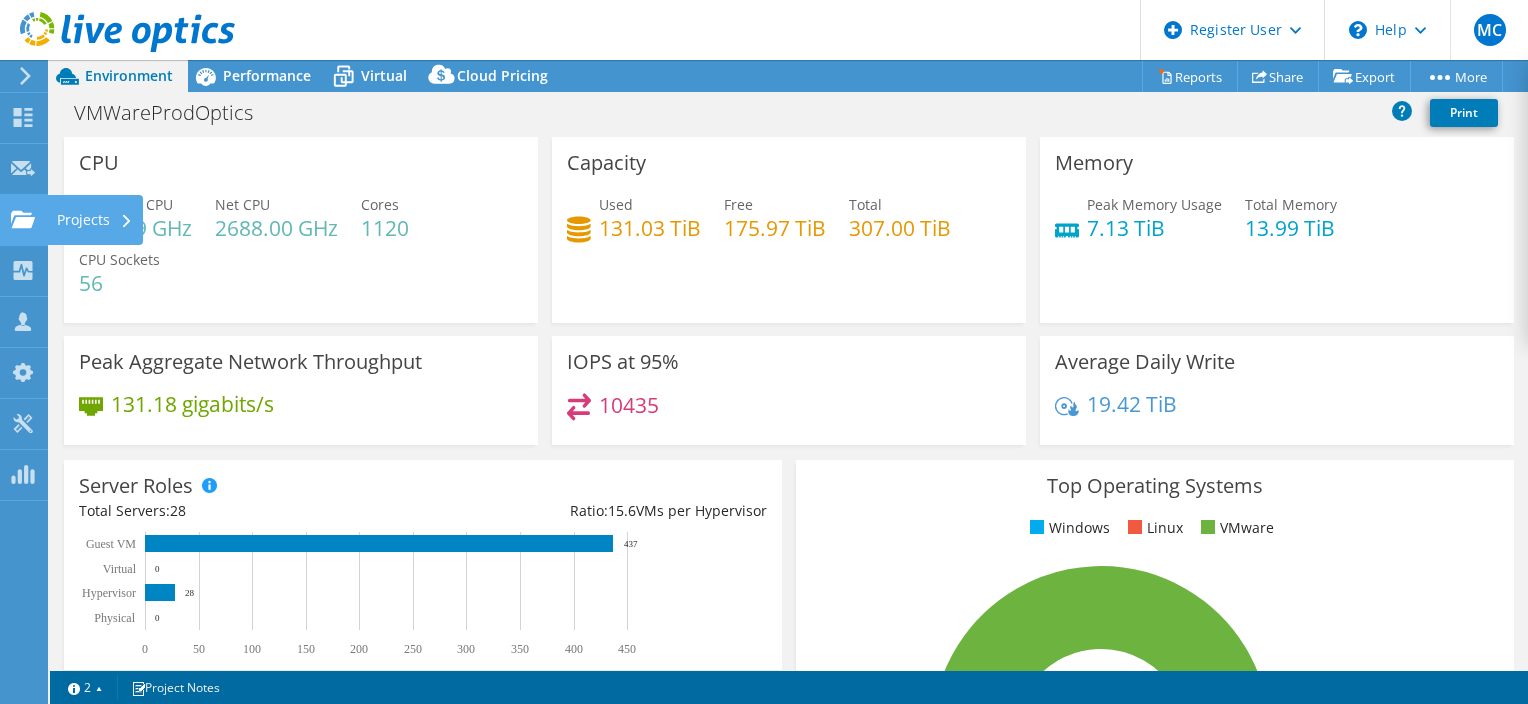 click 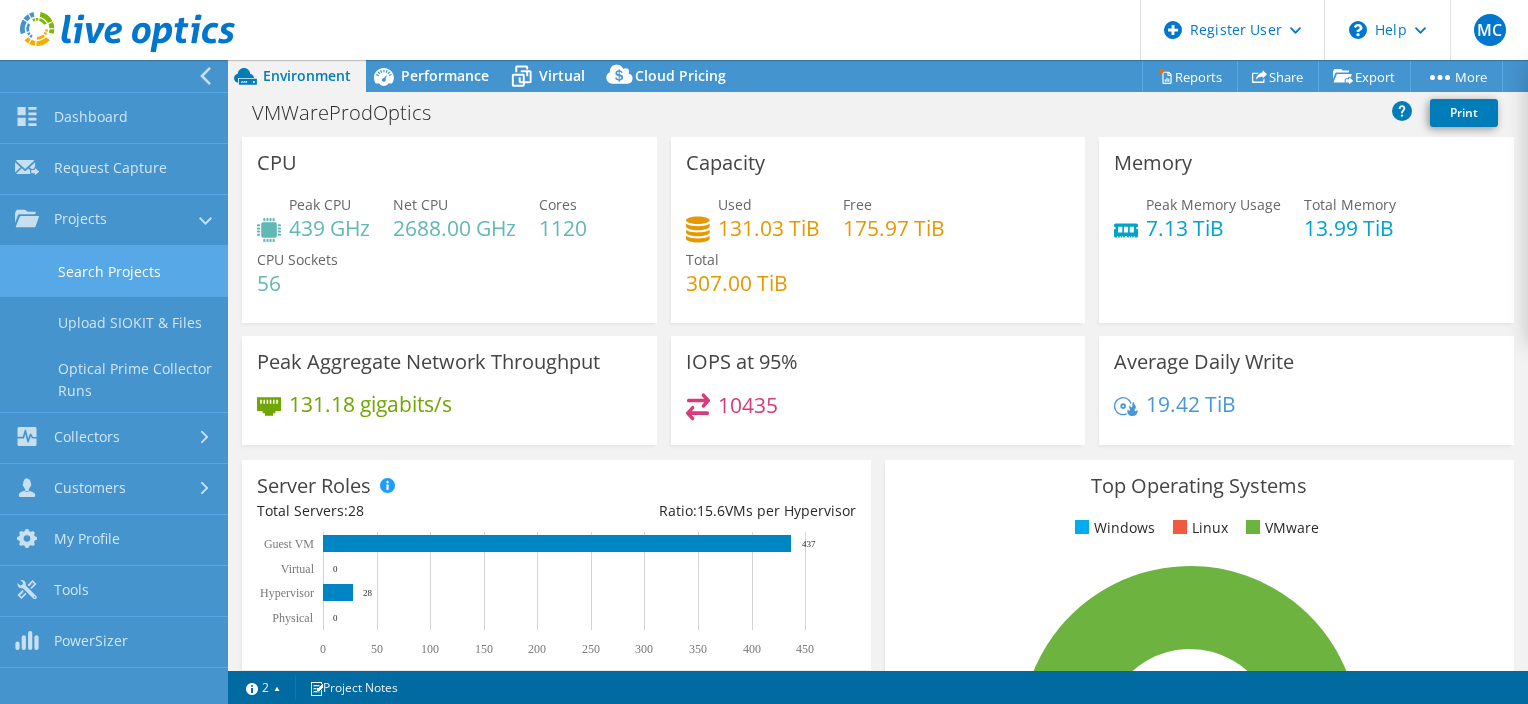 click on "Search Projects" at bounding box center (114, 271) 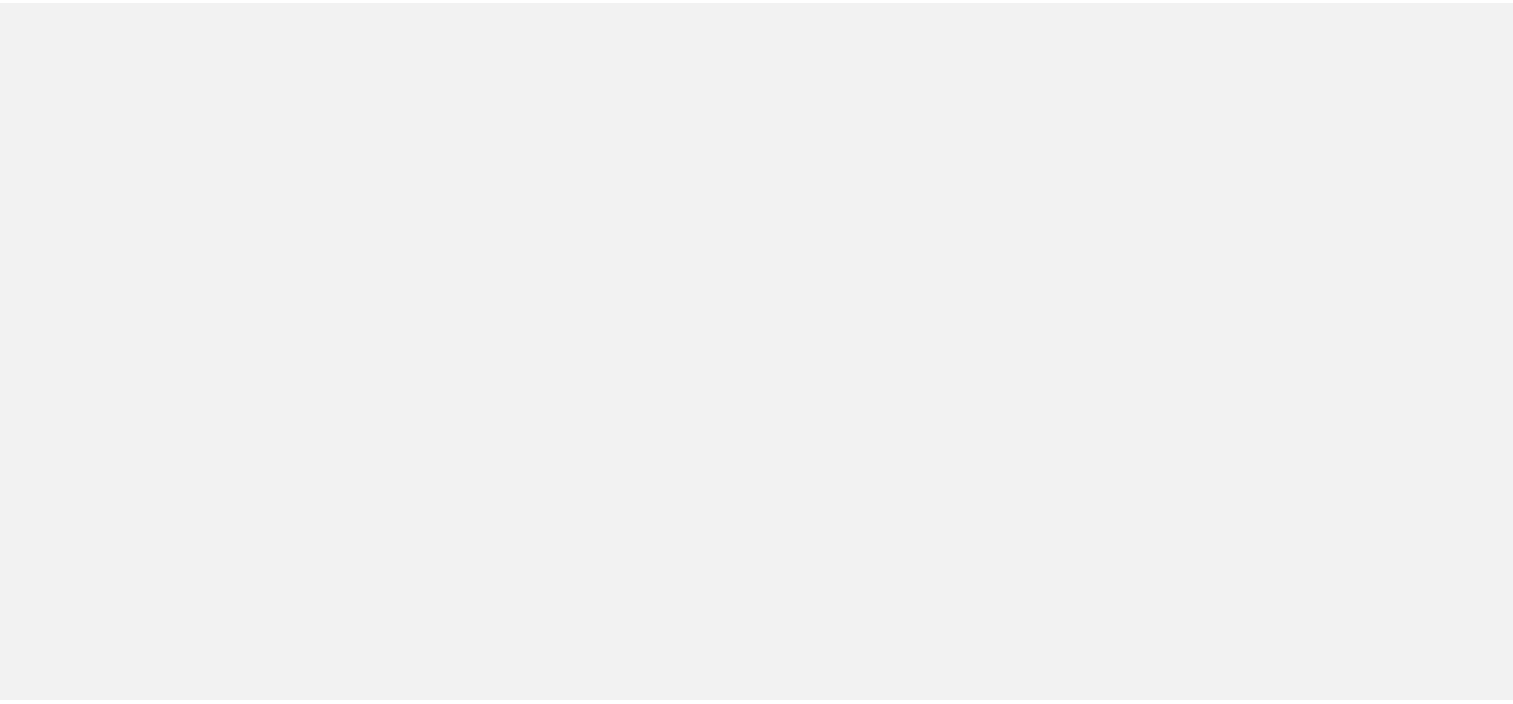 scroll, scrollTop: 0, scrollLeft: 0, axis: both 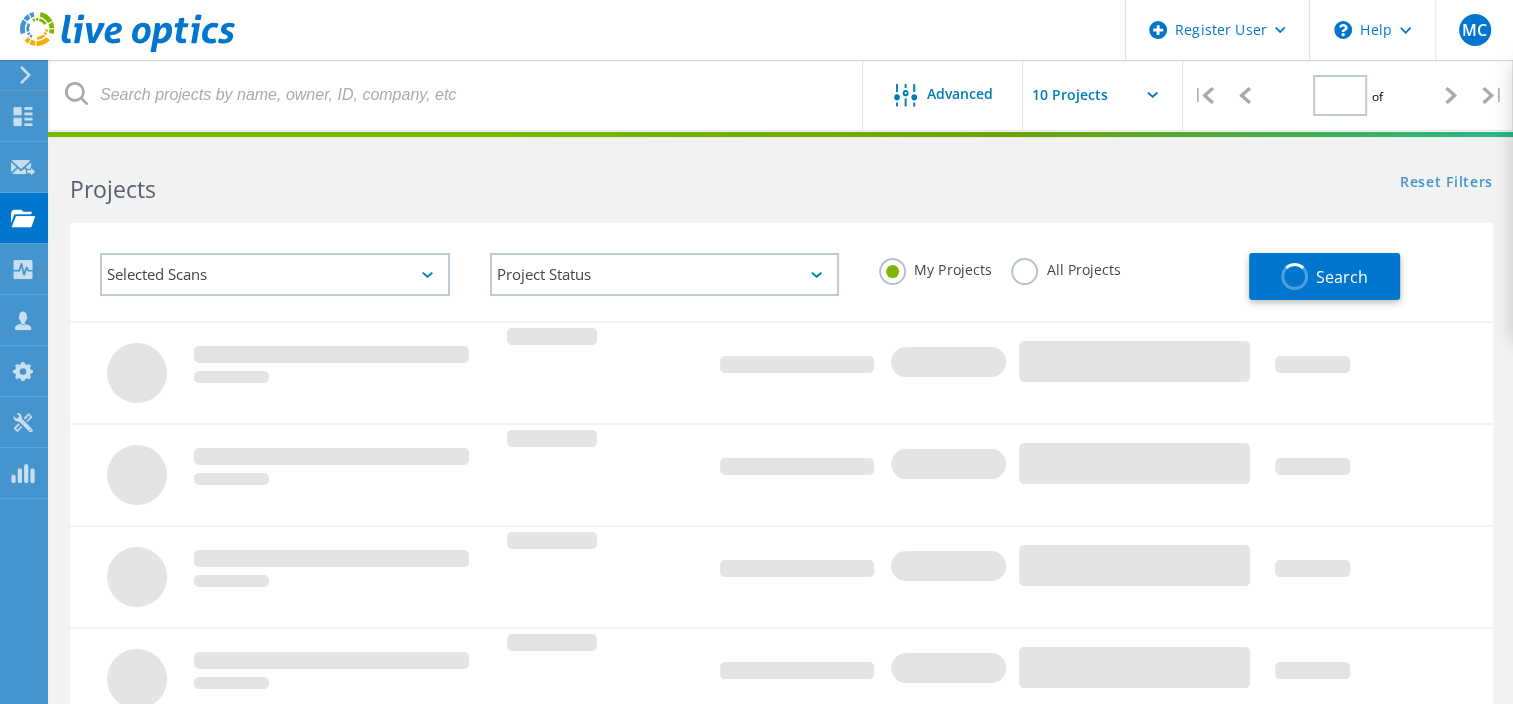 type on "1" 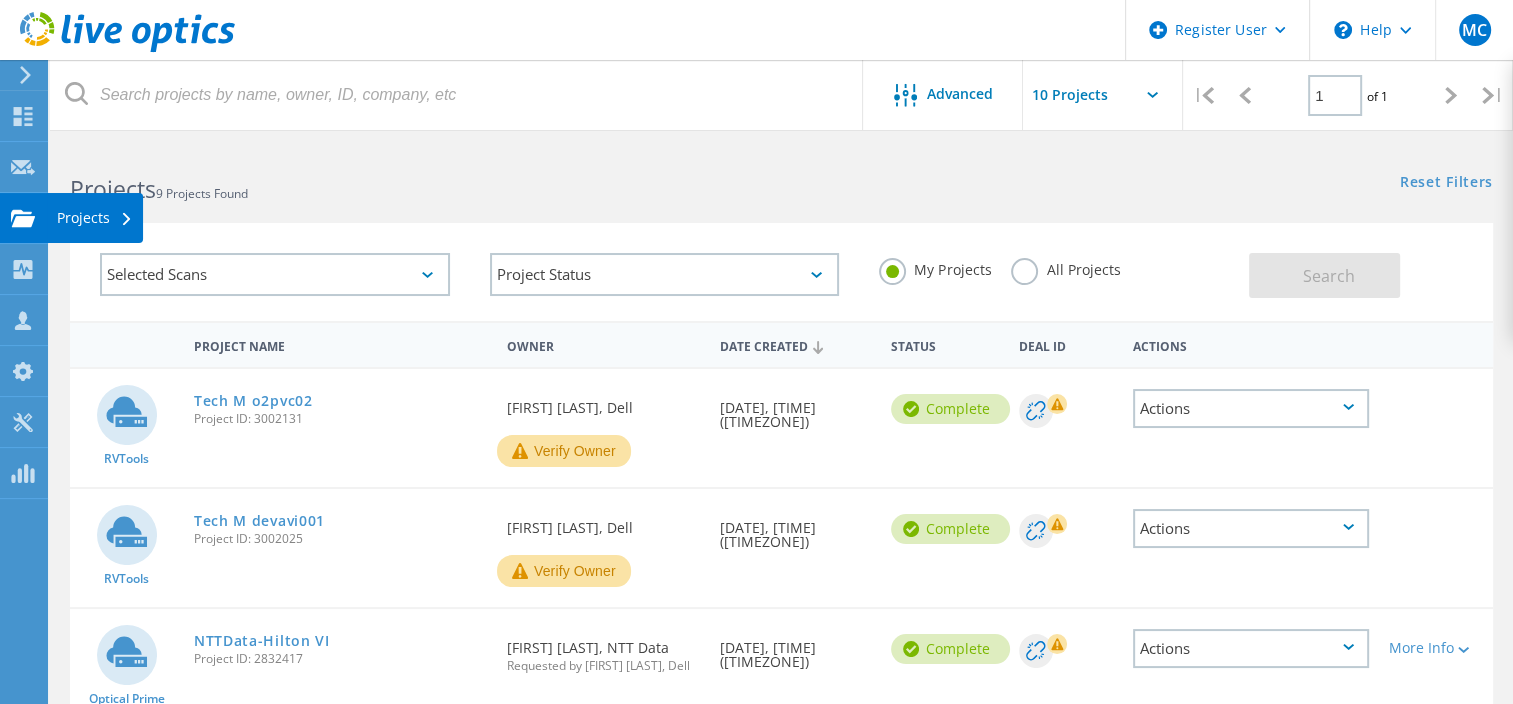click 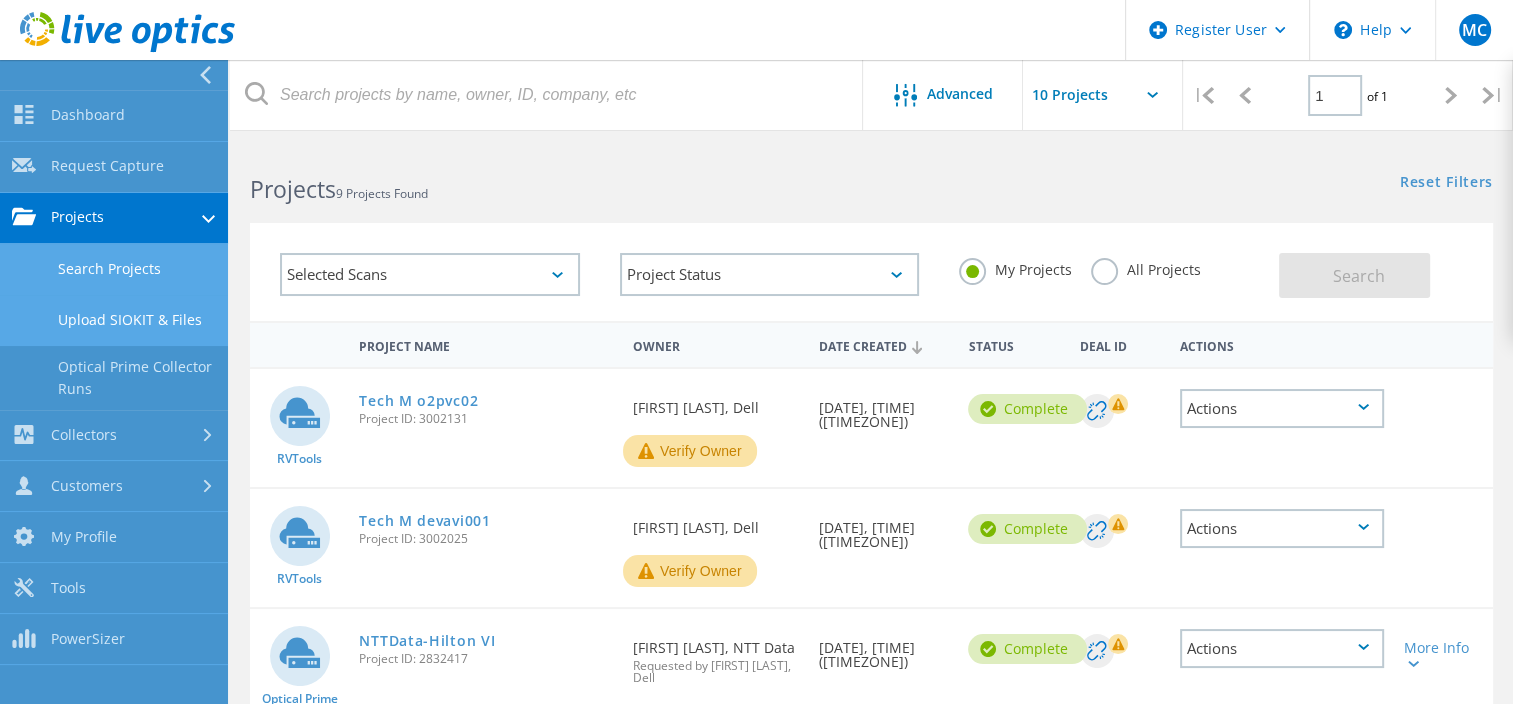 click on "Upload SIOKIT & Files" at bounding box center (114, 320) 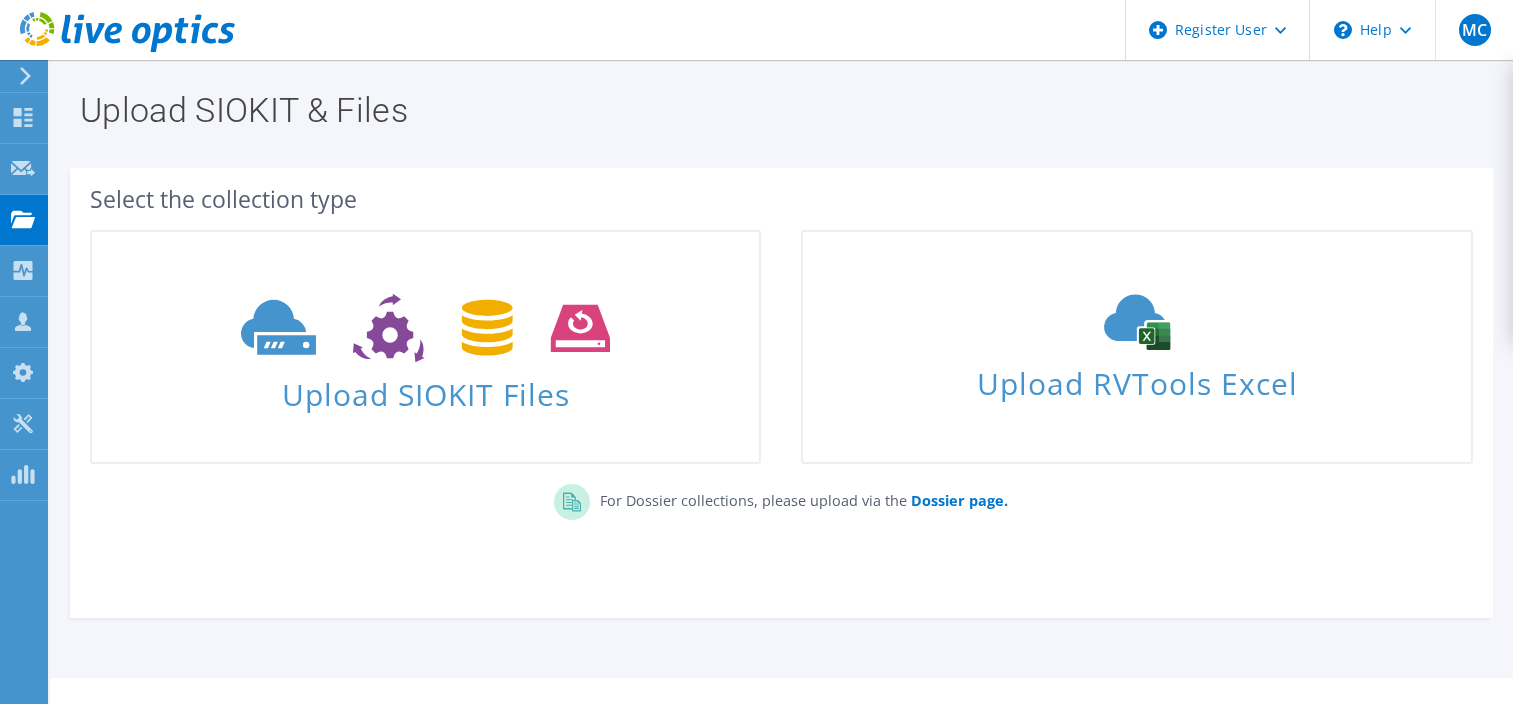 scroll, scrollTop: 0, scrollLeft: 0, axis: both 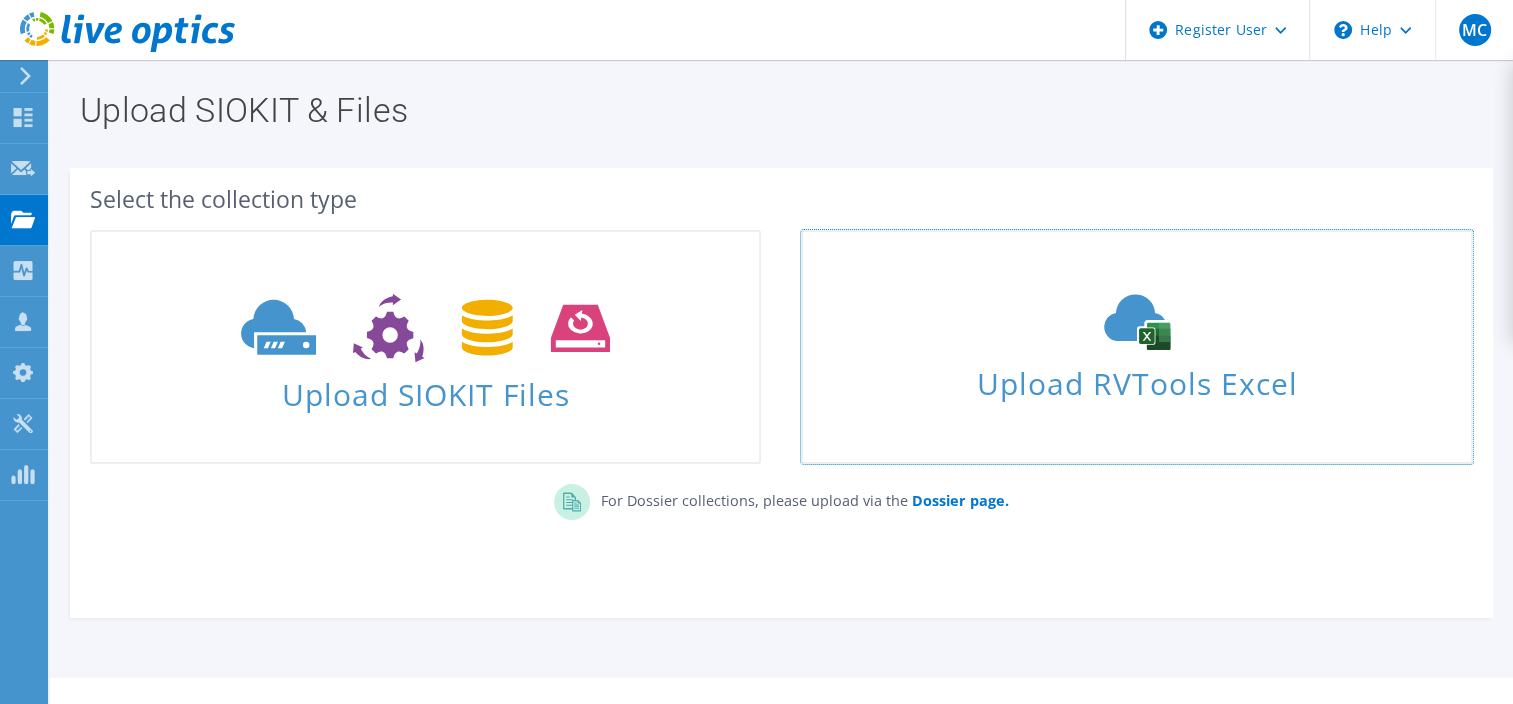 click on "Upload RVTools Excel" at bounding box center [1136, 347] 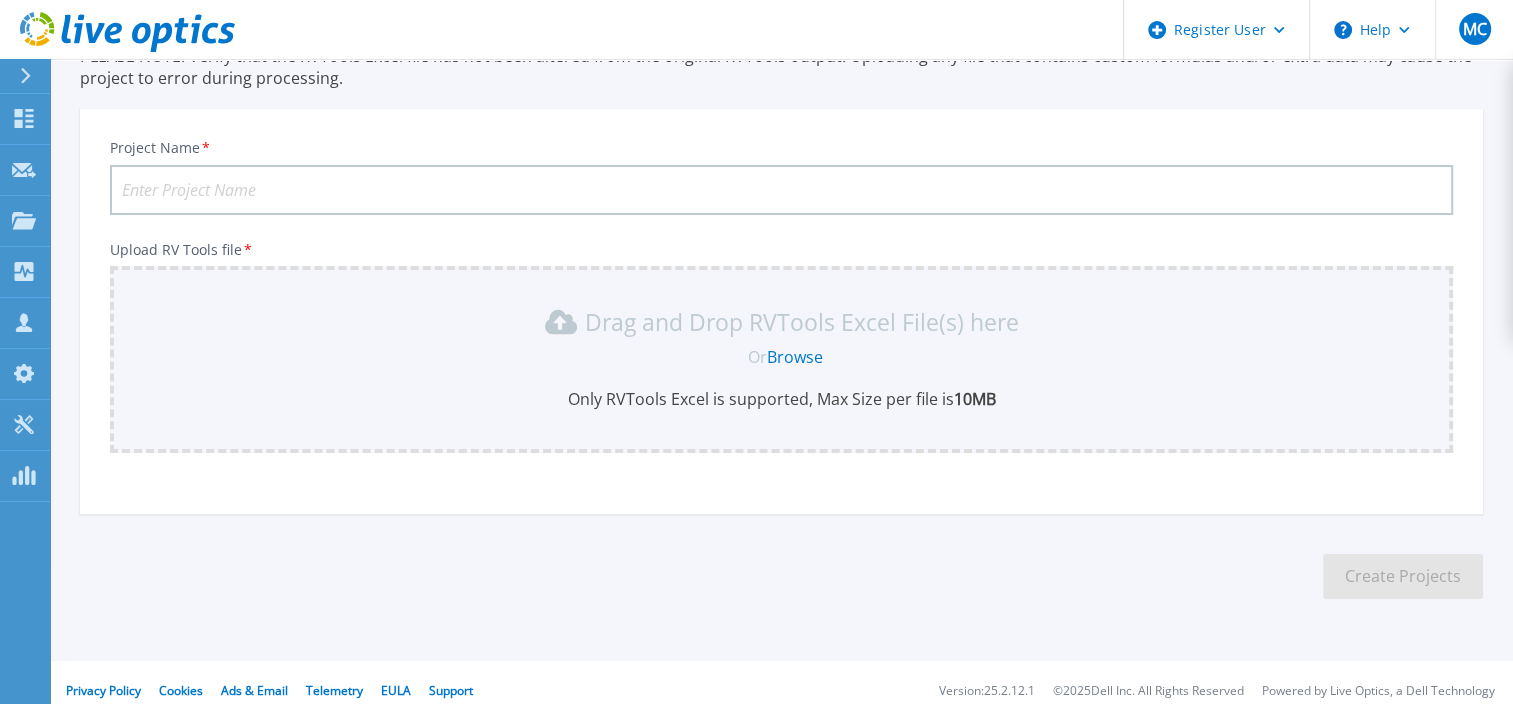 scroll, scrollTop: 178, scrollLeft: 0, axis: vertical 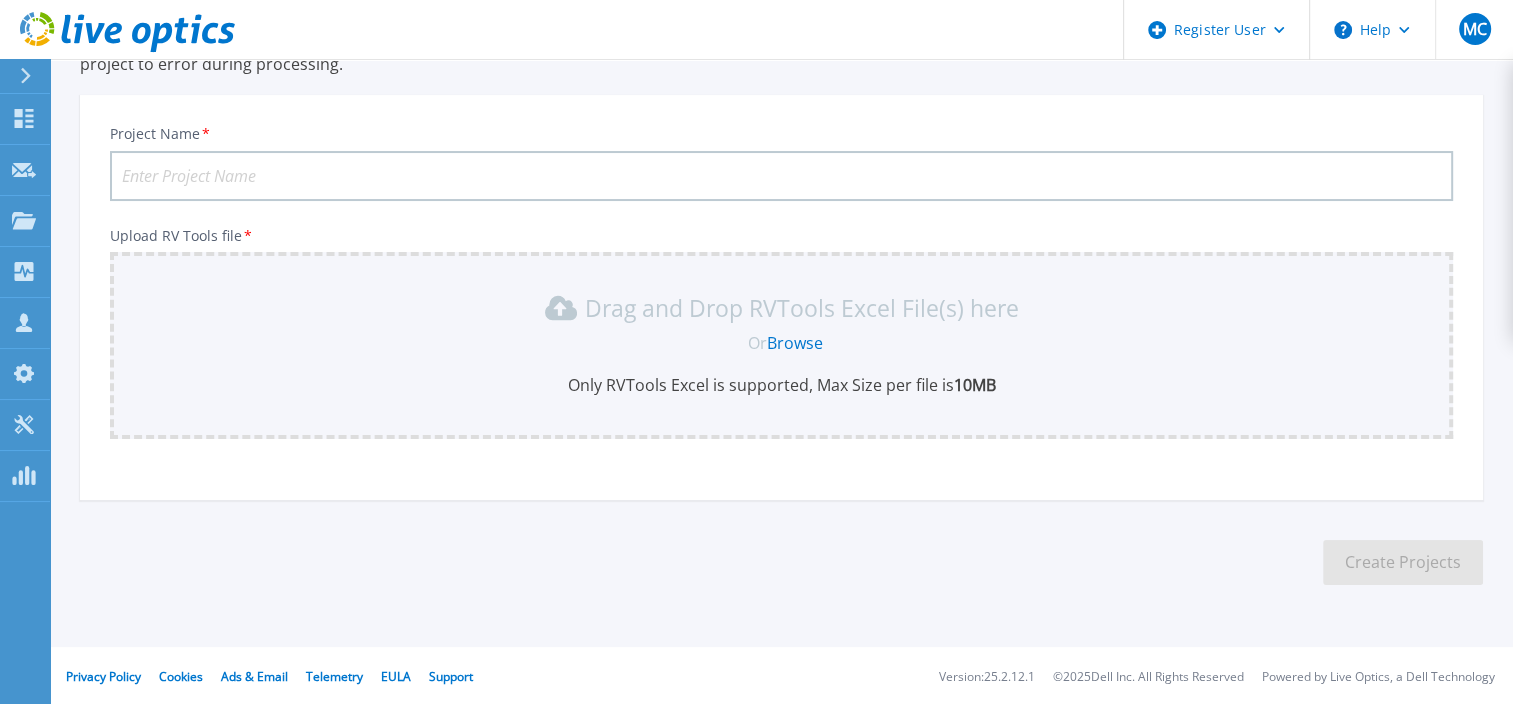 click on "Project Name *" at bounding box center [781, 176] 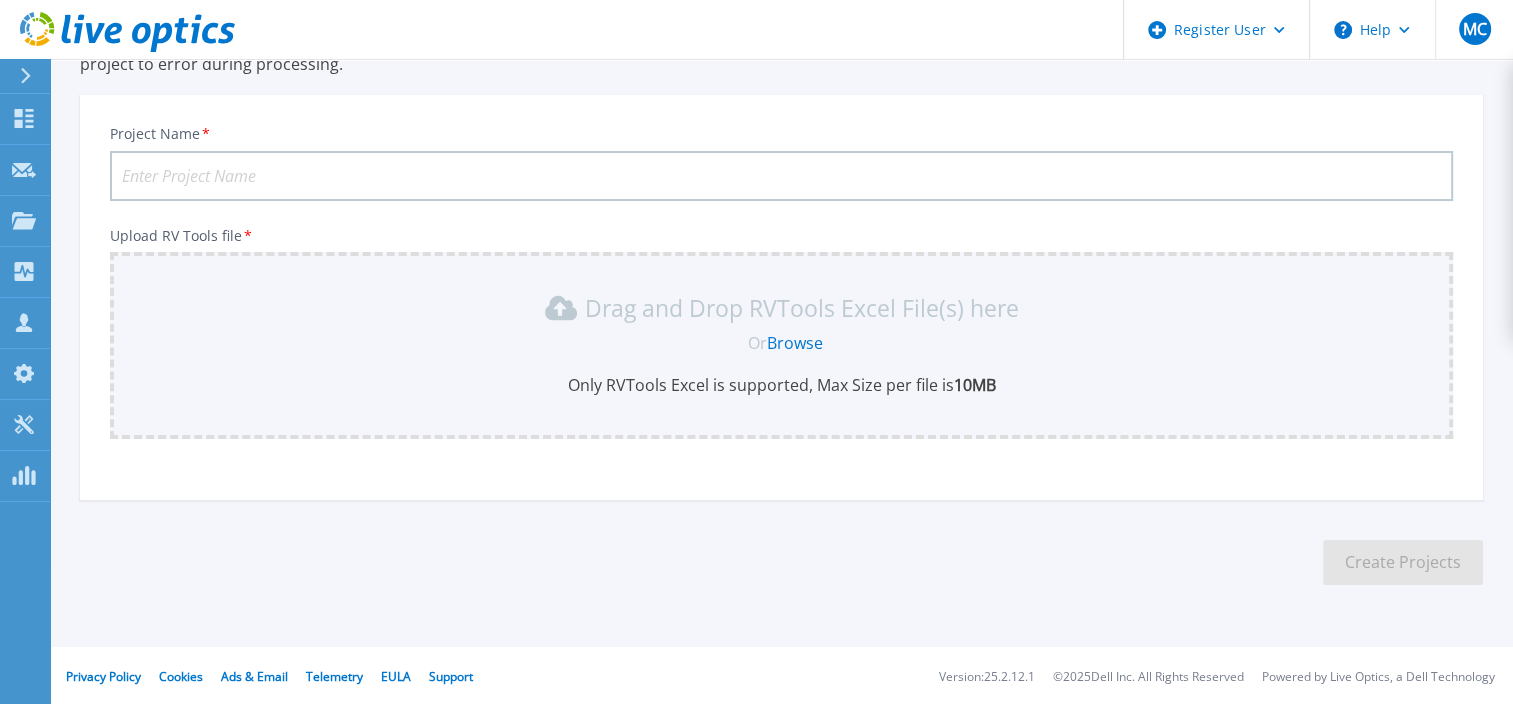 paste on "dewstuuavvcs02" 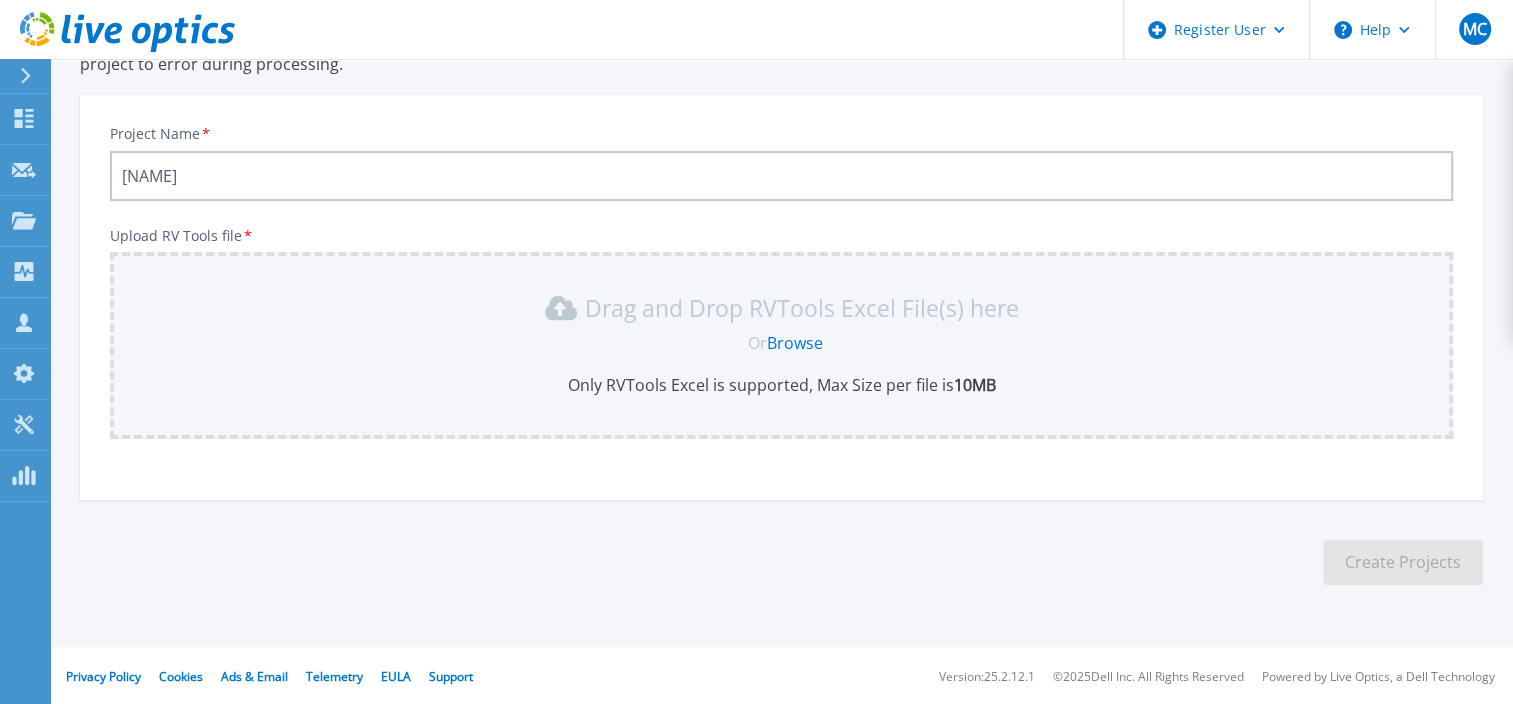 type on "Tech M dewstuuavvcs02" 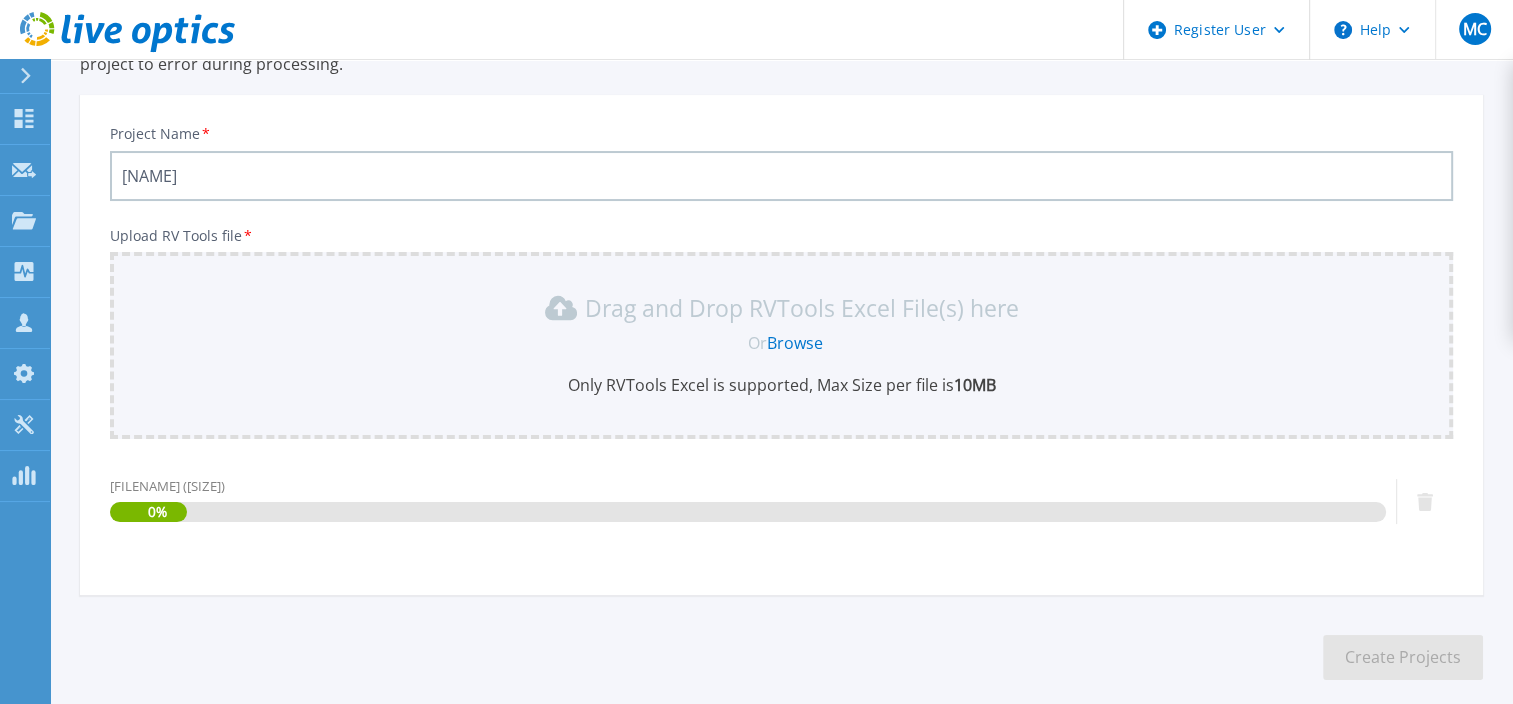 scroll, scrollTop: 274, scrollLeft: 0, axis: vertical 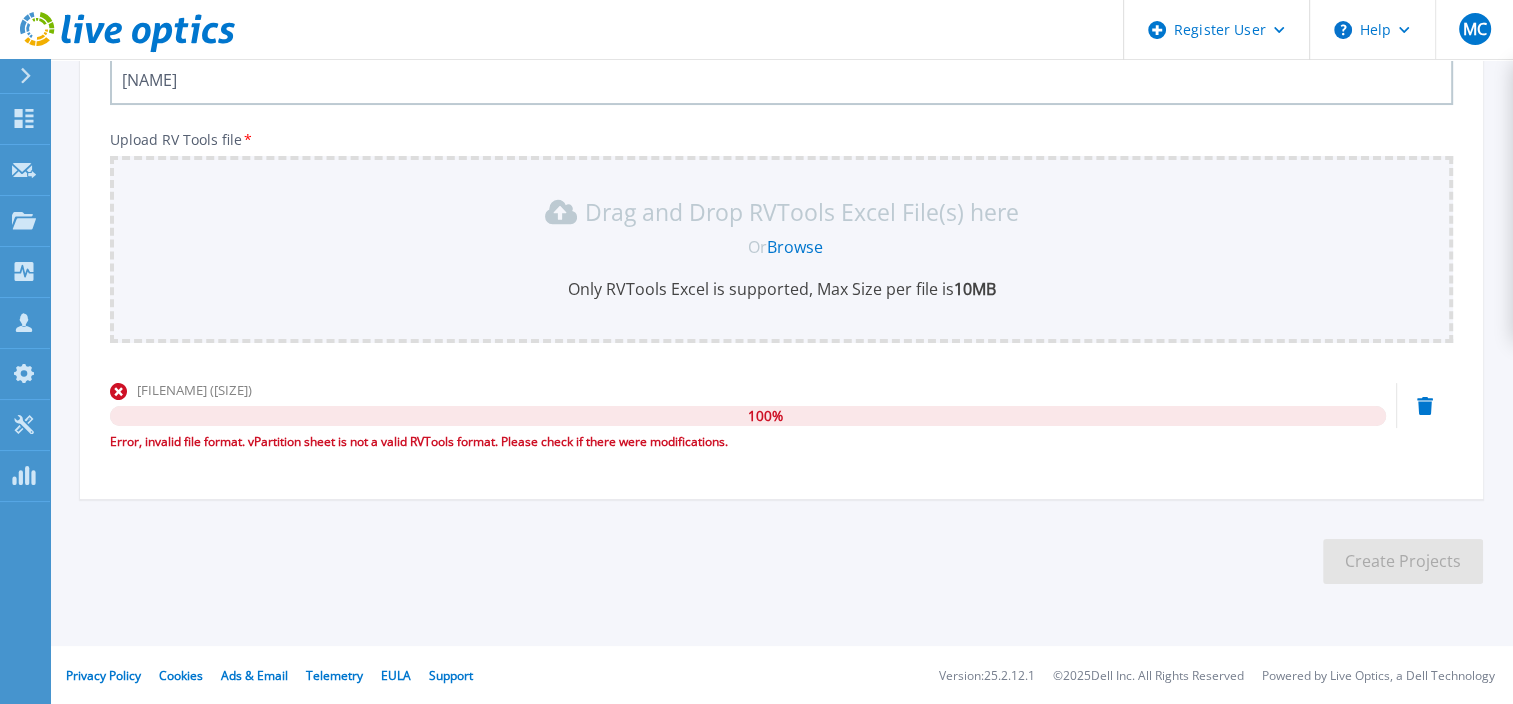 click 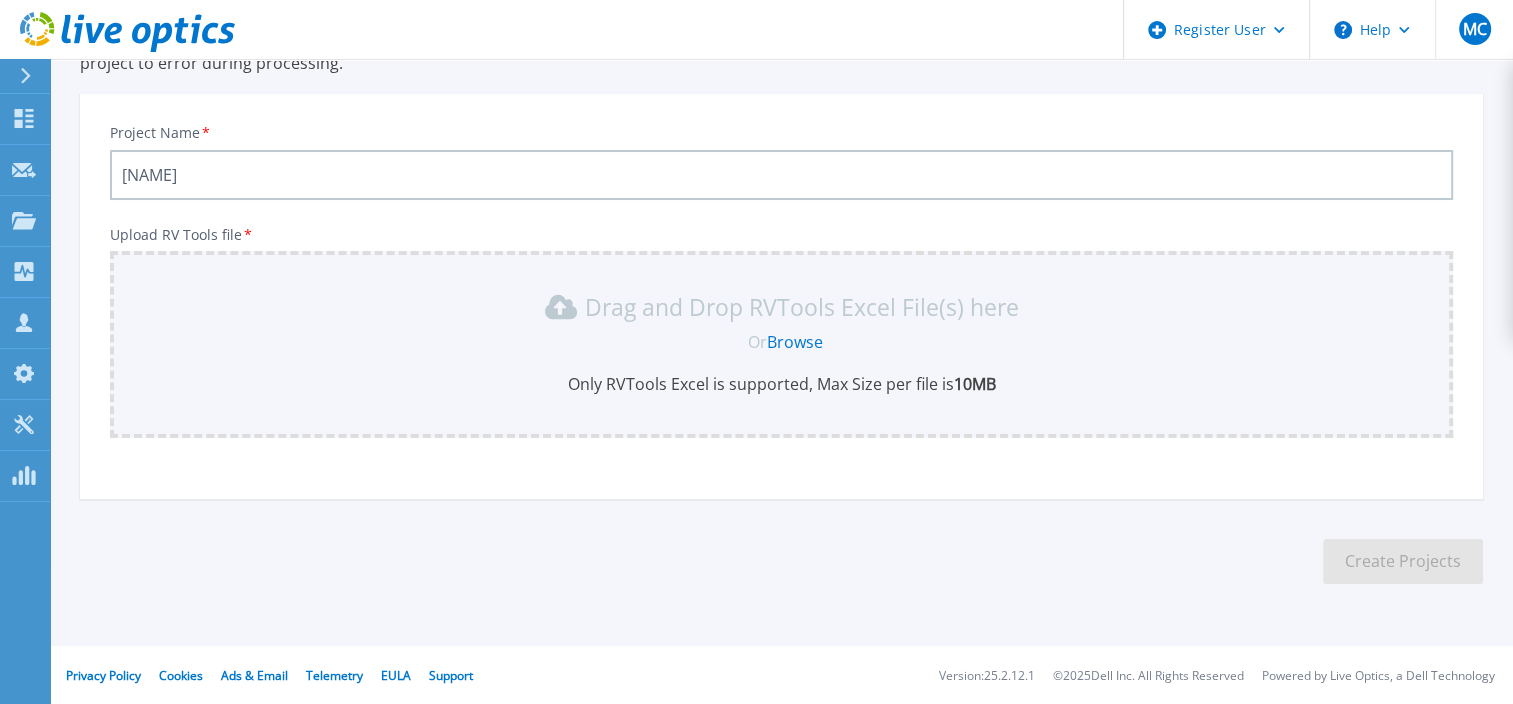 click on "Tech M dewstuuavvcs02" at bounding box center [781, 175] 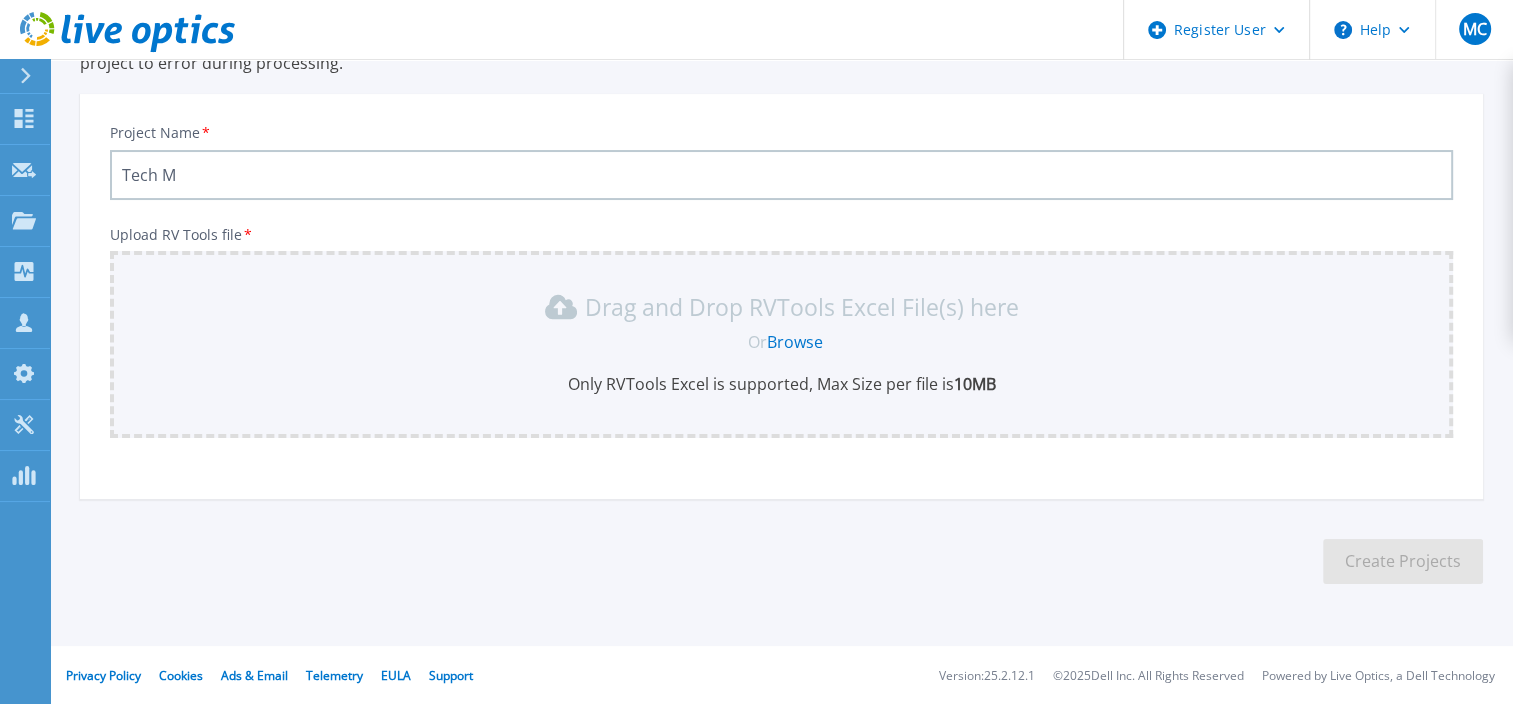 paste on "VCRTBOSS1" 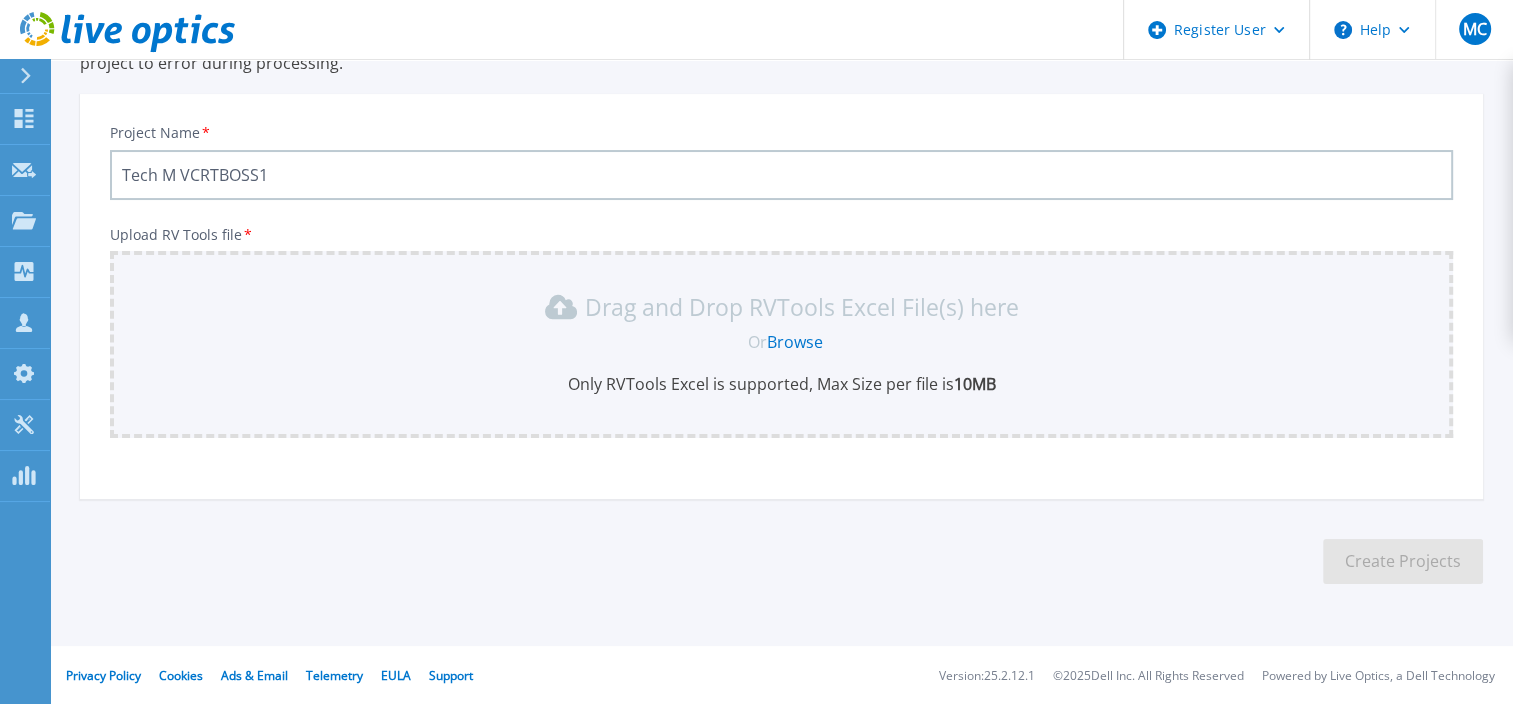 type on "Tech M VCRTBOSS1" 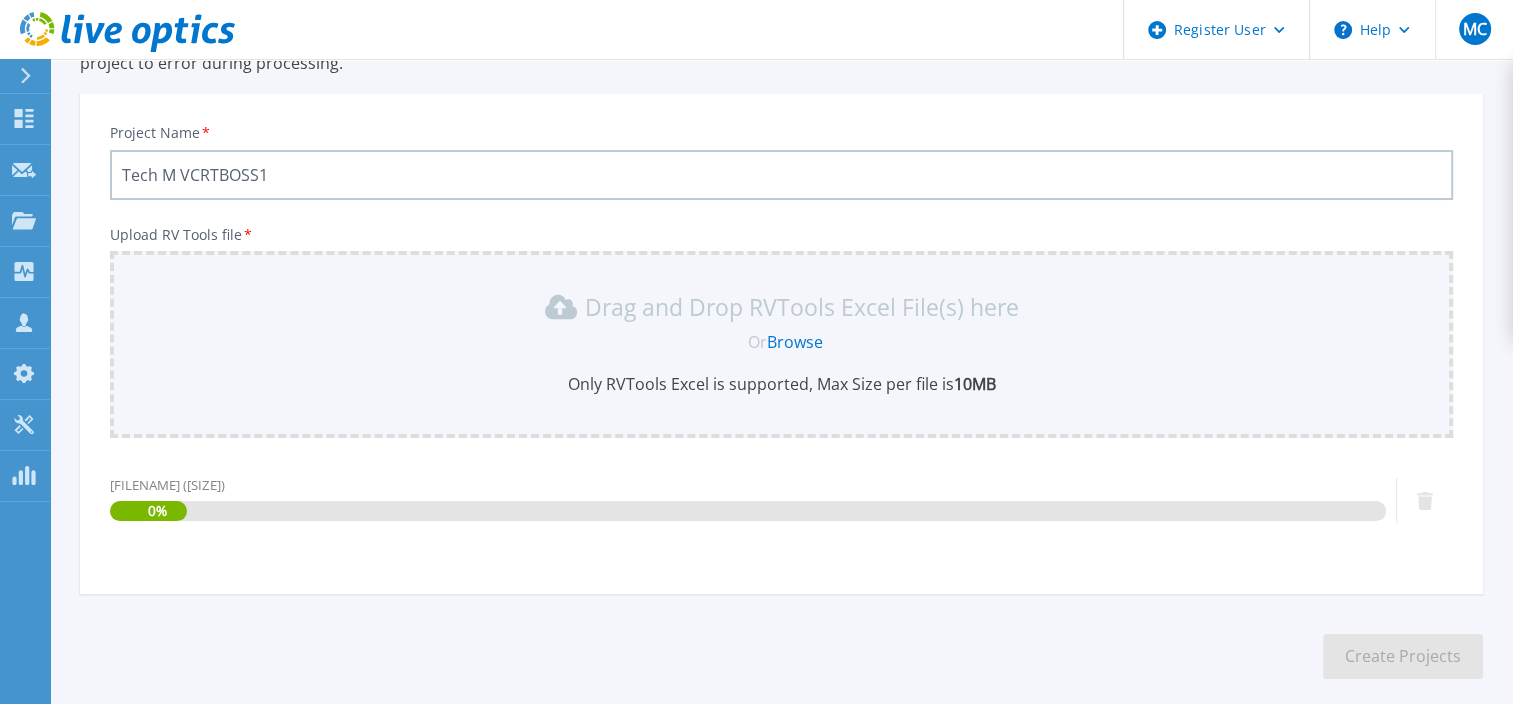 scroll, scrollTop: 274, scrollLeft: 0, axis: vertical 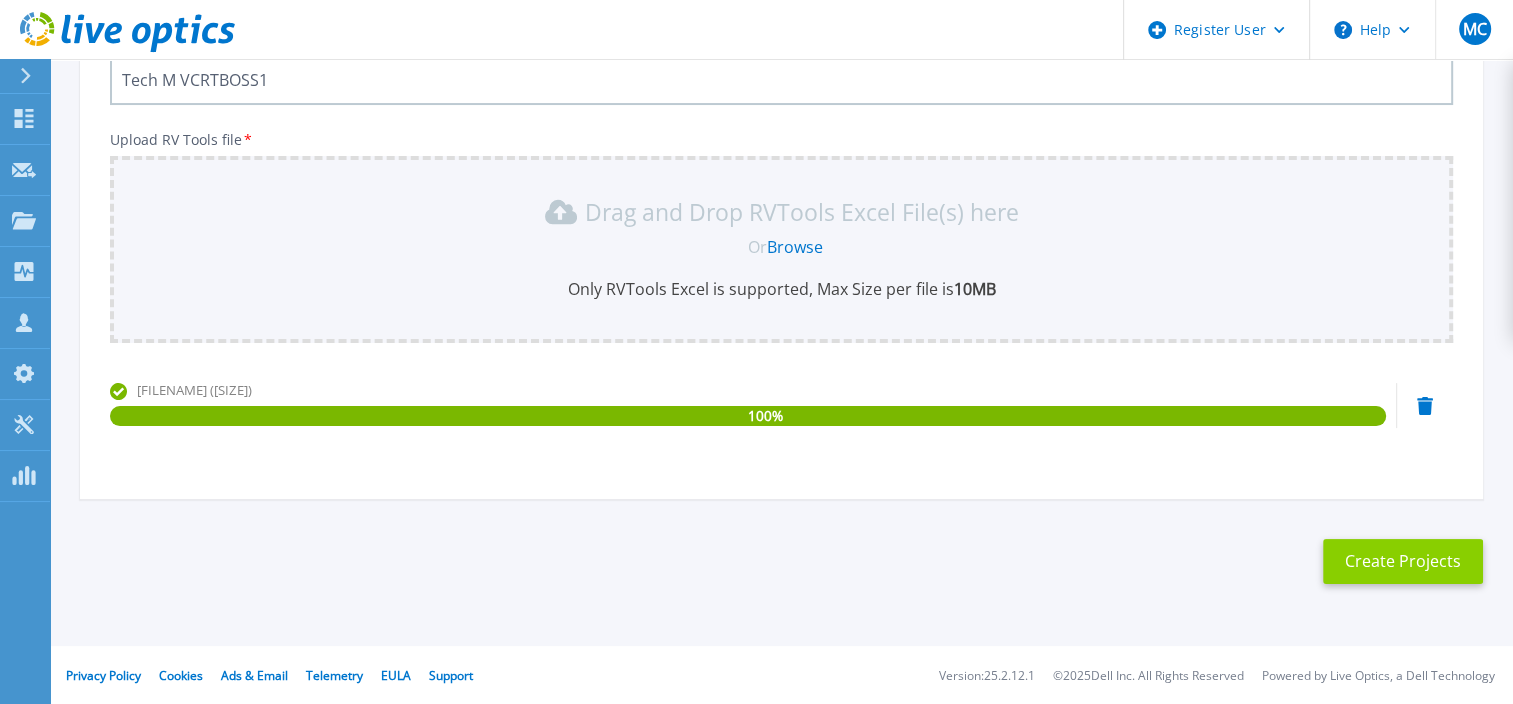 click on "Create Projects" at bounding box center (1403, 561) 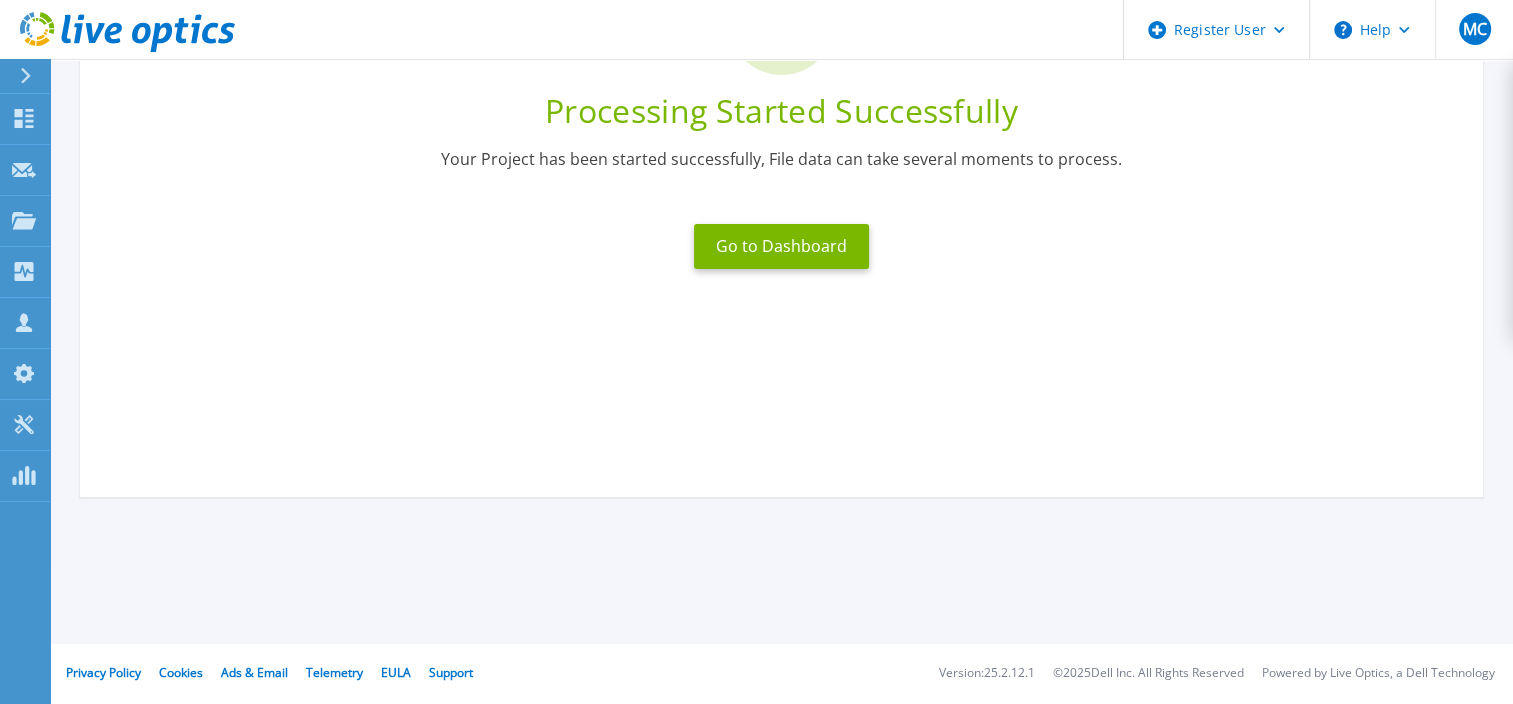 scroll, scrollTop: 245, scrollLeft: 0, axis: vertical 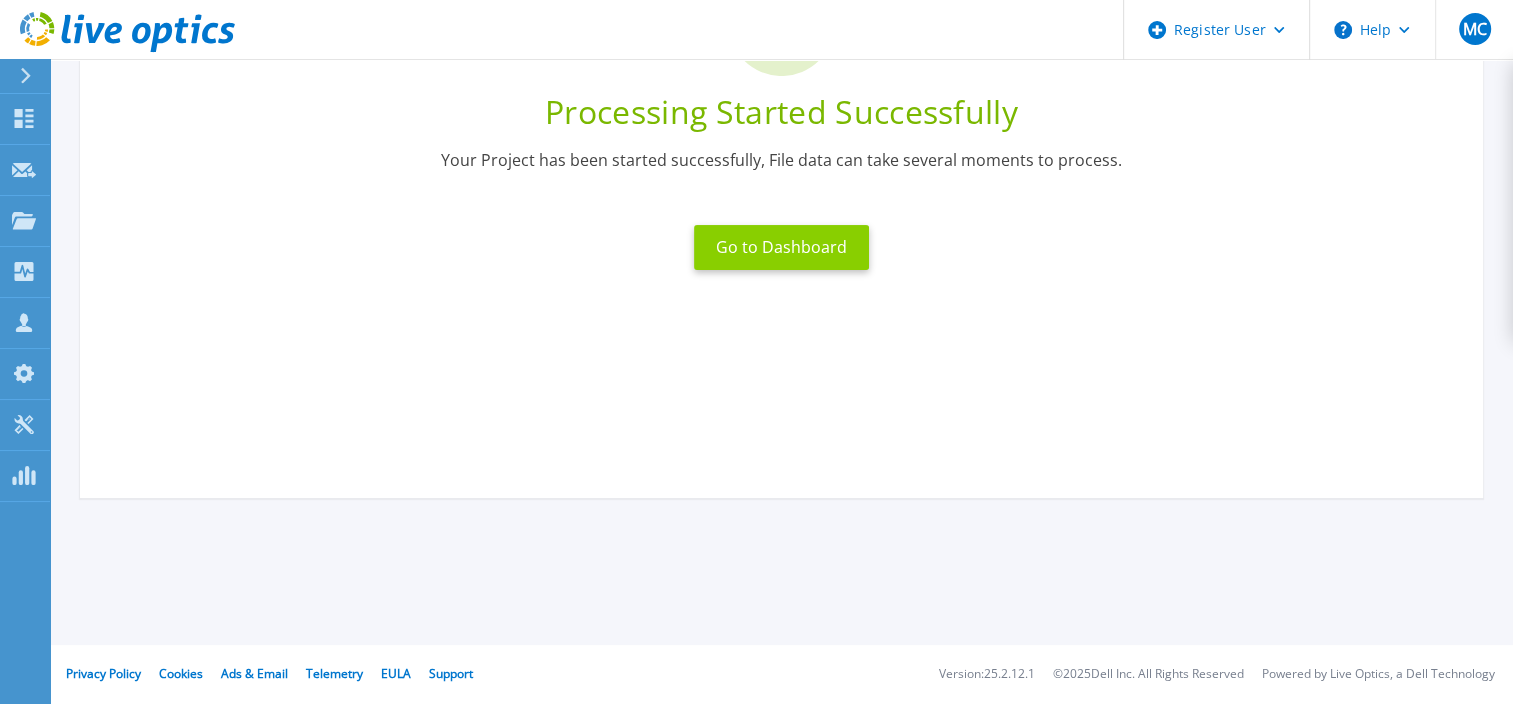 click on "Go to Dashboard" at bounding box center [781, 247] 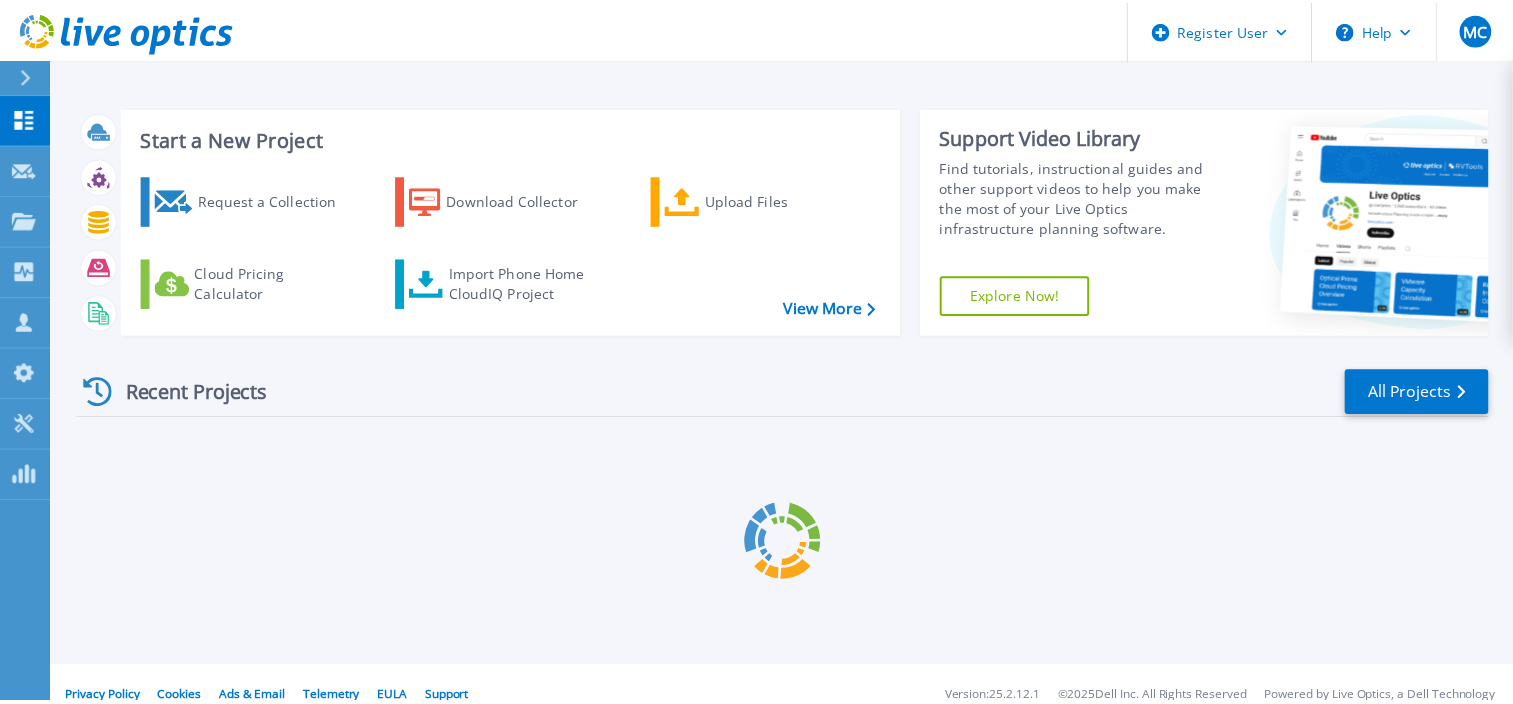 scroll, scrollTop: 0, scrollLeft: 0, axis: both 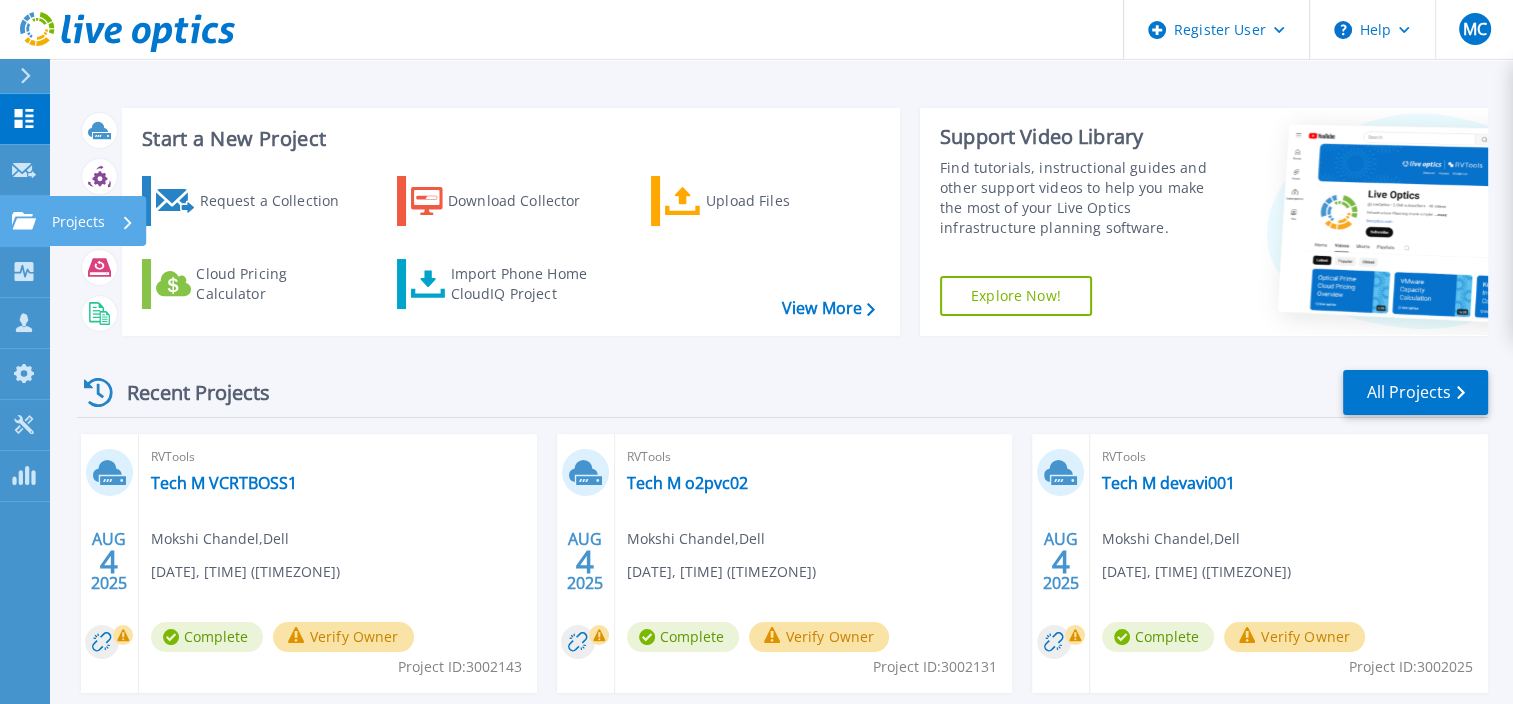click on "Projects" at bounding box center [78, 222] 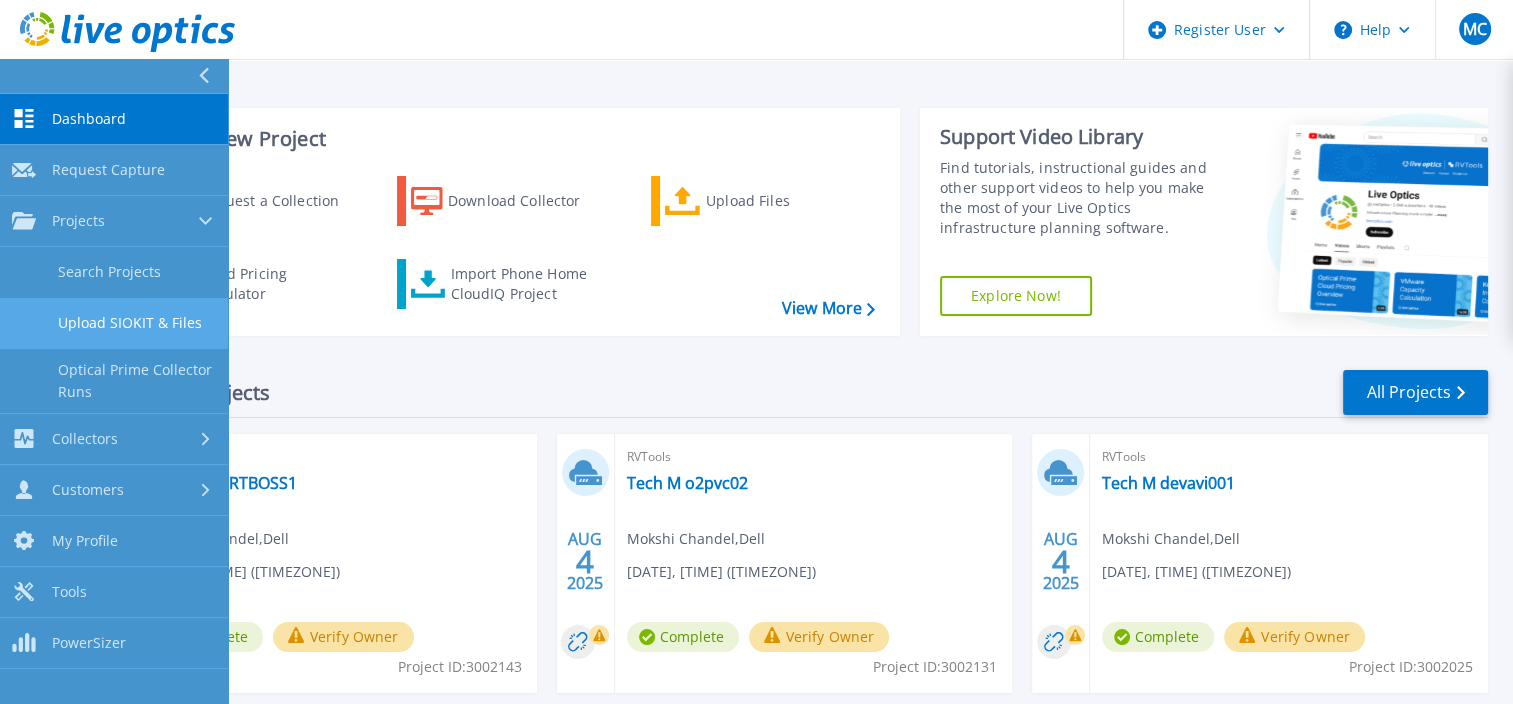 click on "Upload SIOKIT & Files" at bounding box center (114, 323) 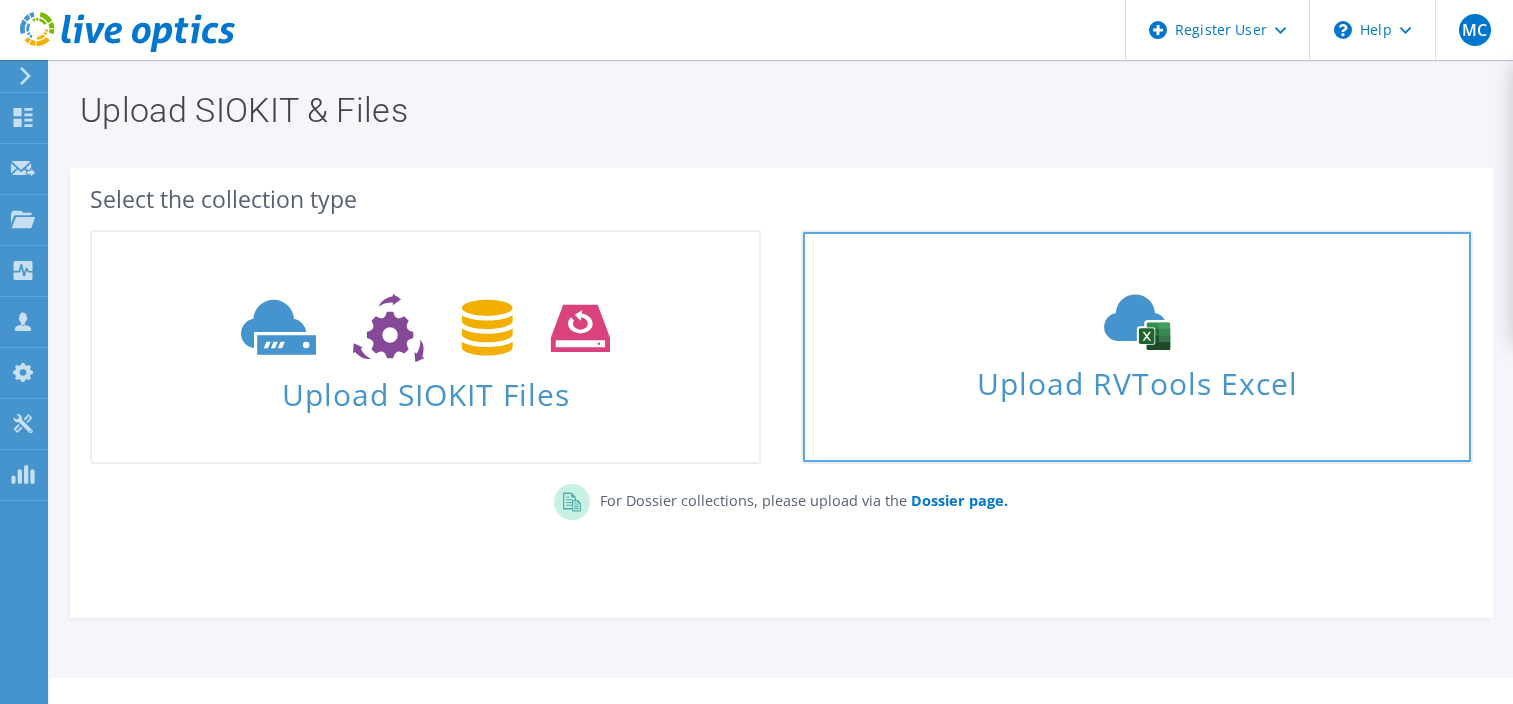 scroll, scrollTop: 0, scrollLeft: 0, axis: both 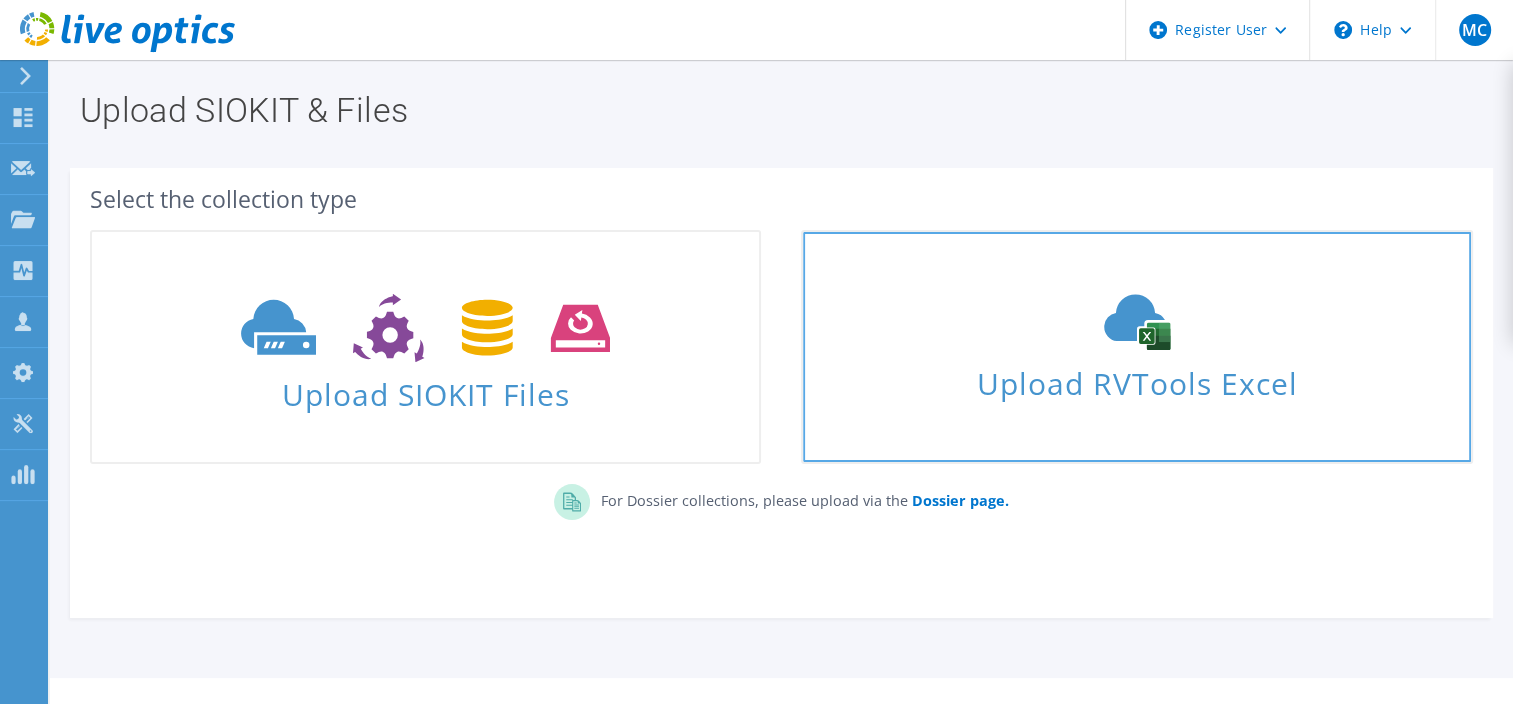 click 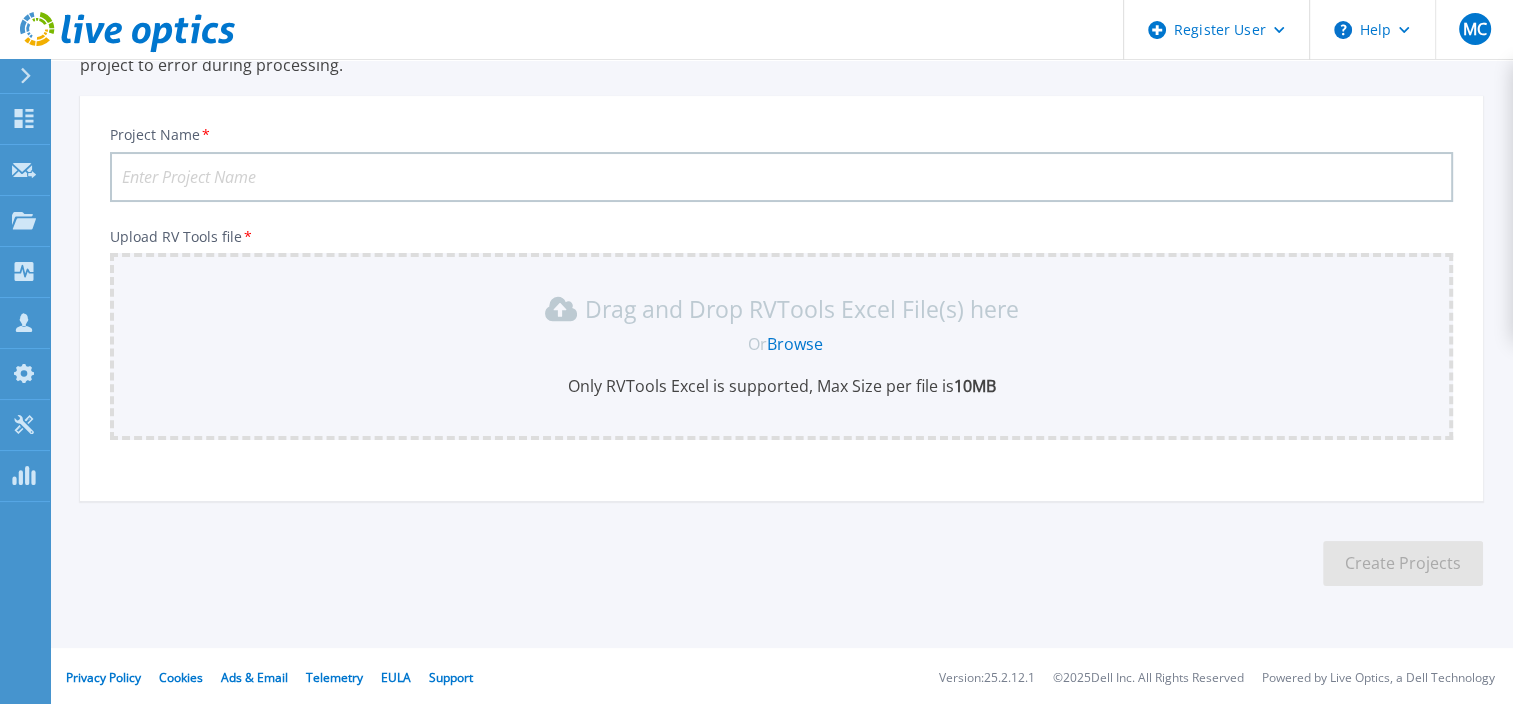 scroll, scrollTop: 179, scrollLeft: 0, axis: vertical 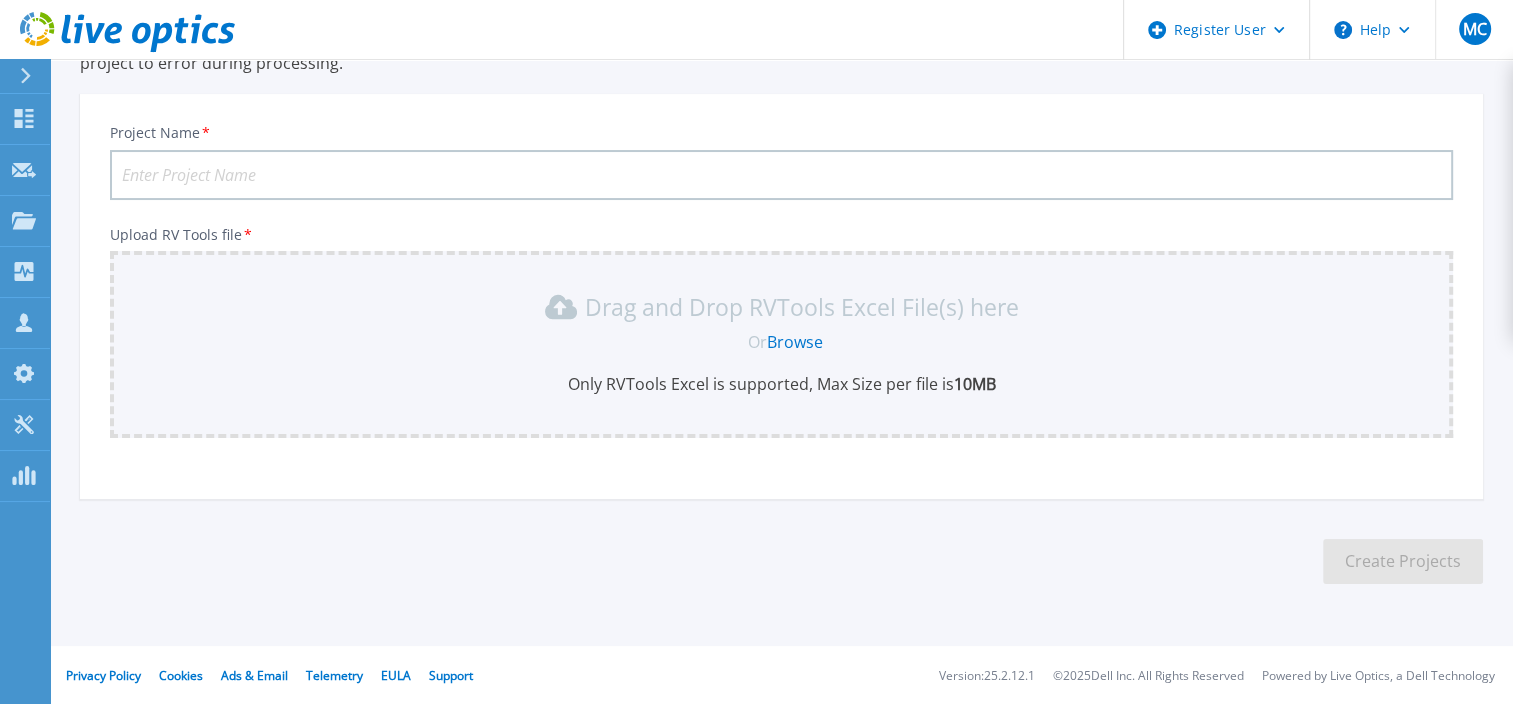 click on "Project Name *" at bounding box center [781, 175] 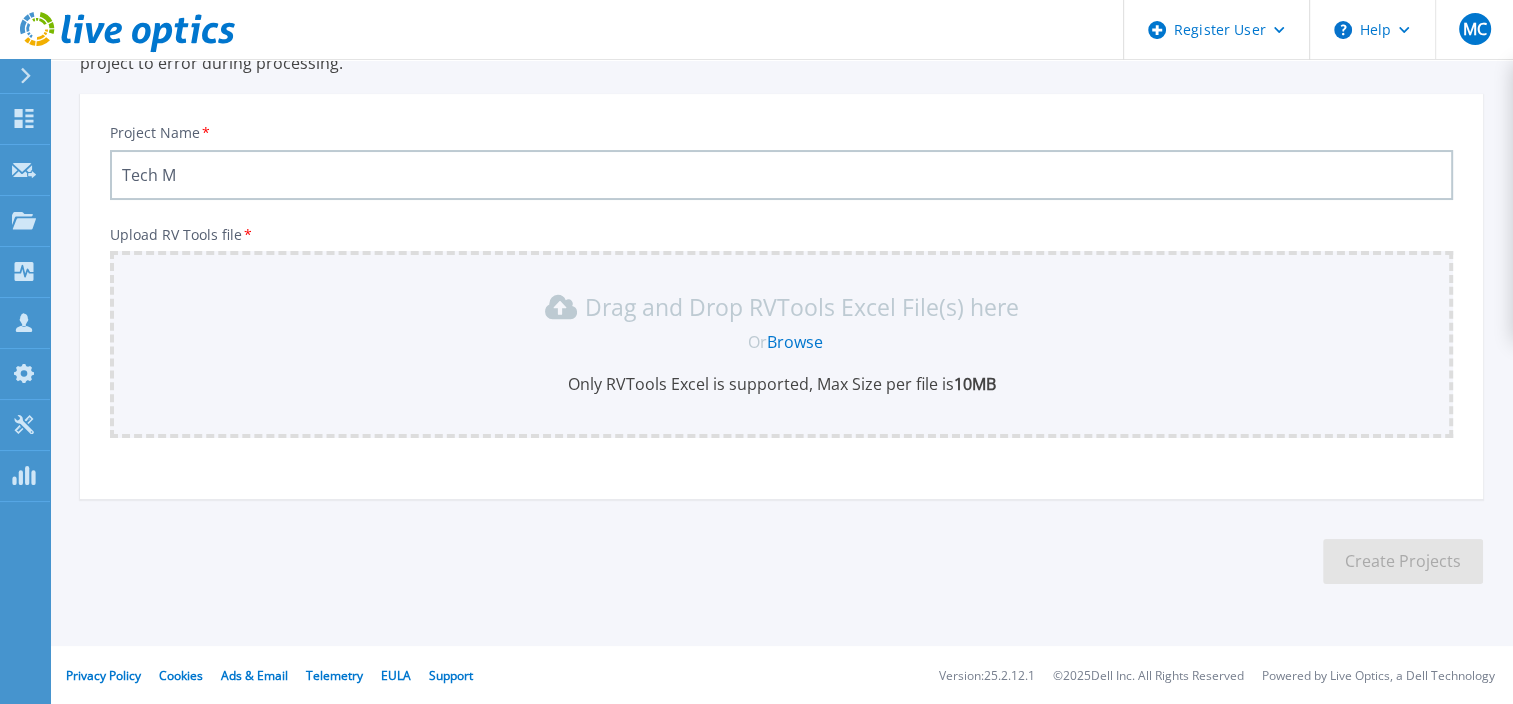 paste on "mucsgvc03" 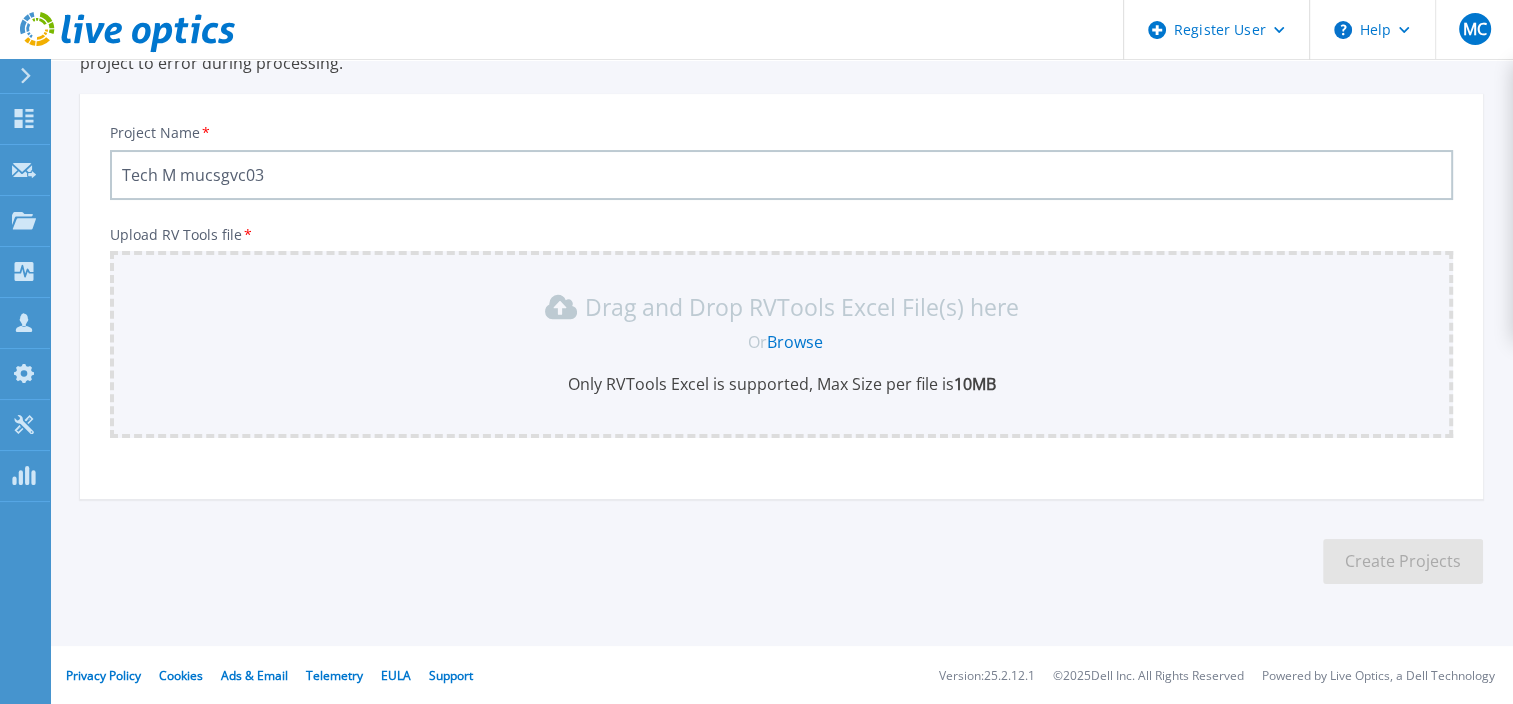 type on "Tech M mucsgvc03" 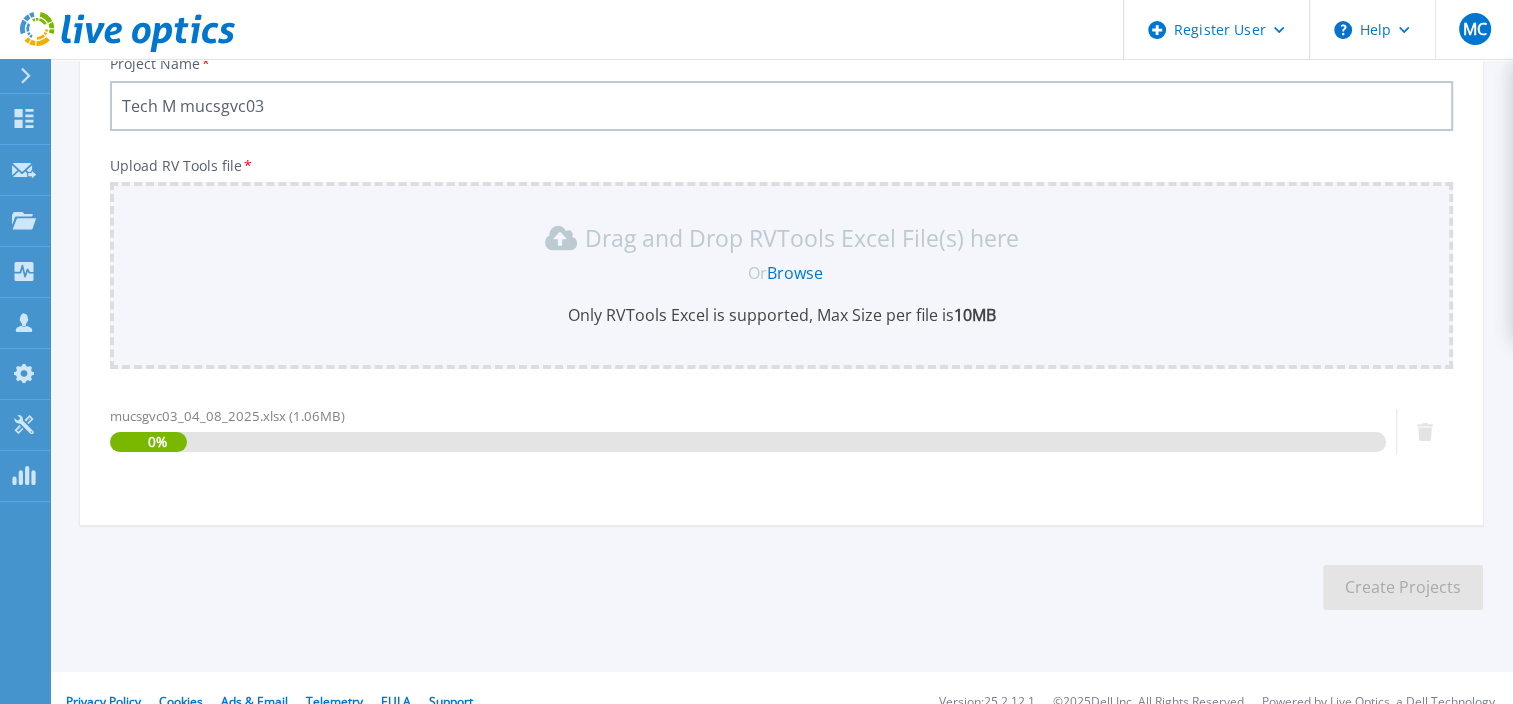 scroll, scrollTop: 274, scrollLeft: 0, axis: vertical 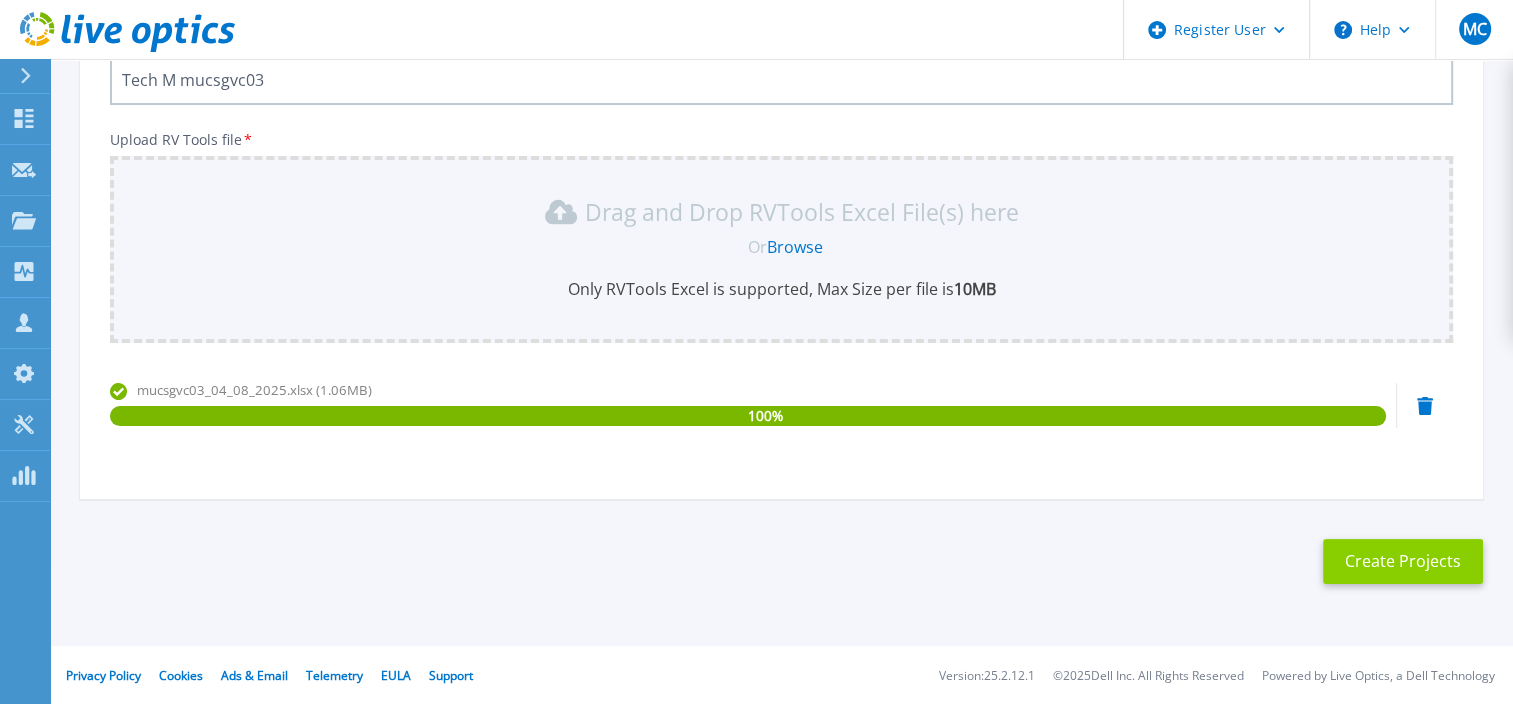 click on "Create Projects" at bounding box center [1403, 561] 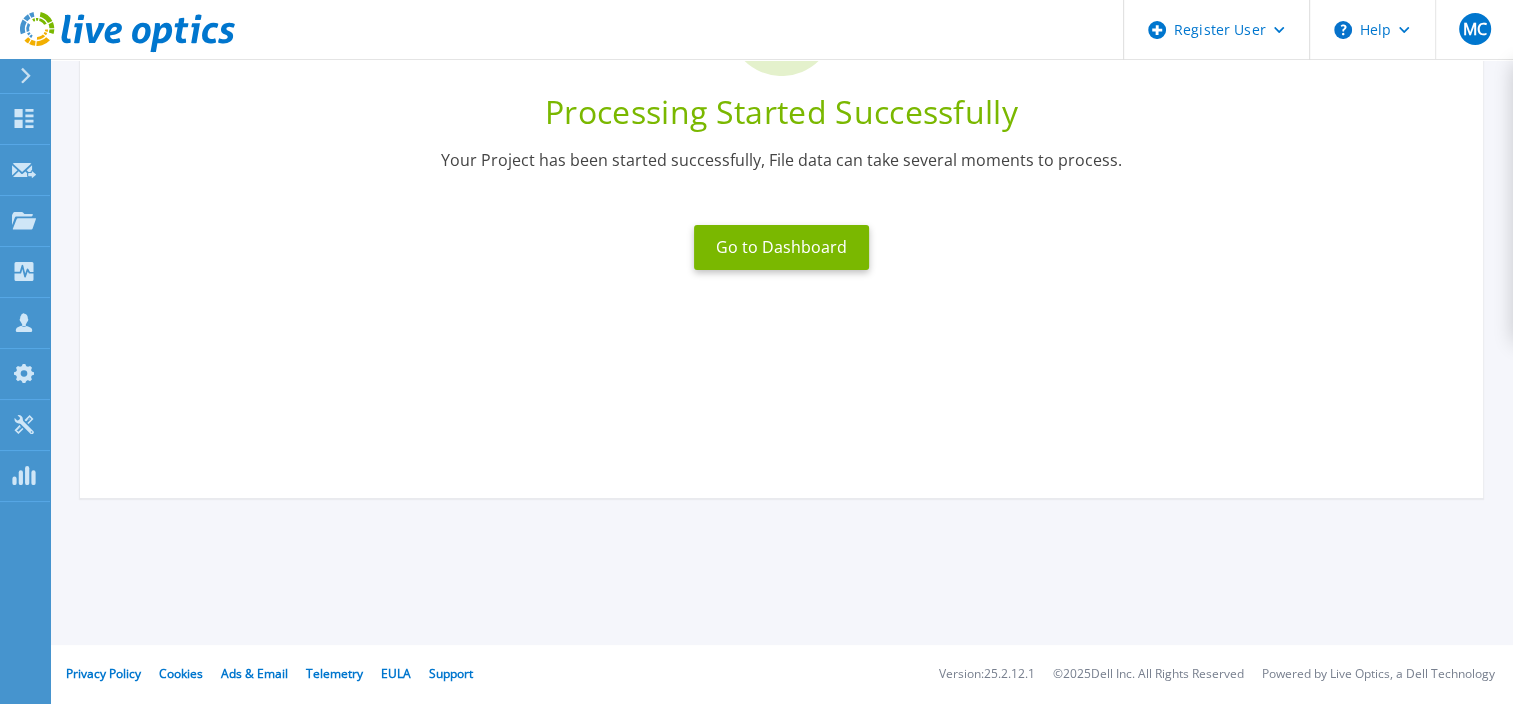 scroll, scrollTop: 0, scrollLeft: 0, axis: both 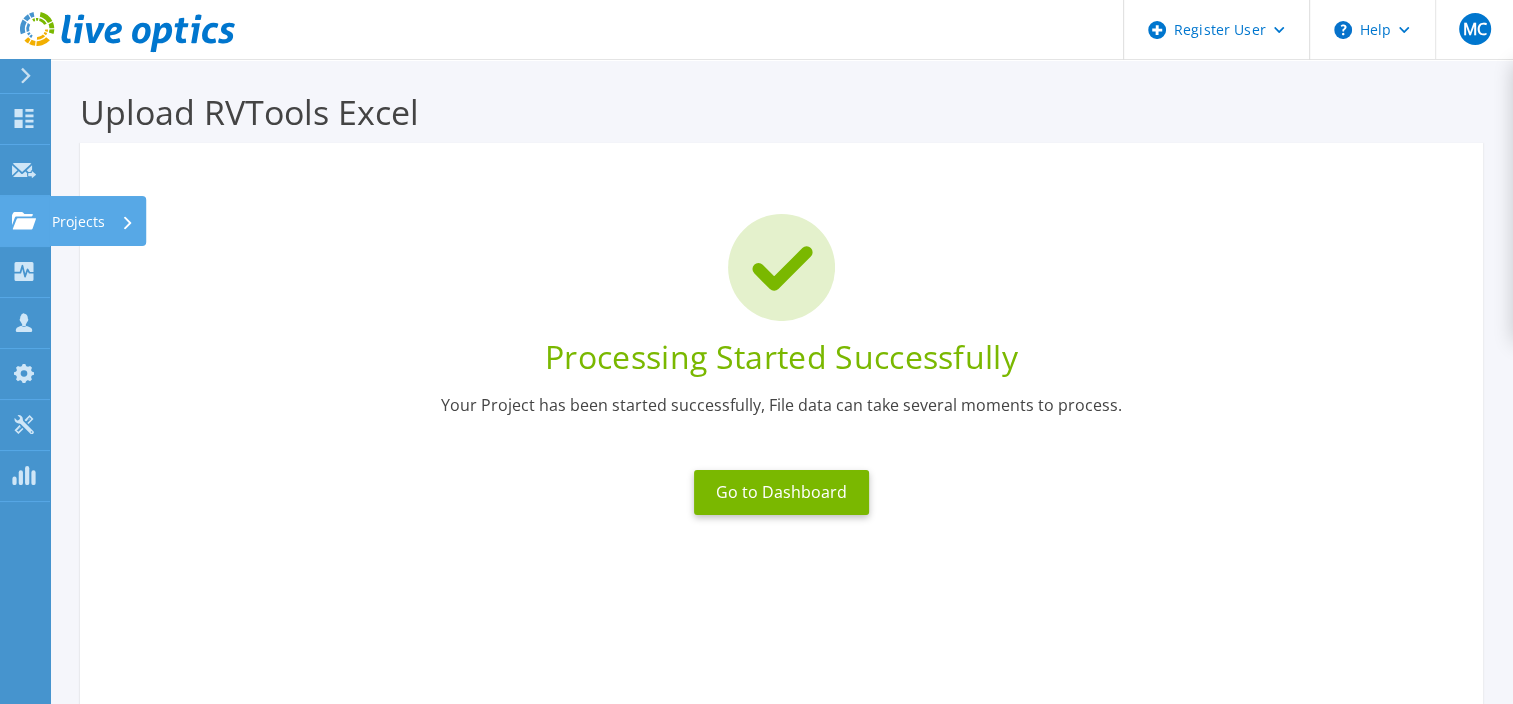 click on "Projects Projects" at bounding box center [25, 221] 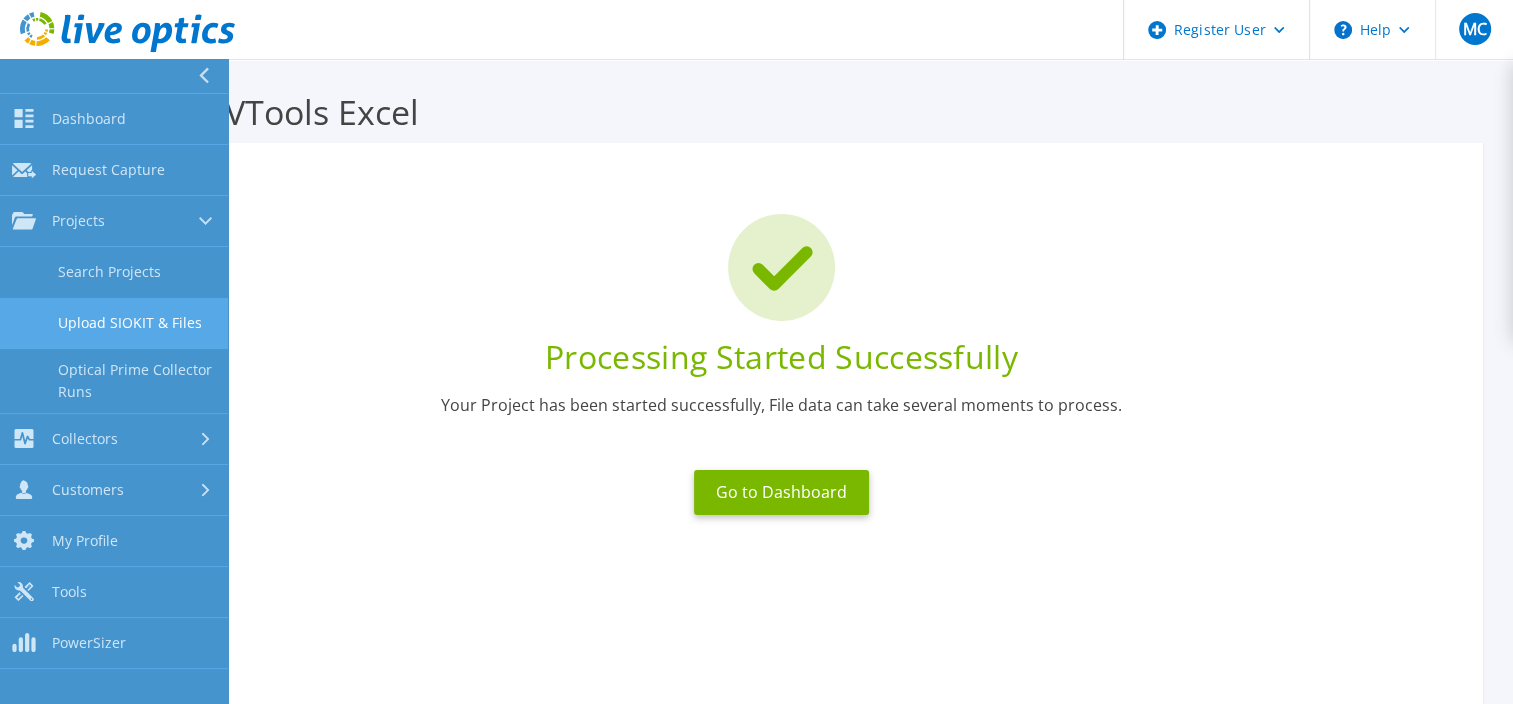 click on "Upload SIOKIT & Files" at bounding box center (114, 323) 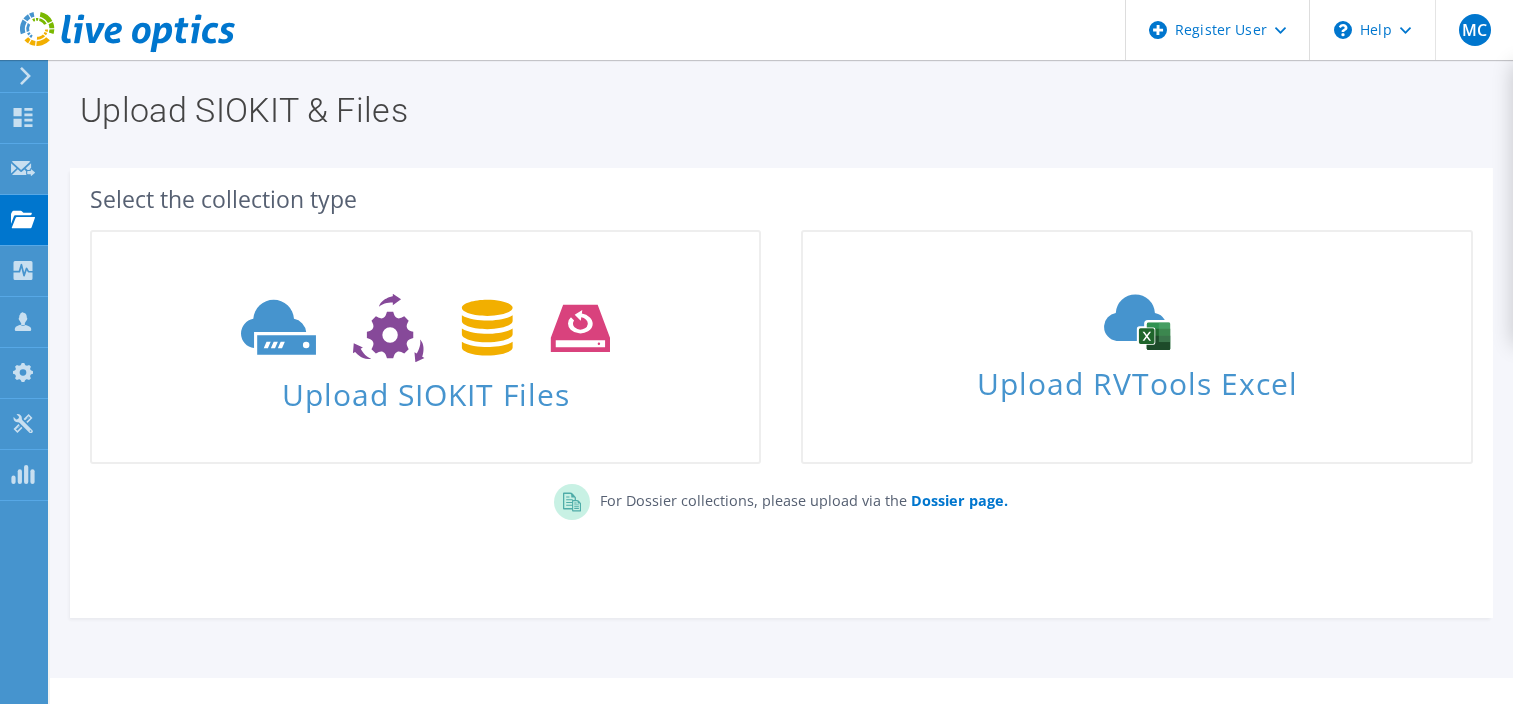 scroll, scrollTop: 0, scrollLeft: 0, axis: both 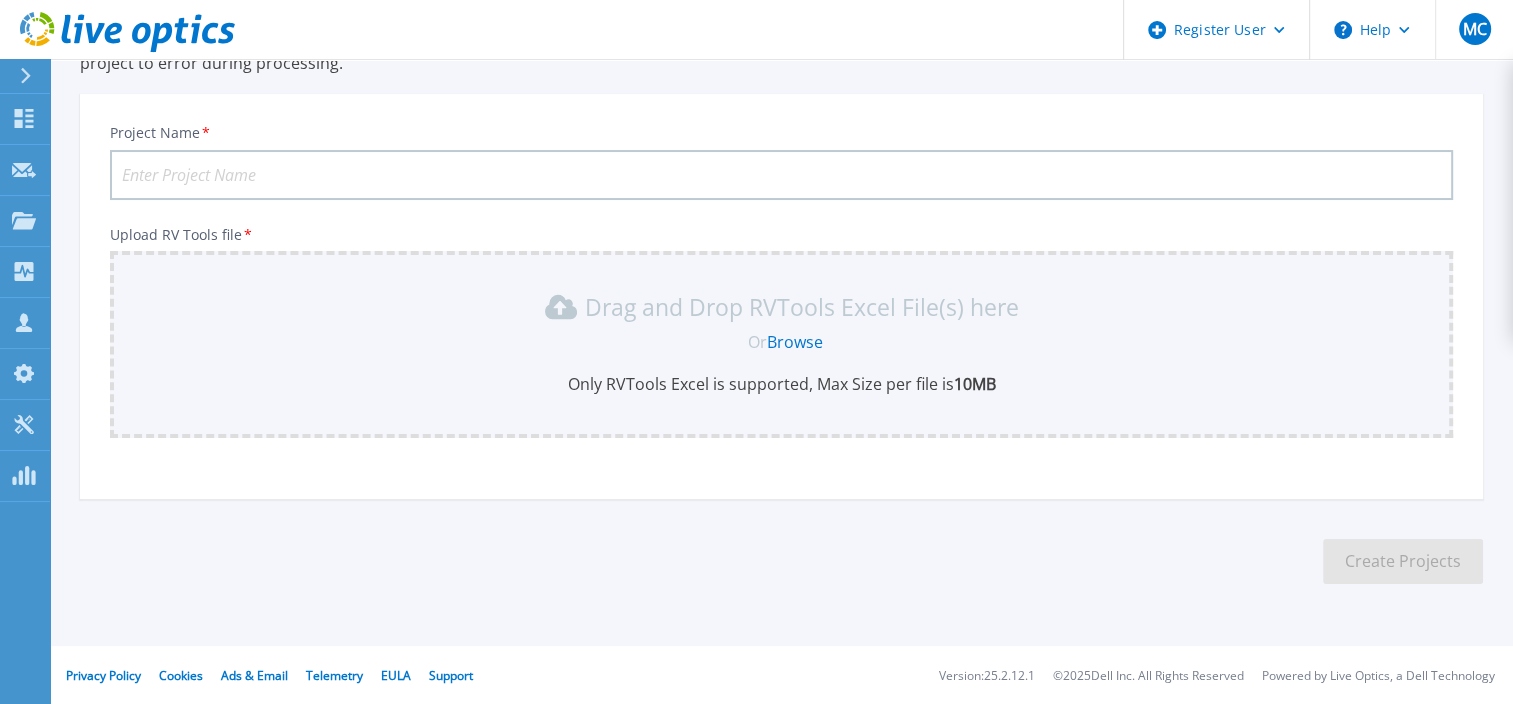 click on "Project Name *" at bounding box center (781, 175) 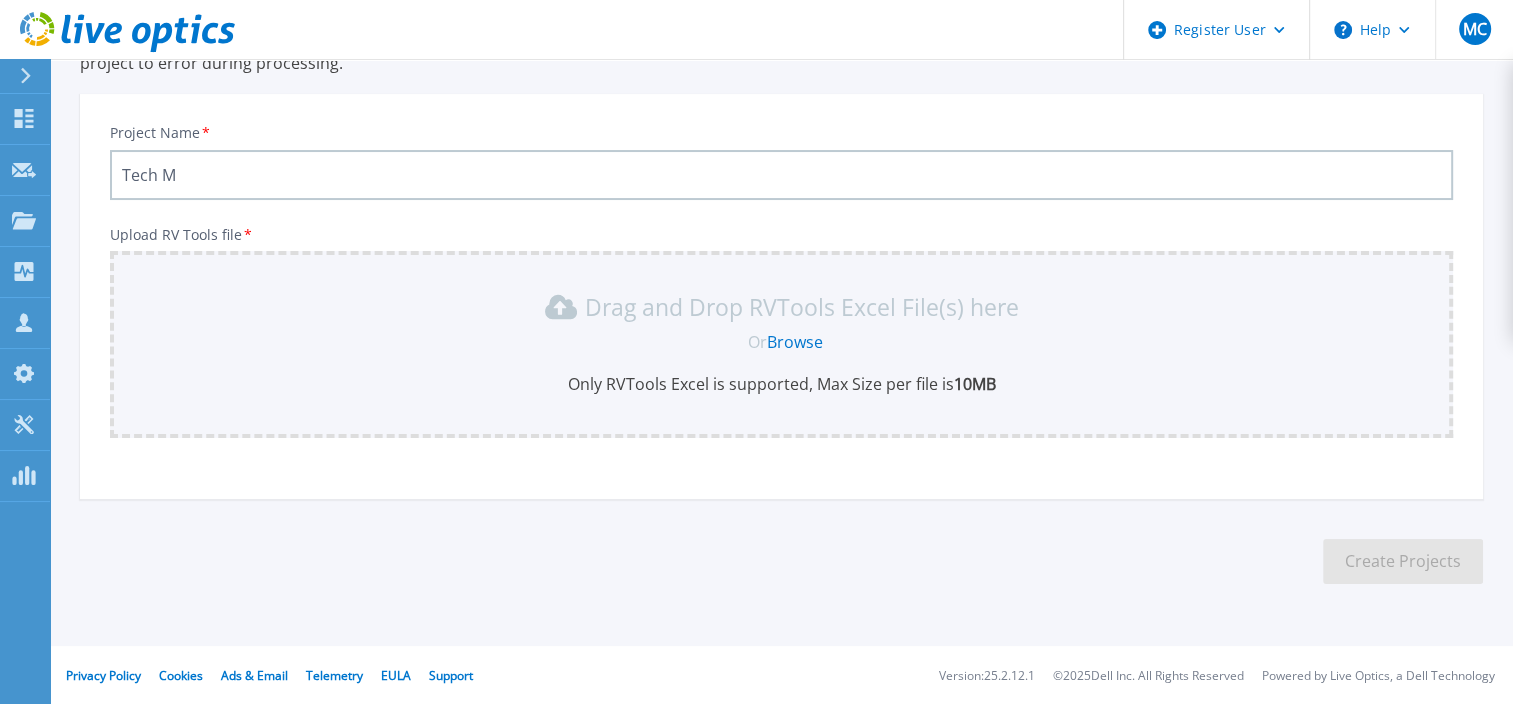 paste on "linux-cloud" 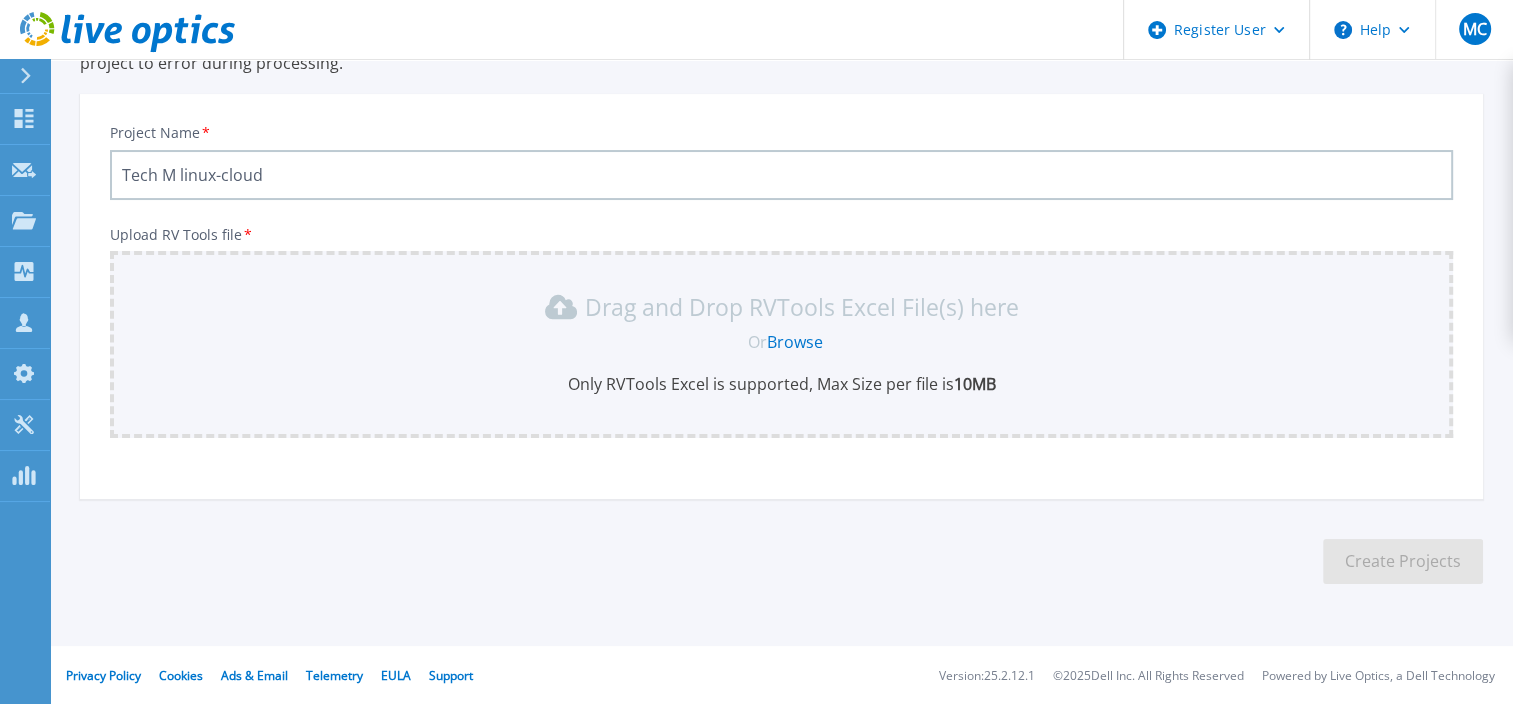click on "Tech M linux-cloud" at bounding box center [781, 175] 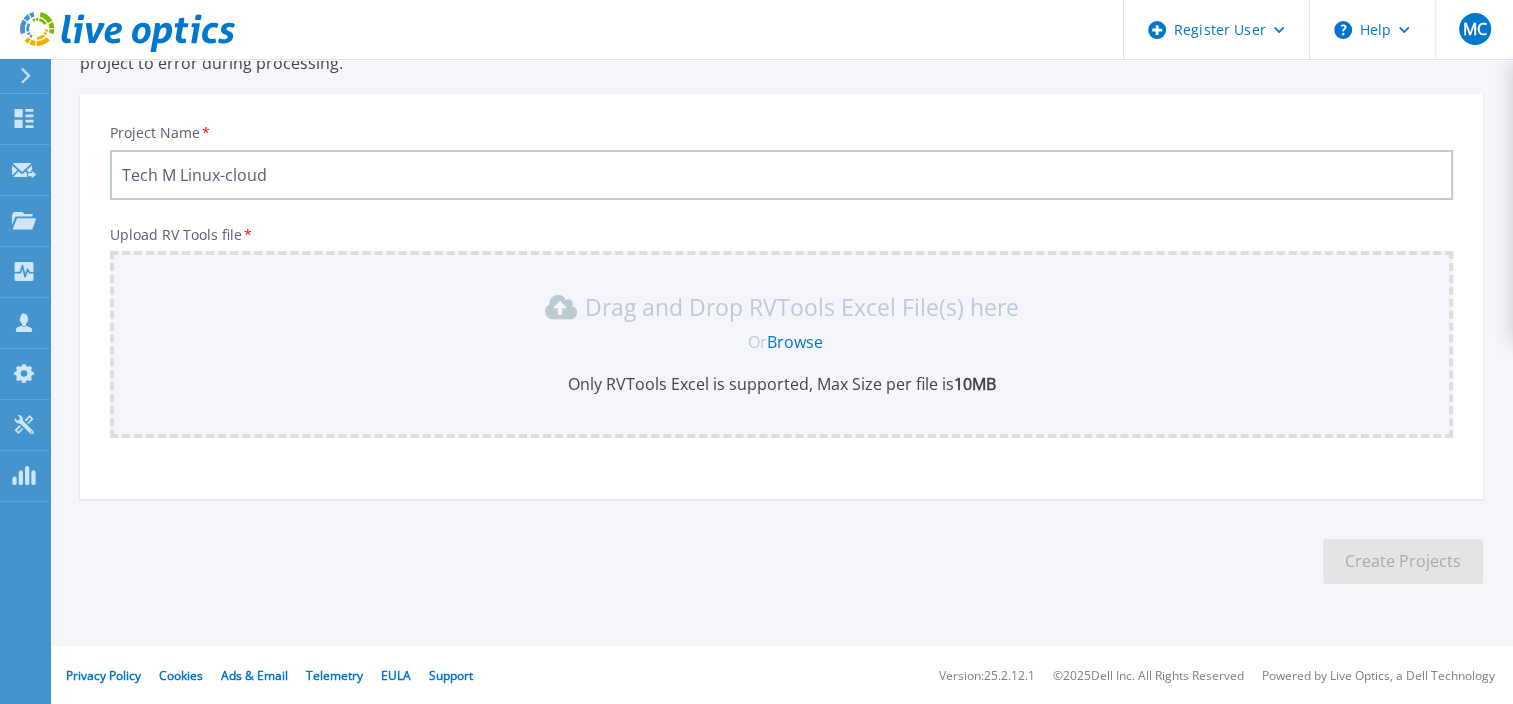 type on "Tech M Linux-cloud" 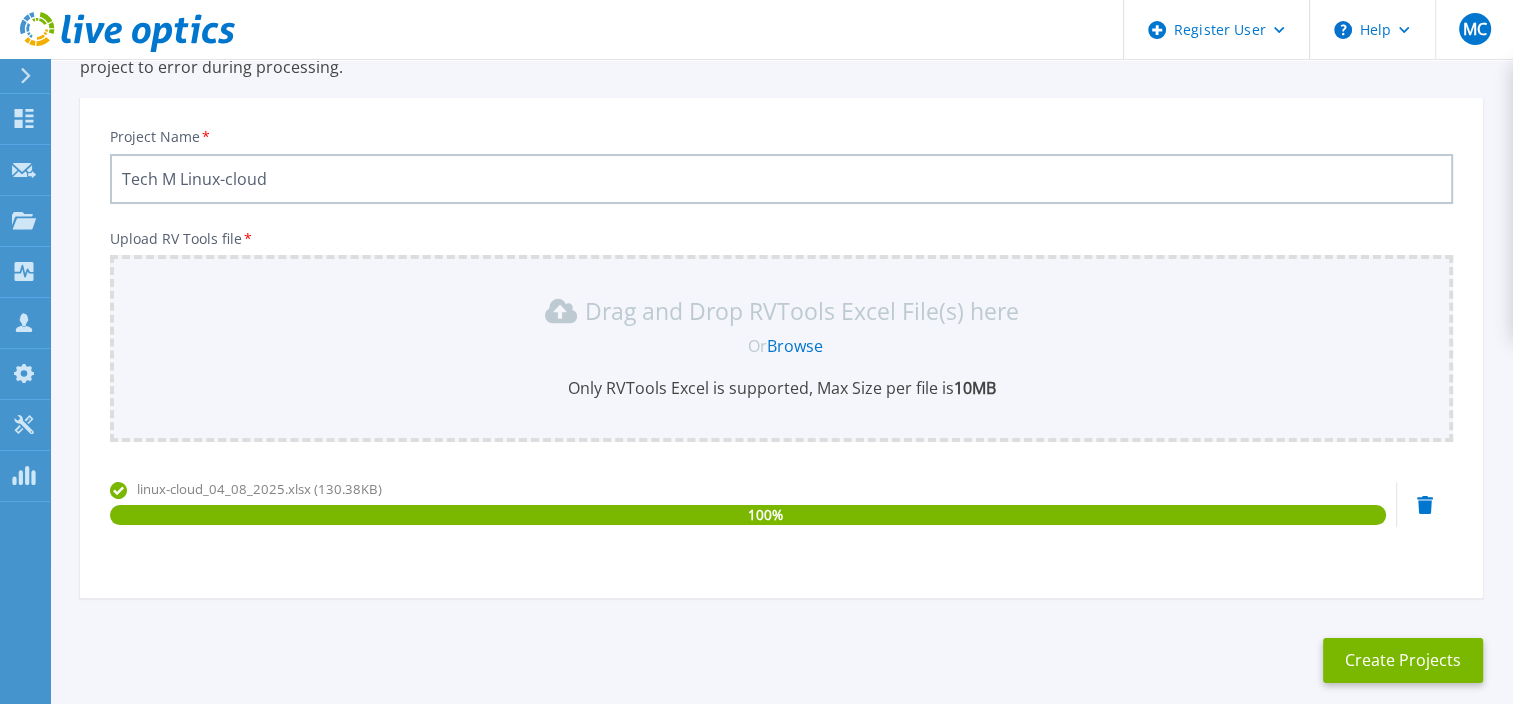scroll, scrollTop: 178, scrollLeft: 0, axis: vertical 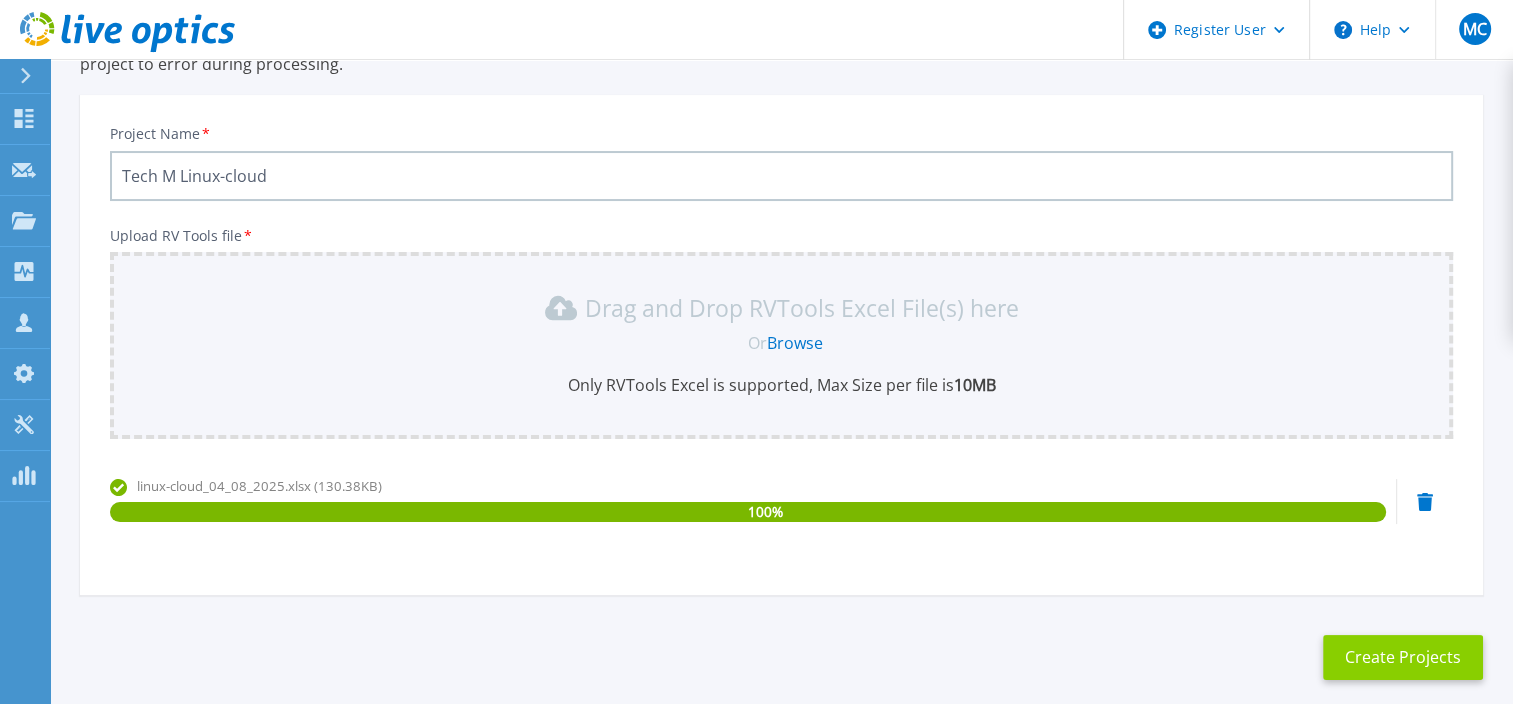 click on "Create Projects" at bounding box center (1403, 657) 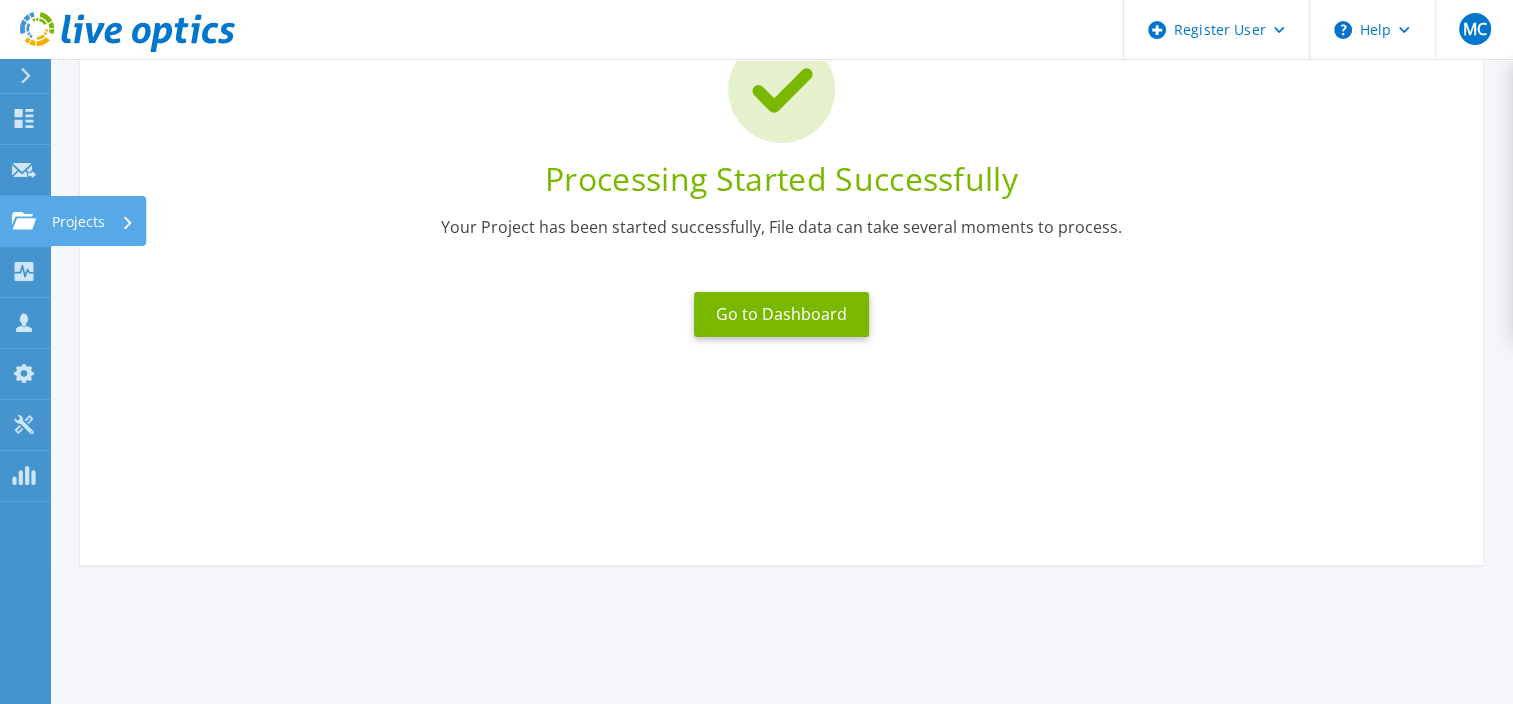 click on "Projects Projects" at bounding box center (25, 221) 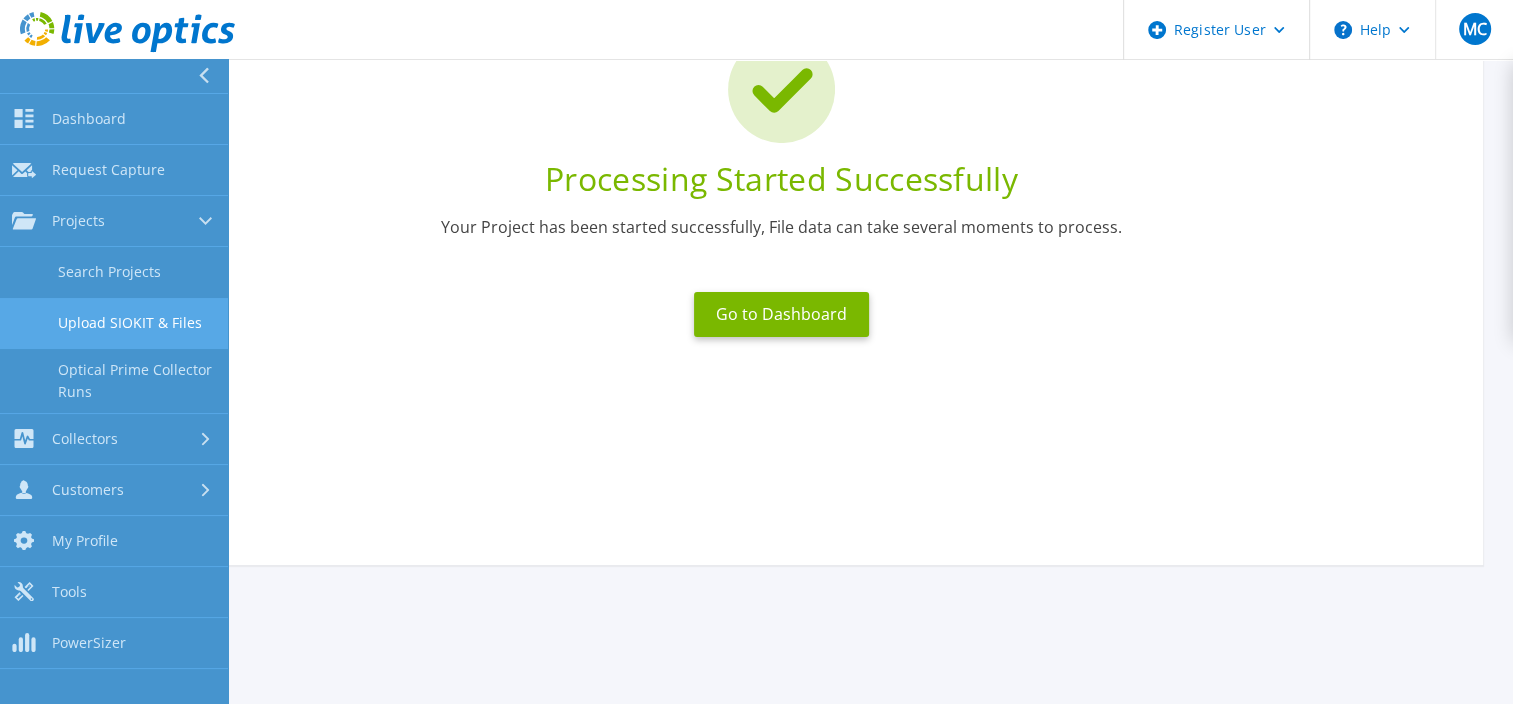 click on "Upload SIOKIT & Files" at bounding box center [114, 323] 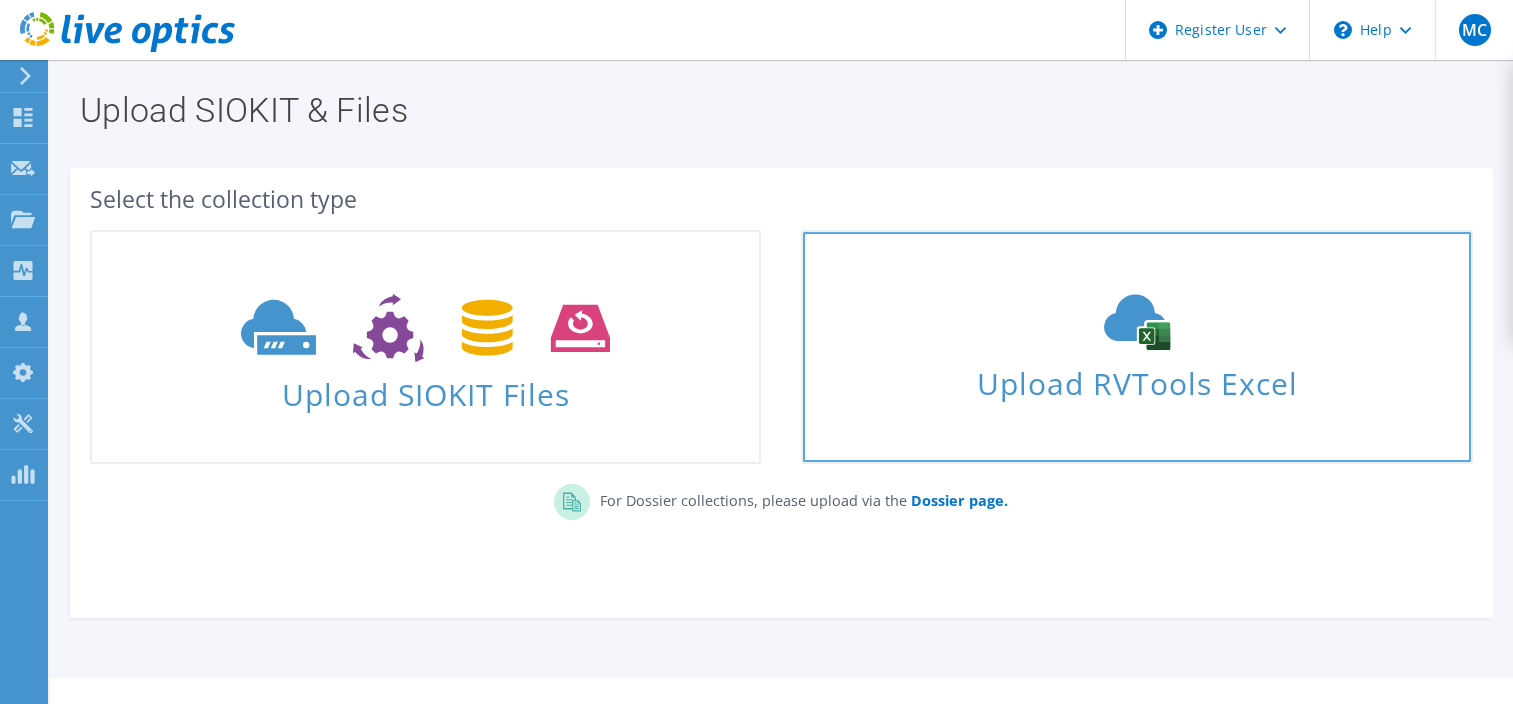 scroll, scrollTop: 0, scrollLeft: 0, axis: both 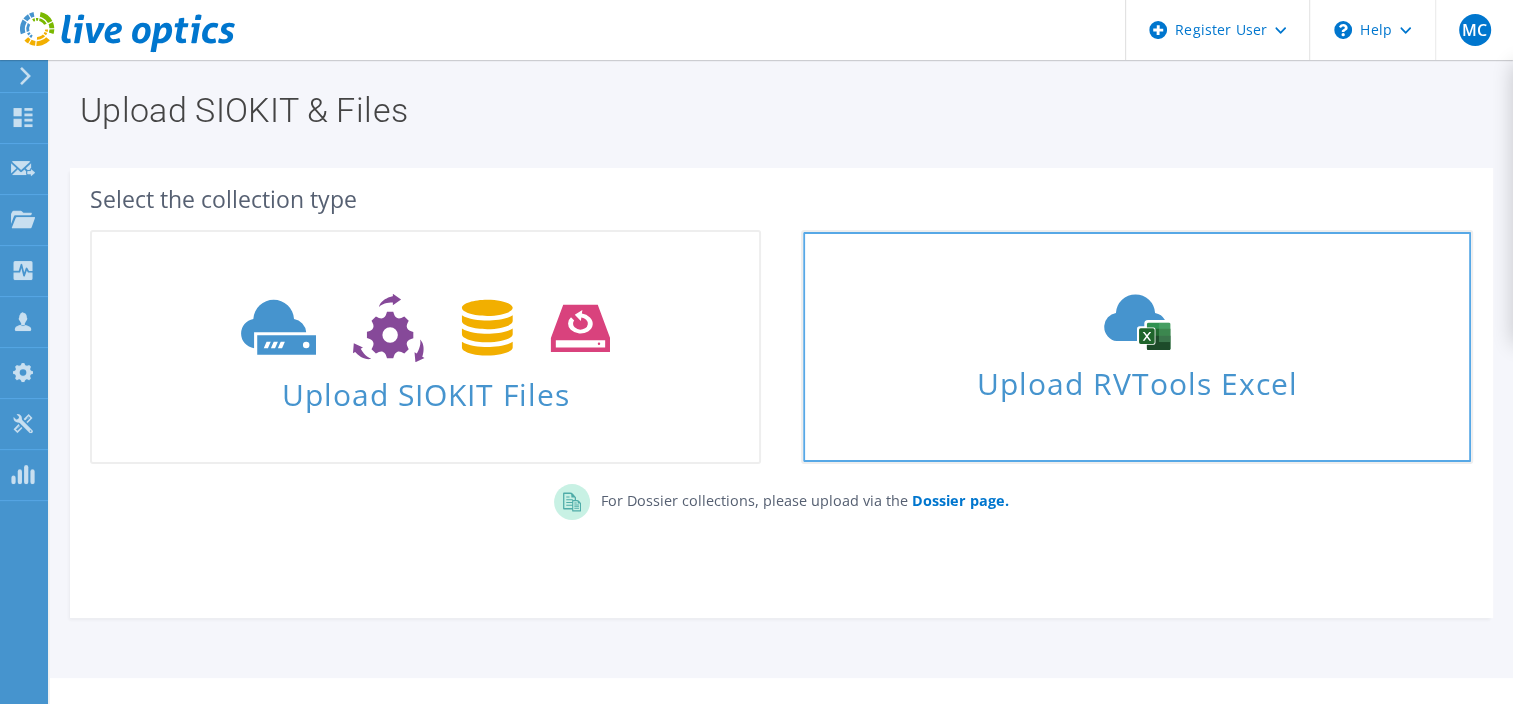 click 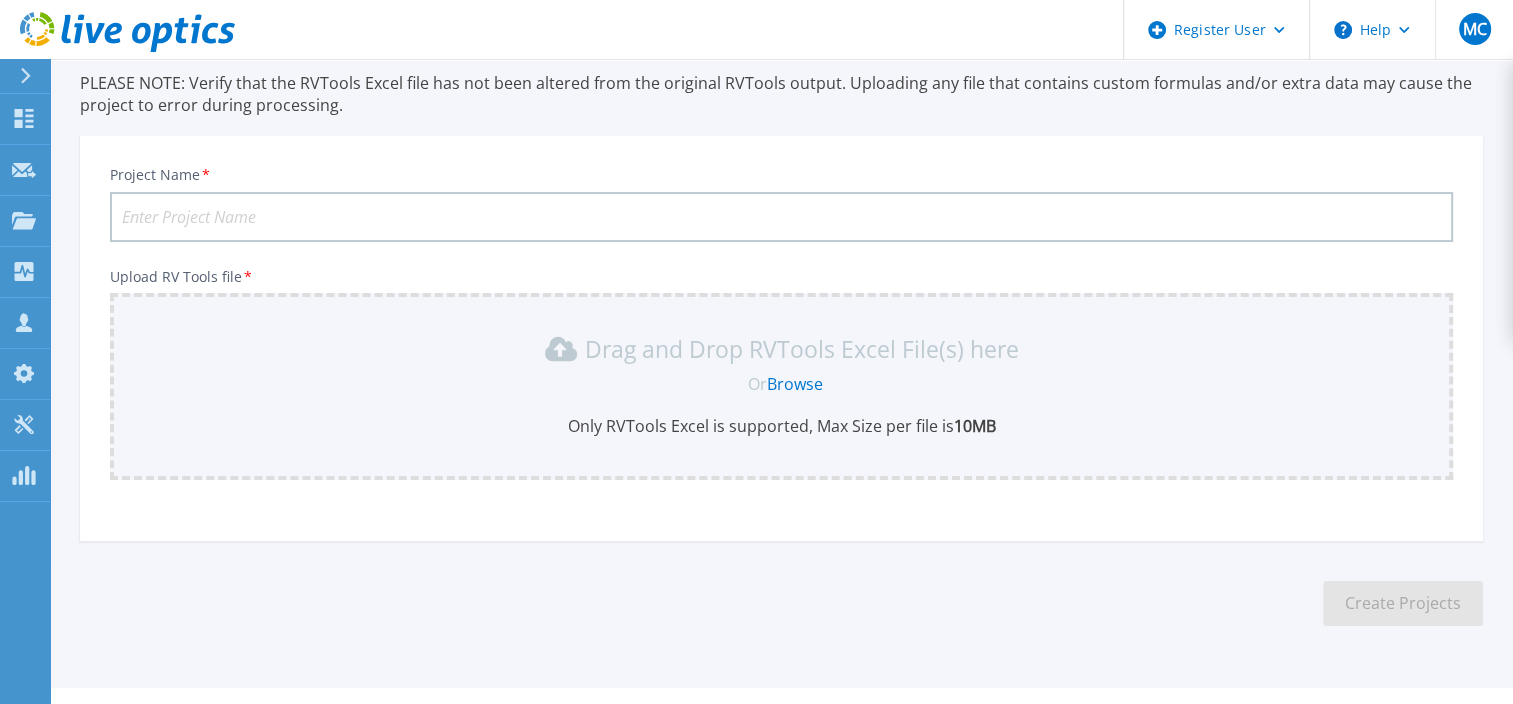 scroll, scrollTop: 179, scrollLeft: 0, axis: vertical 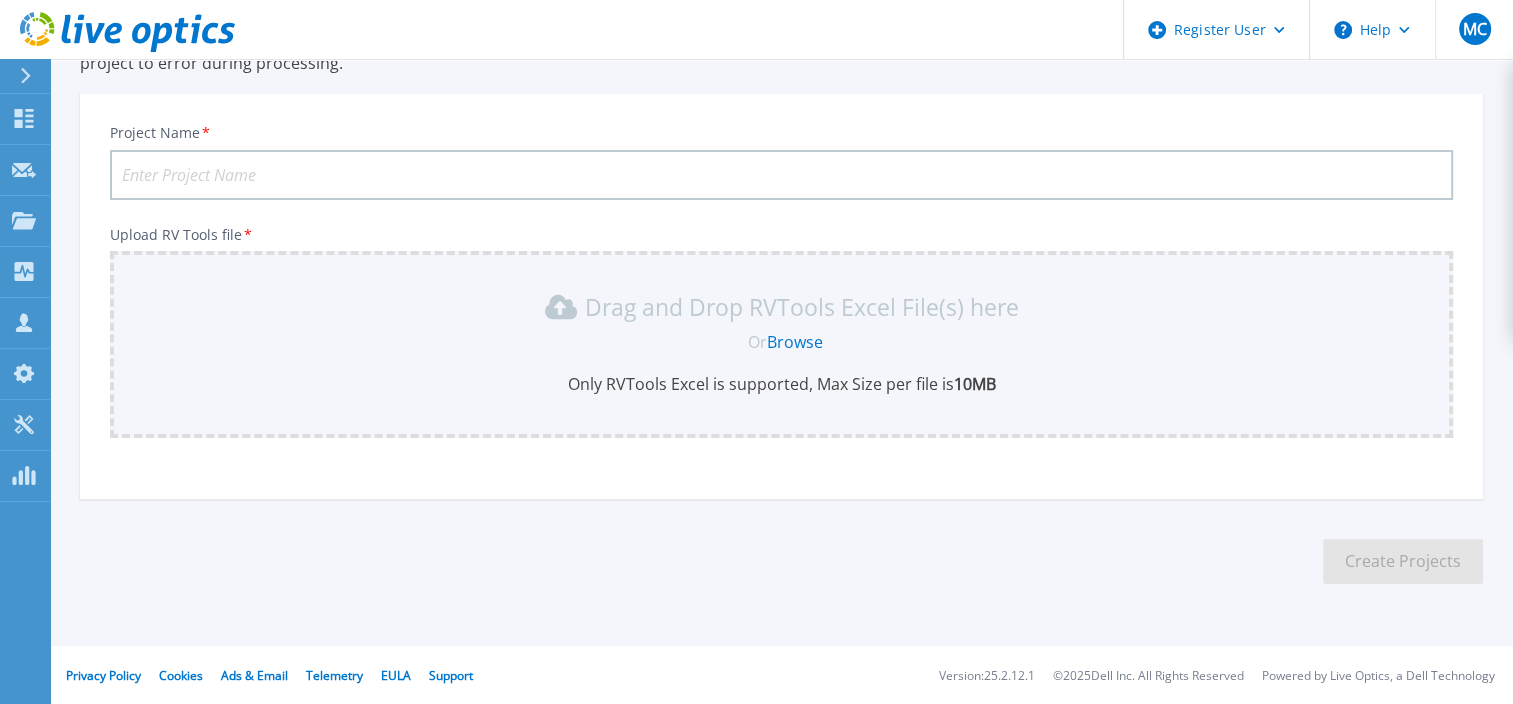 click on "Project Name *" at bounding box center [781, 175] 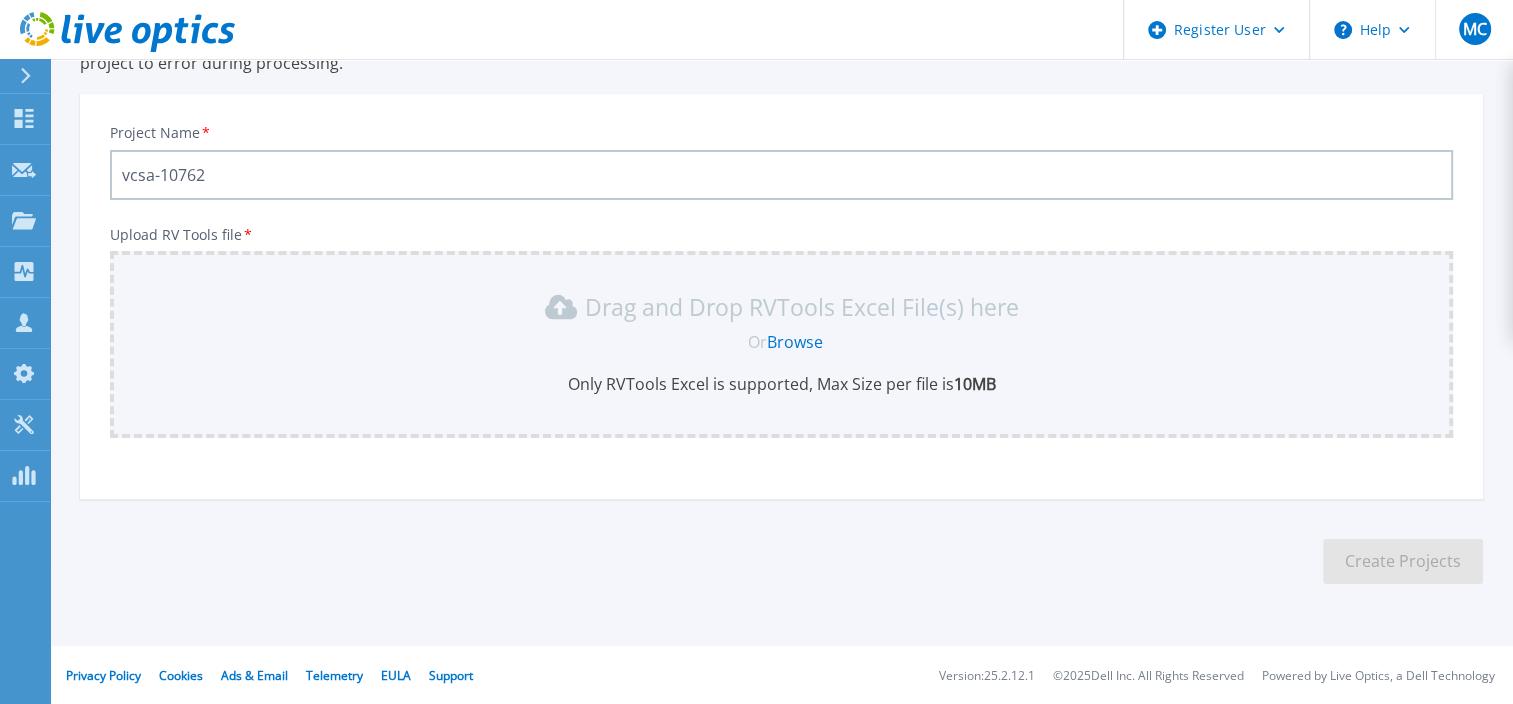 click on "vcsa-10762" at bounding box center (781, 175) 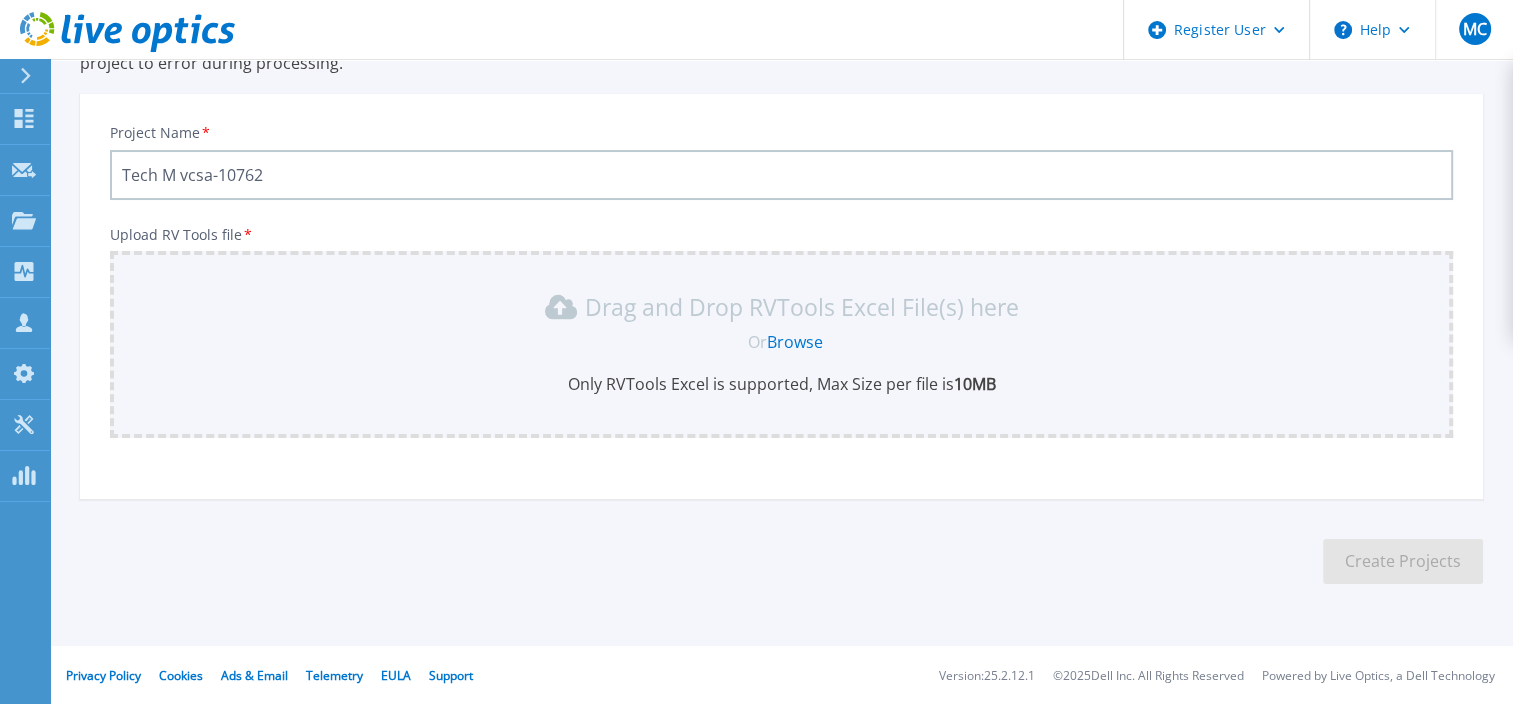 type on "Tech M vcsa-10762" 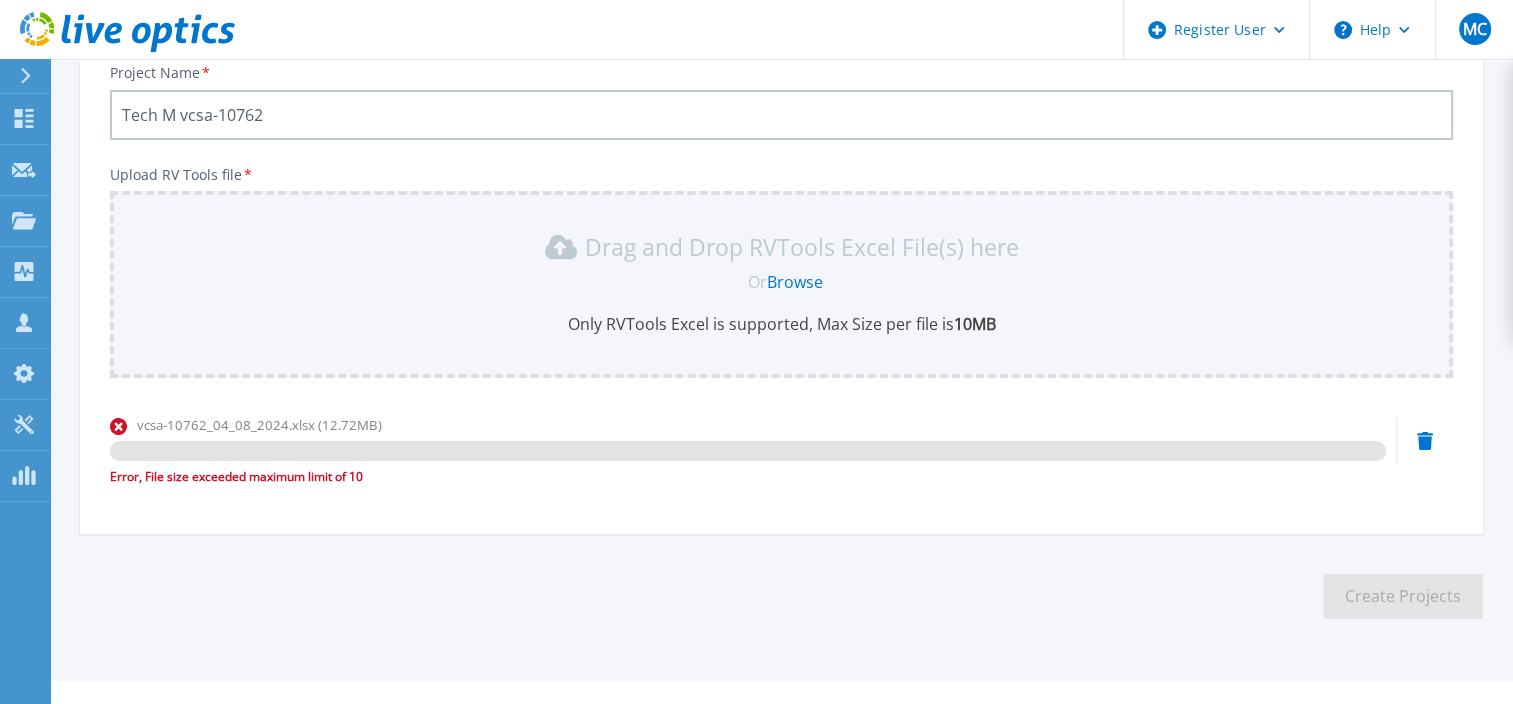 scroll, scrollTop: 245, scrollLeft: 0, axis: vertical 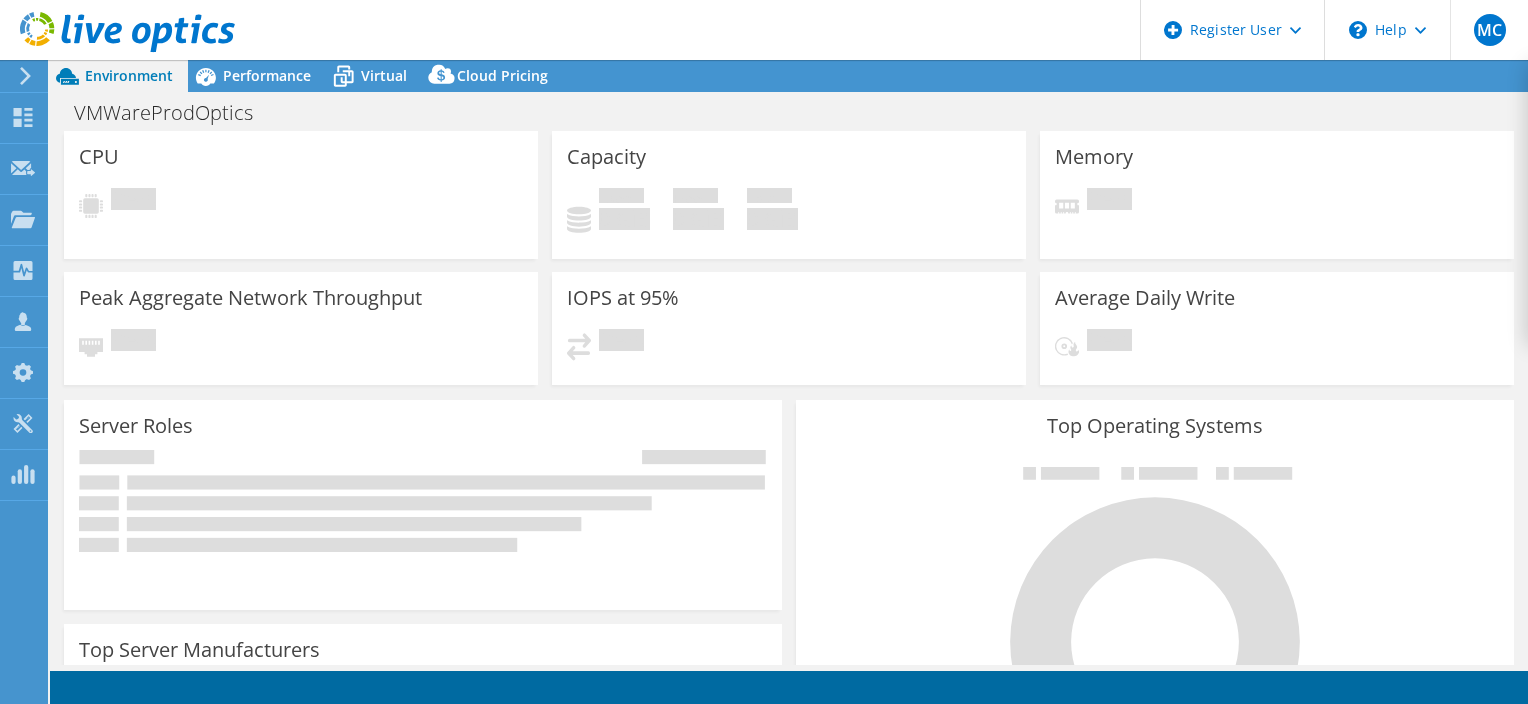 select on "USEast" 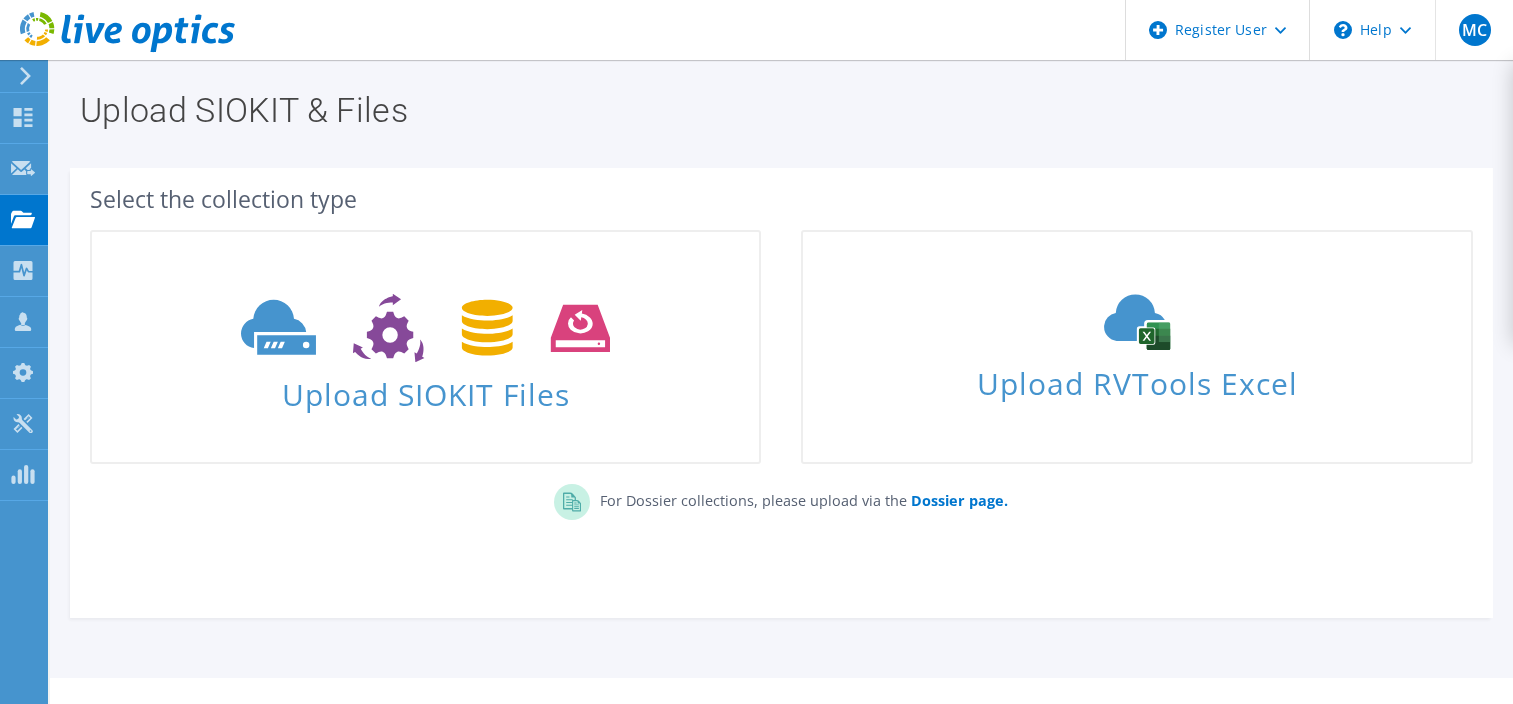 scroll, scrollTop: 0, scrollLeft: 0, axis: both 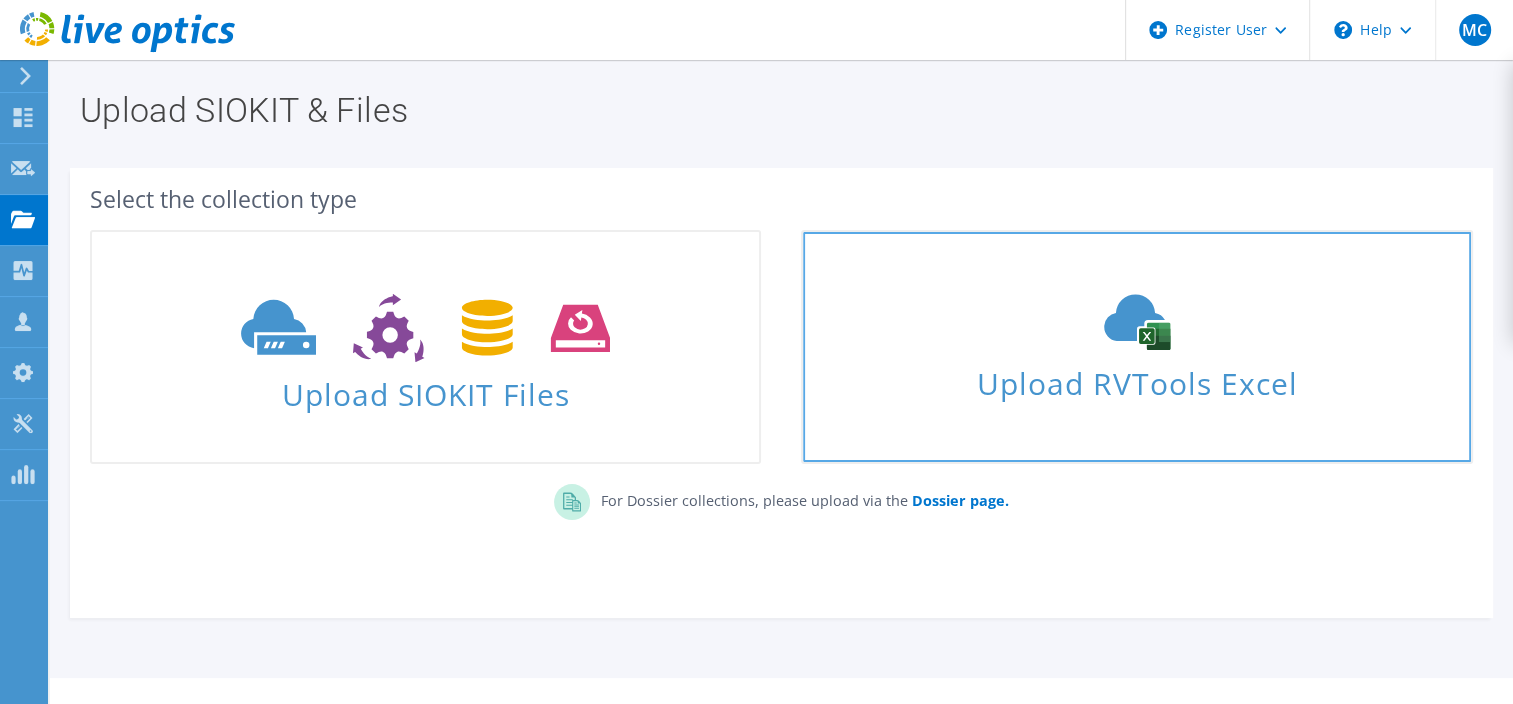 click 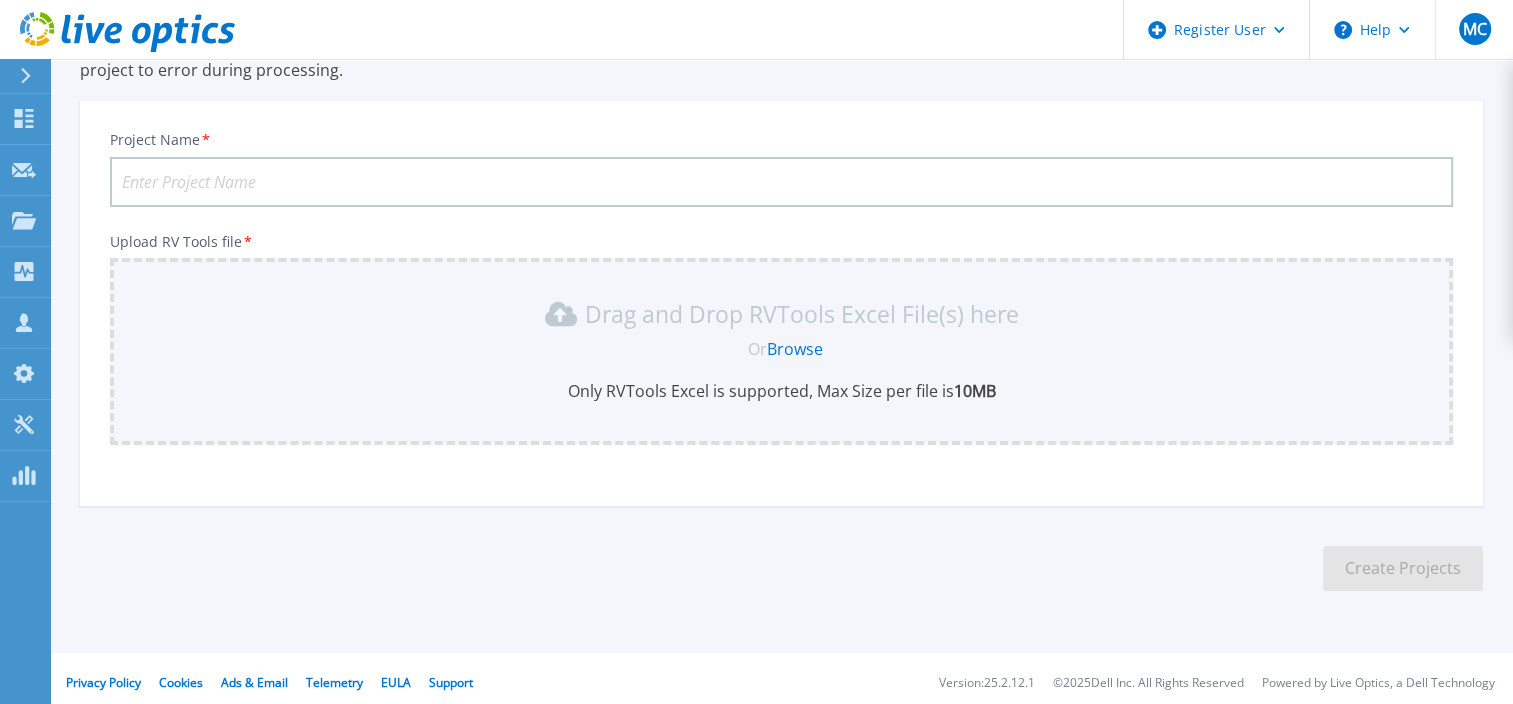 scroll, scrollTop: 178, scrollLeft: 0, axis: vertical 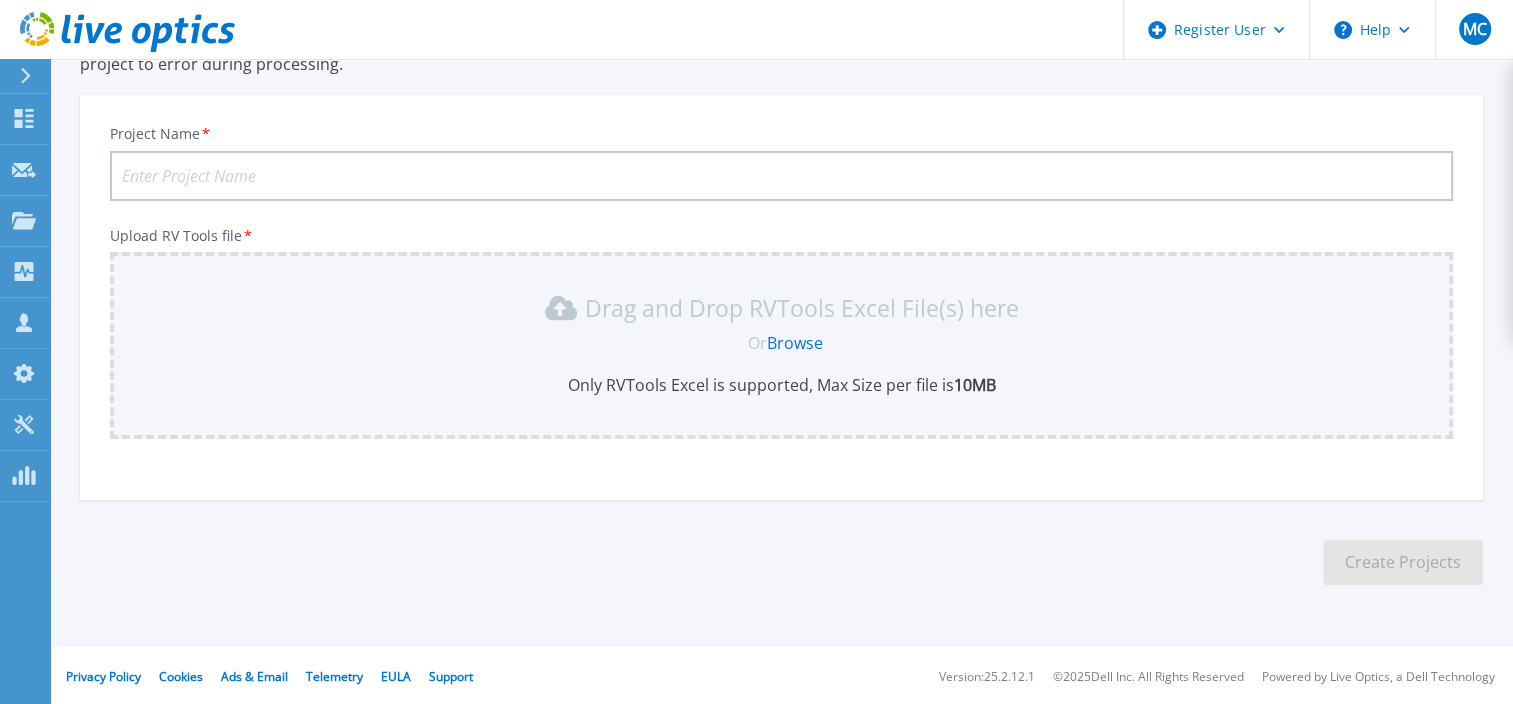 click on "Browse" at bounding box center (795, 343) 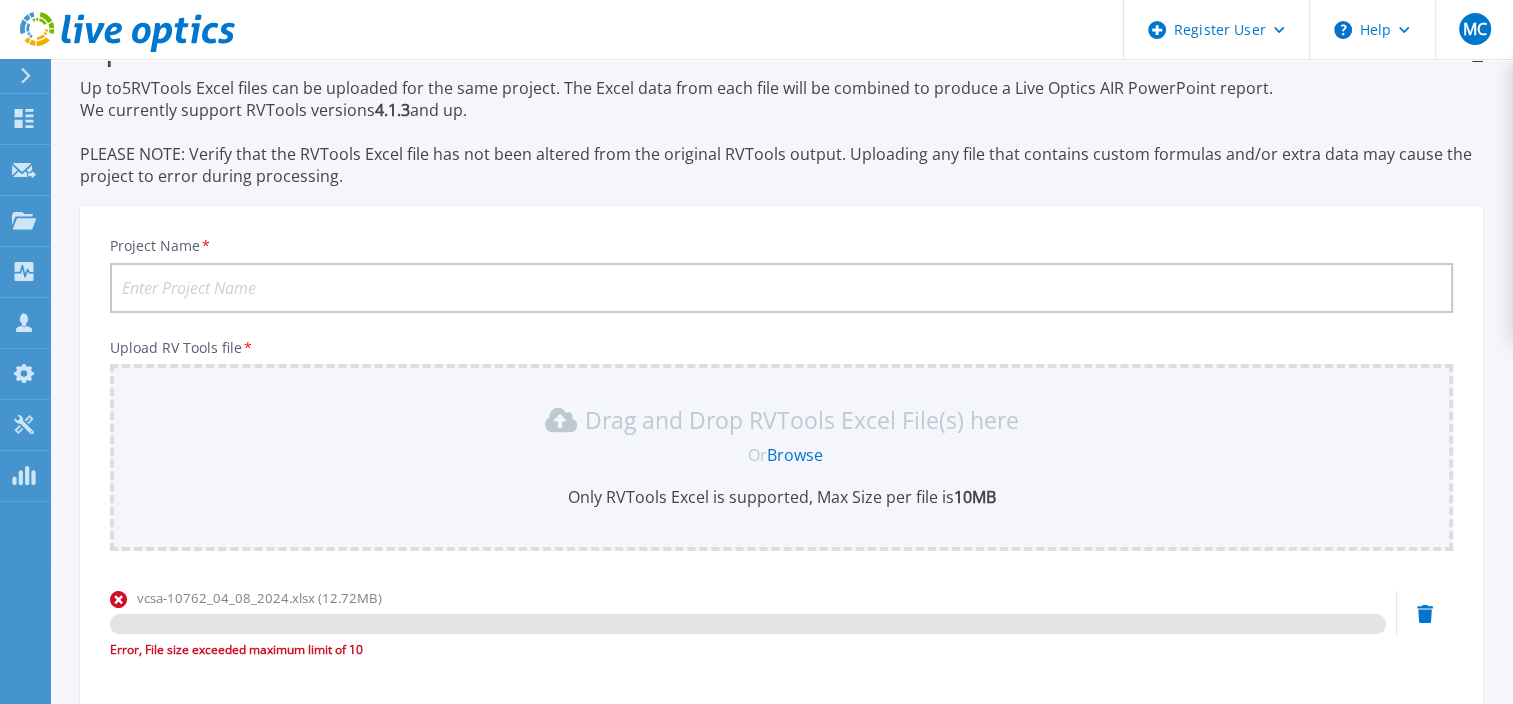 scroll, scrollTop: 210, scrollLeft: 0, axis: vertical 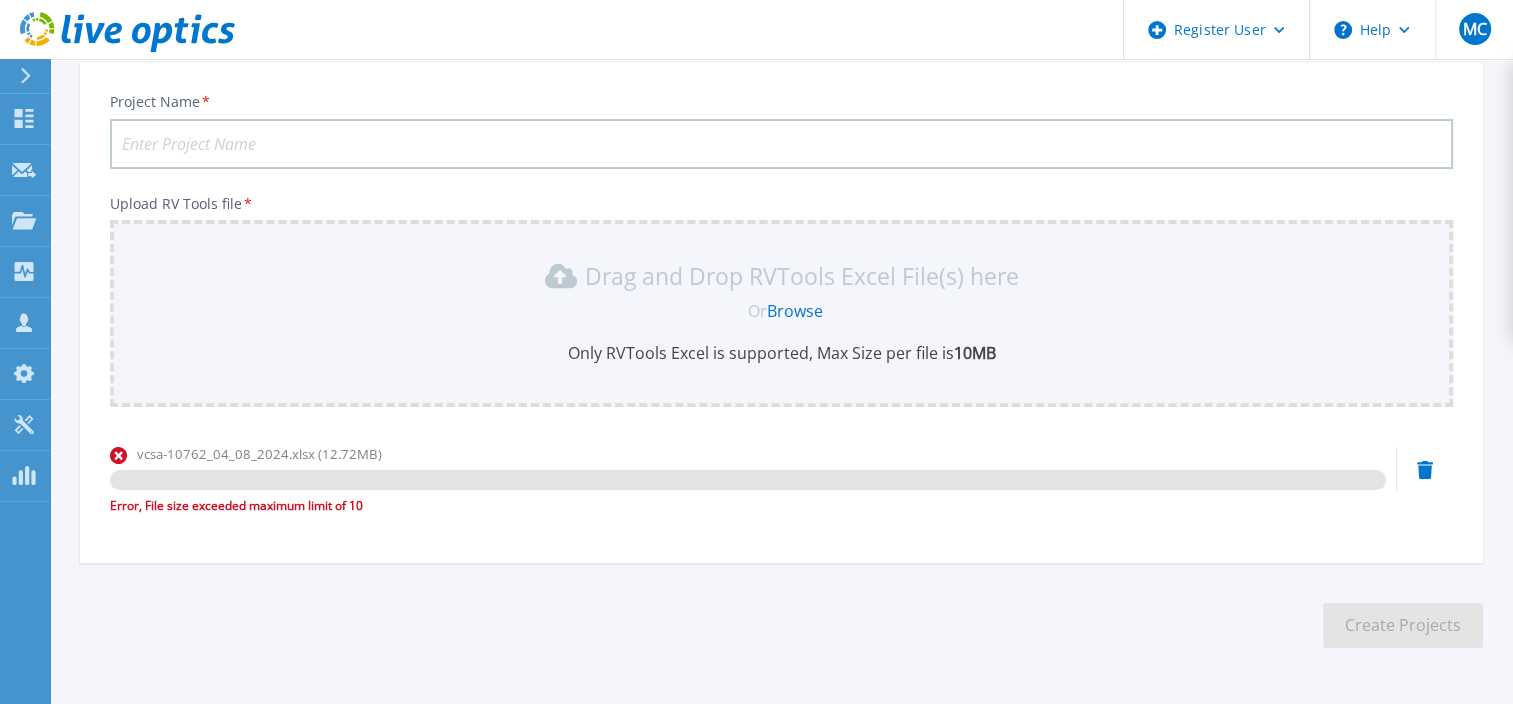 click on "Project Name *" at bounding box center (781, 144) 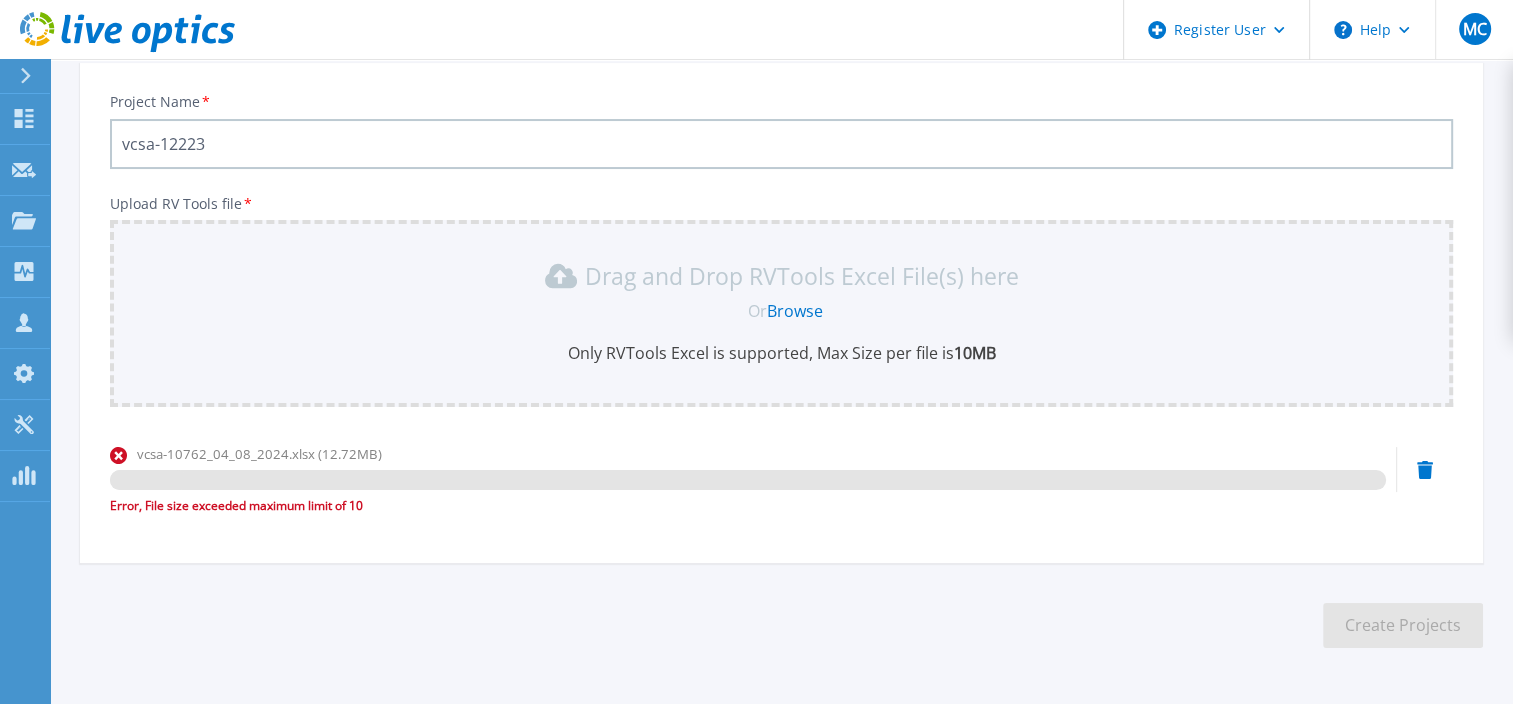 click on "vcsa-12223" at bounding box center (781, 144) 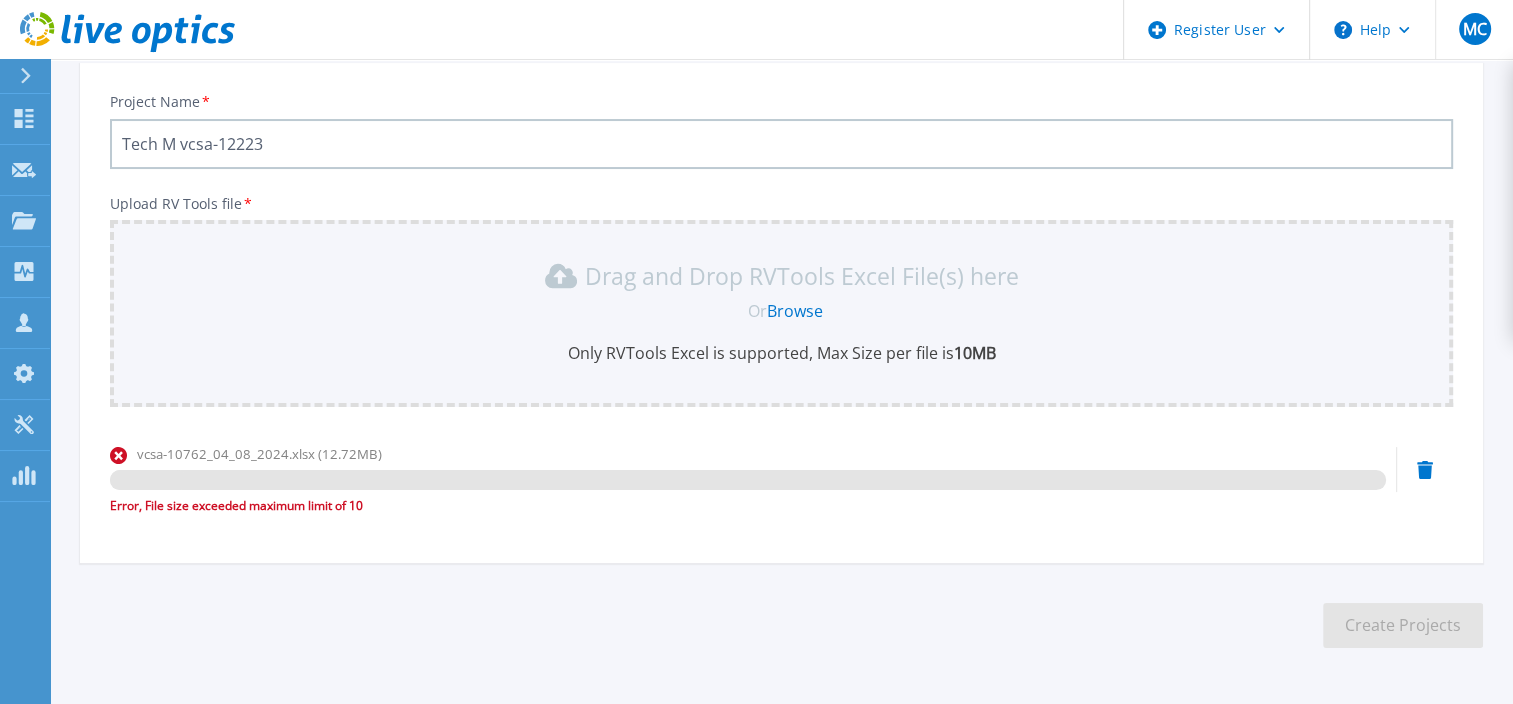 type on "Tech M vcsa-12223" 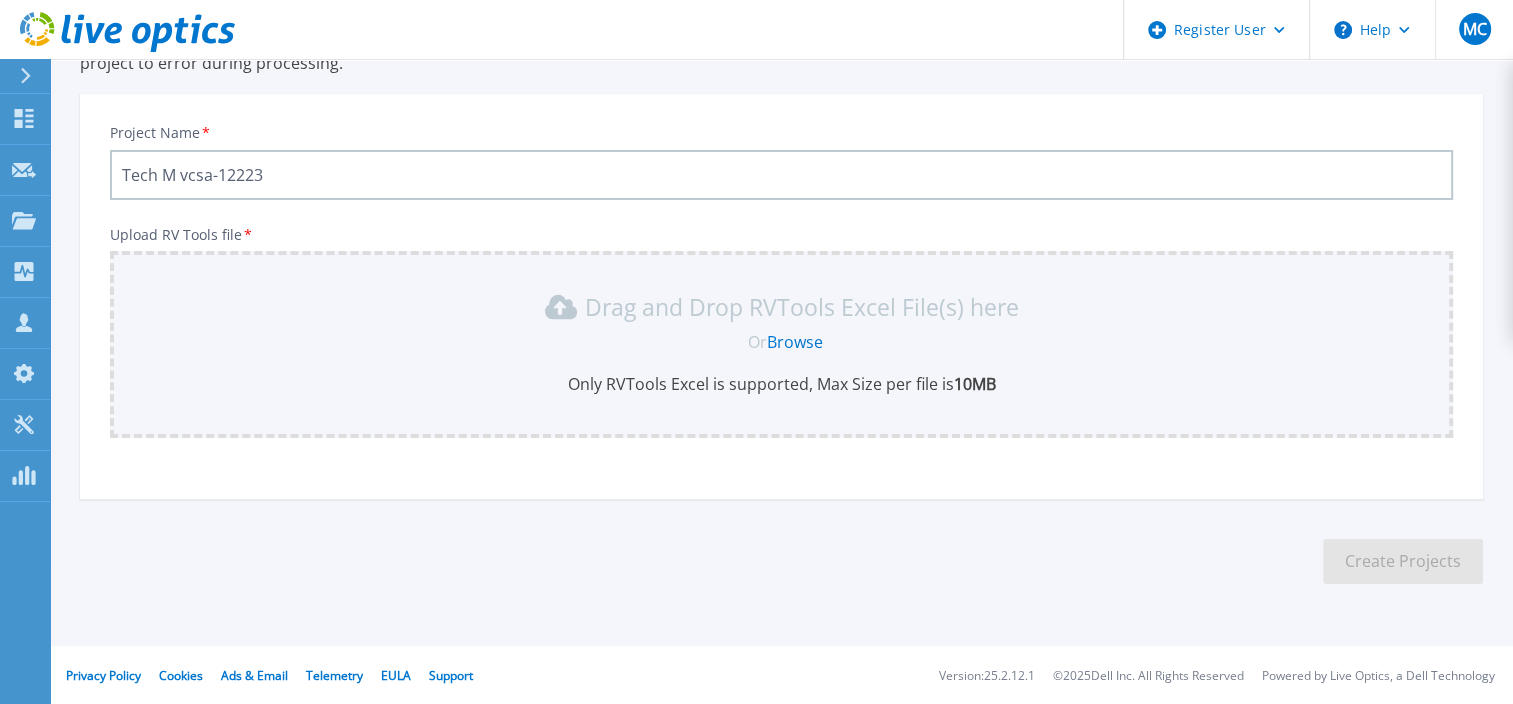 click on "Browse" at bounding box center [795, 342] 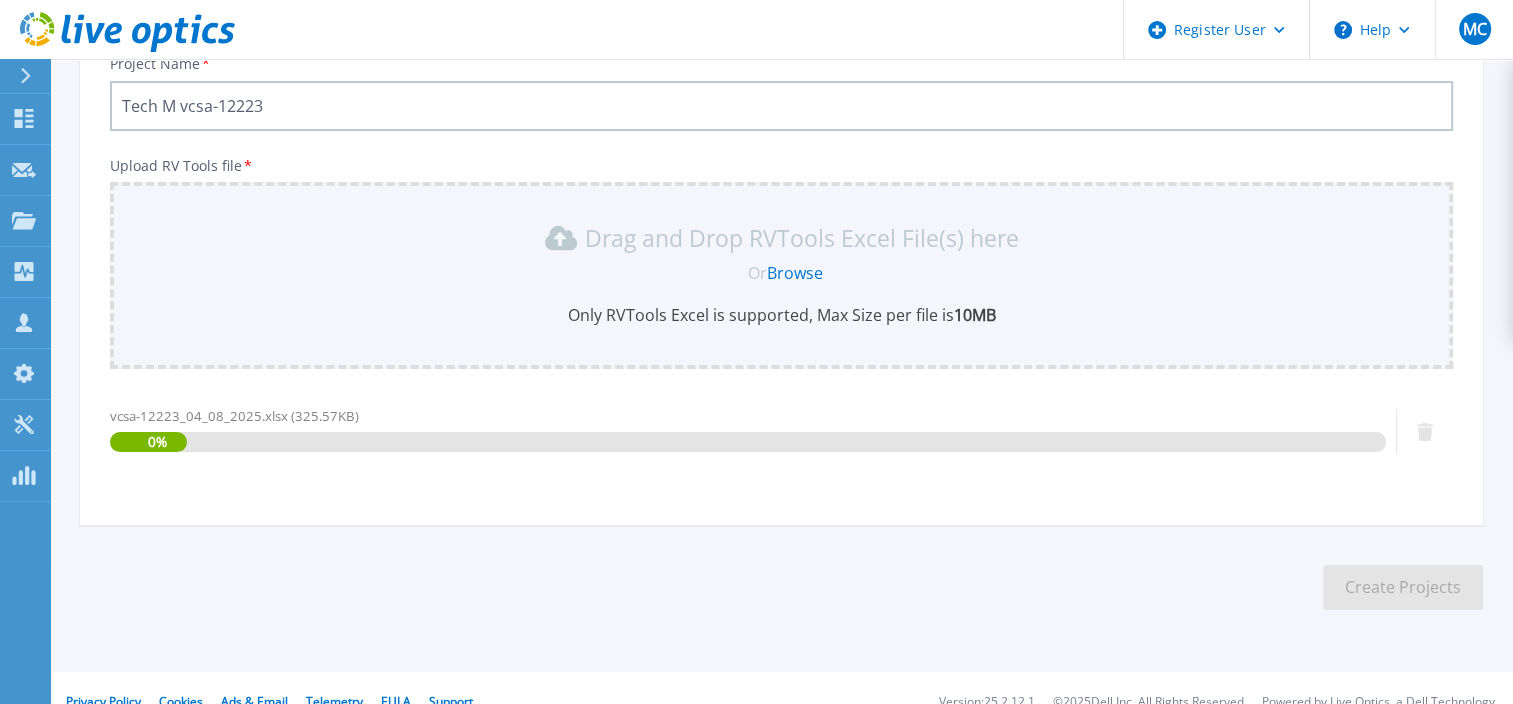 scroll, scrollTop: 274, scrollLeft: 0, axis: vertical 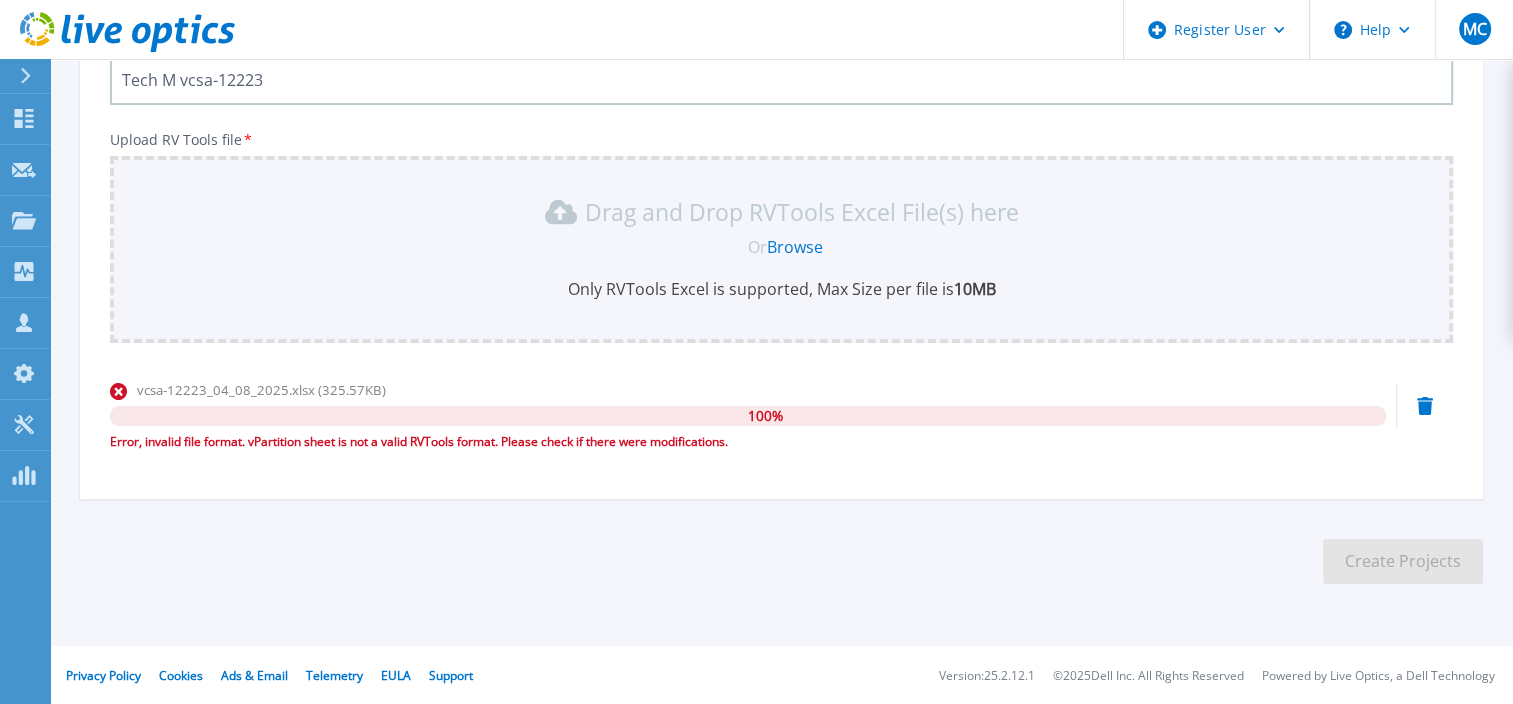 click 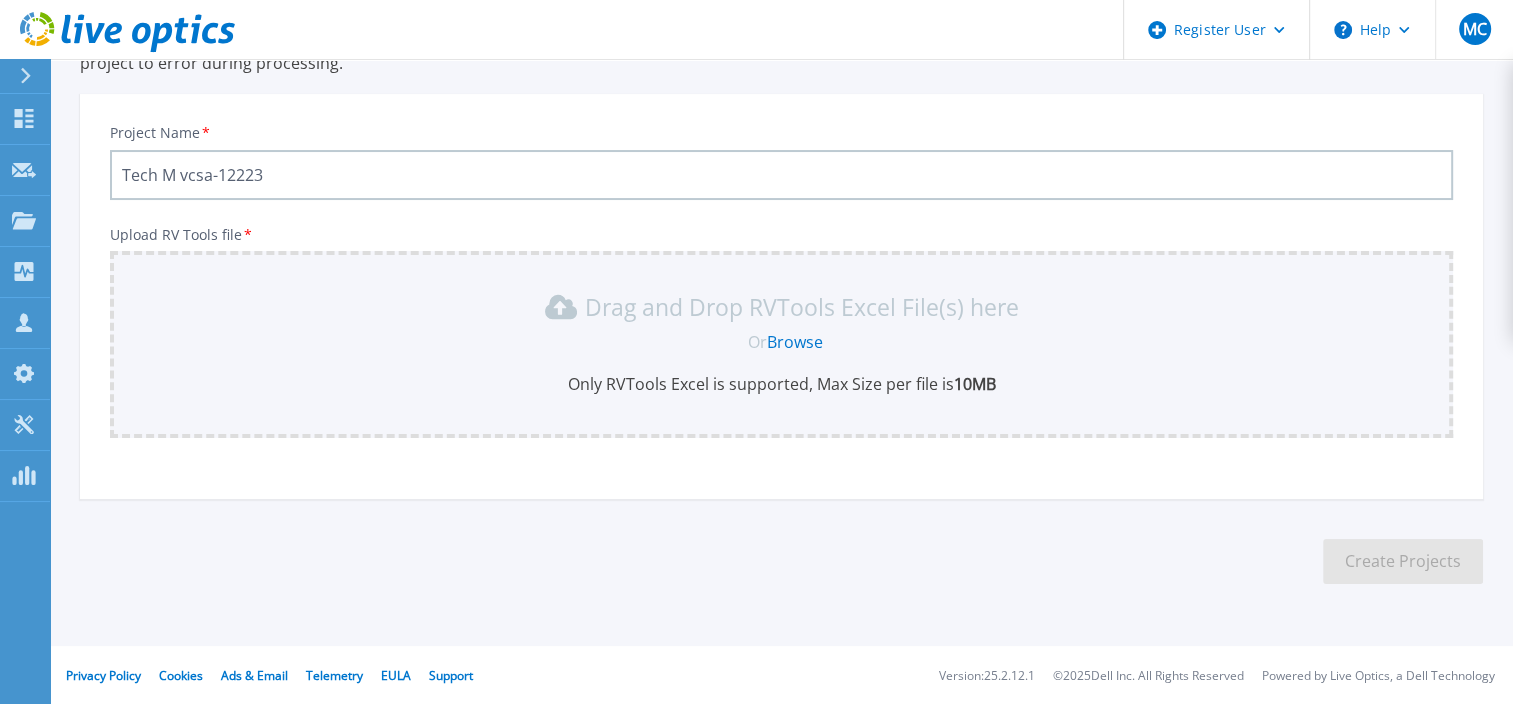 click on "Browse" at bounding box center [795, 342] 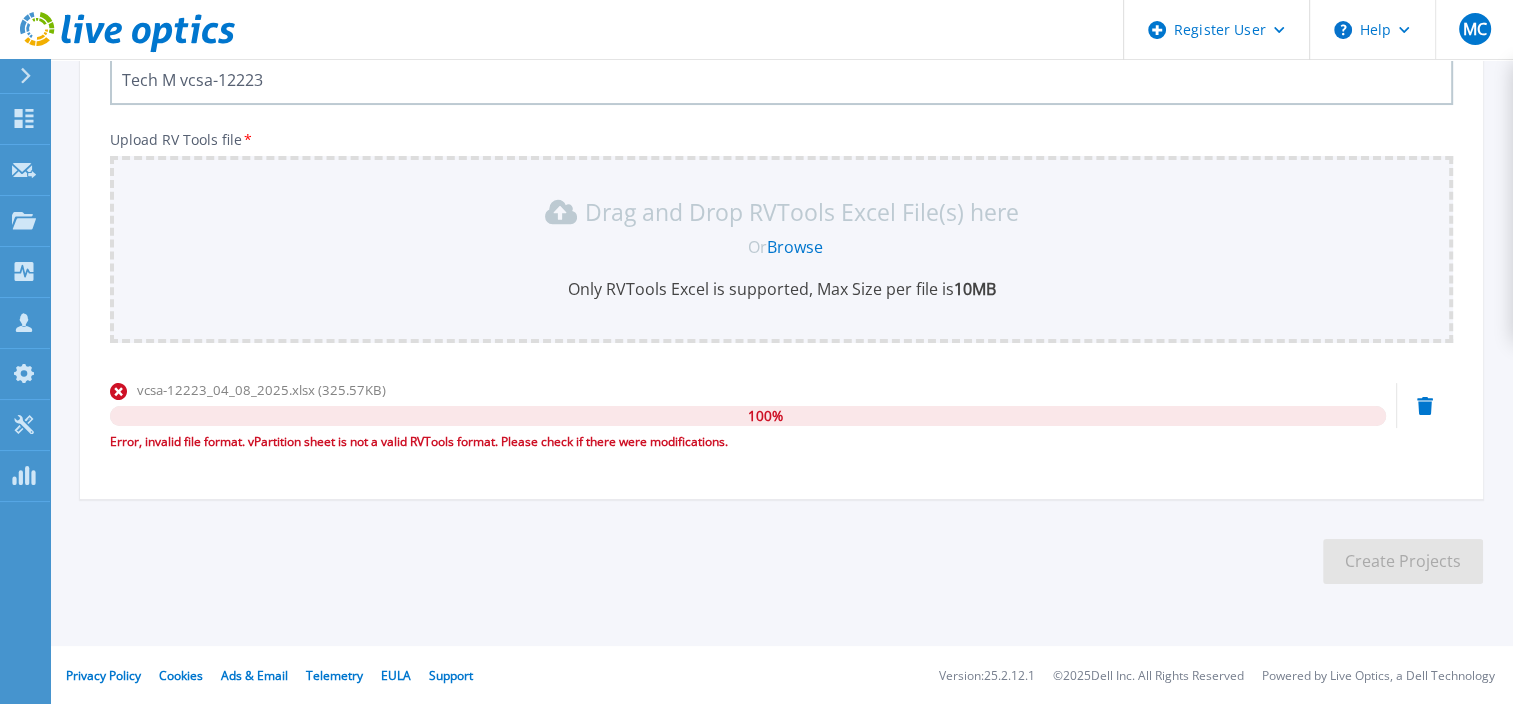 scroll, scrollTop: 0, scrollLeft: 0, axis: both 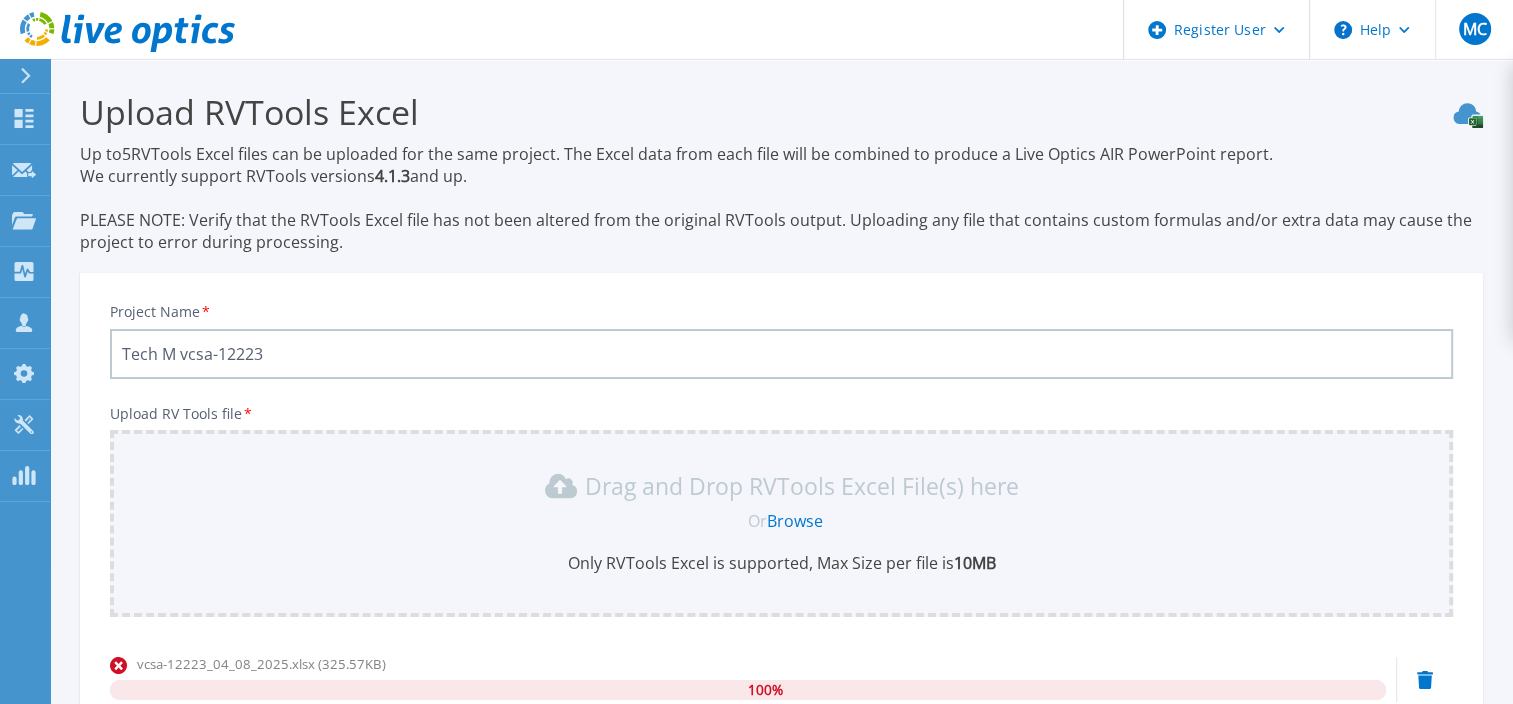 click on "Tech M vcsa-12223" at bounding box center [781, 354] 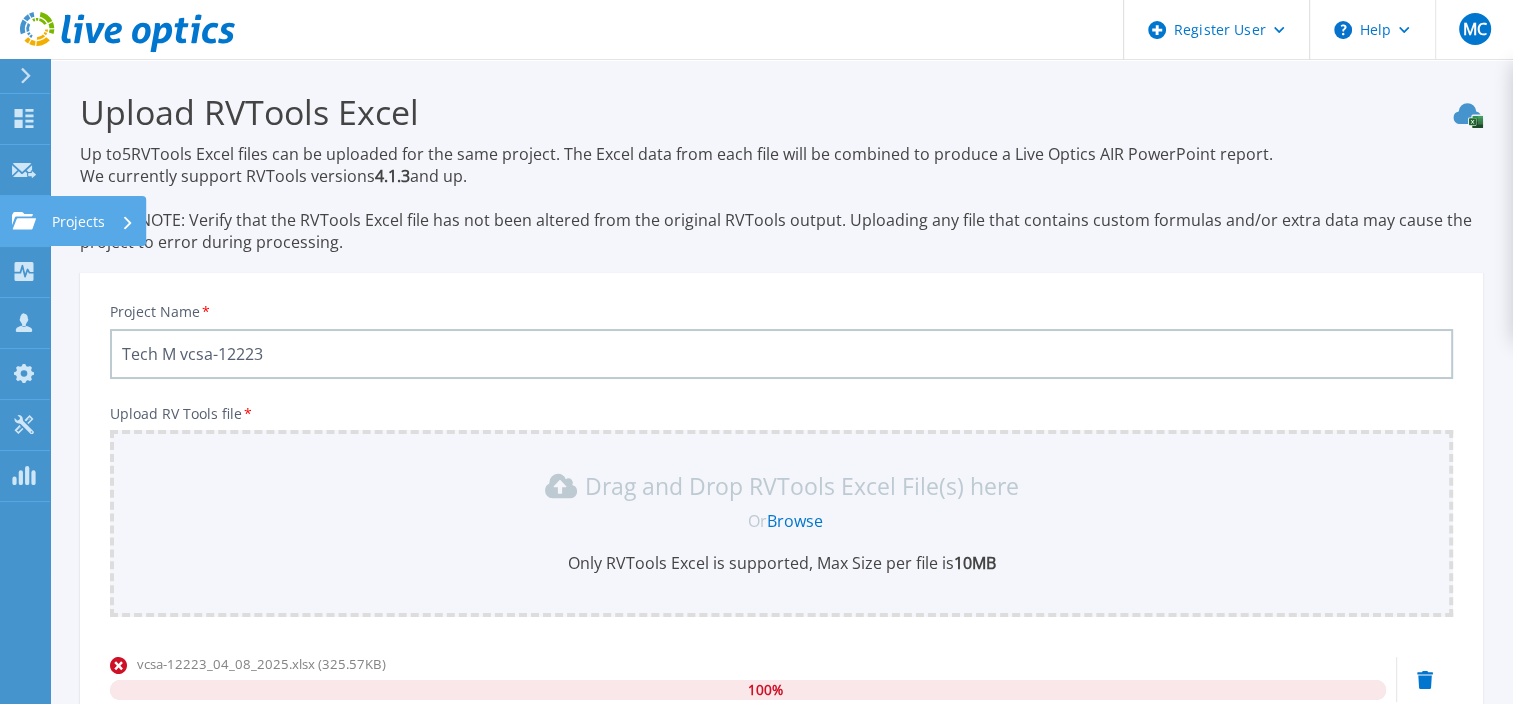 click on "Projects Projects" at bounding box center [25, 221] 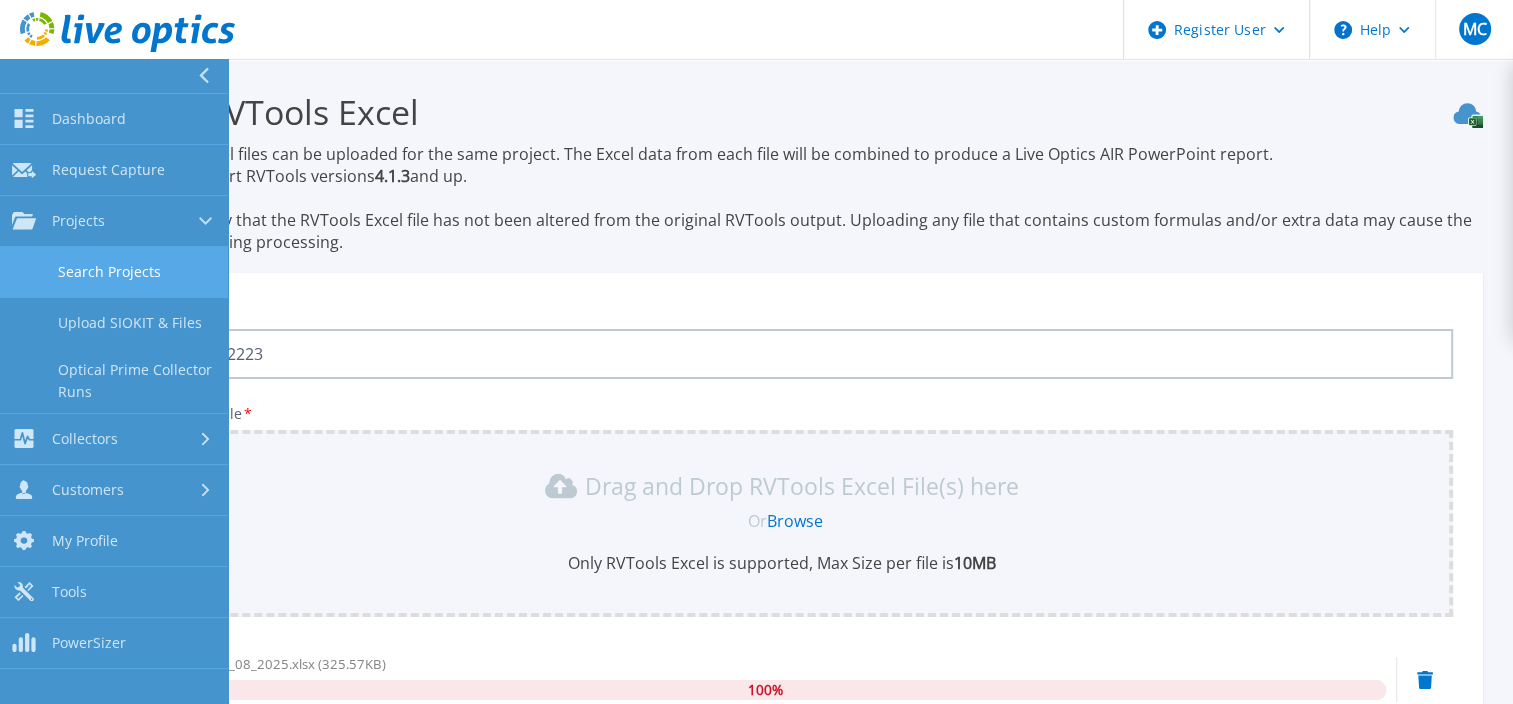 click on "Search Projects" at bounding box center (114, 272) 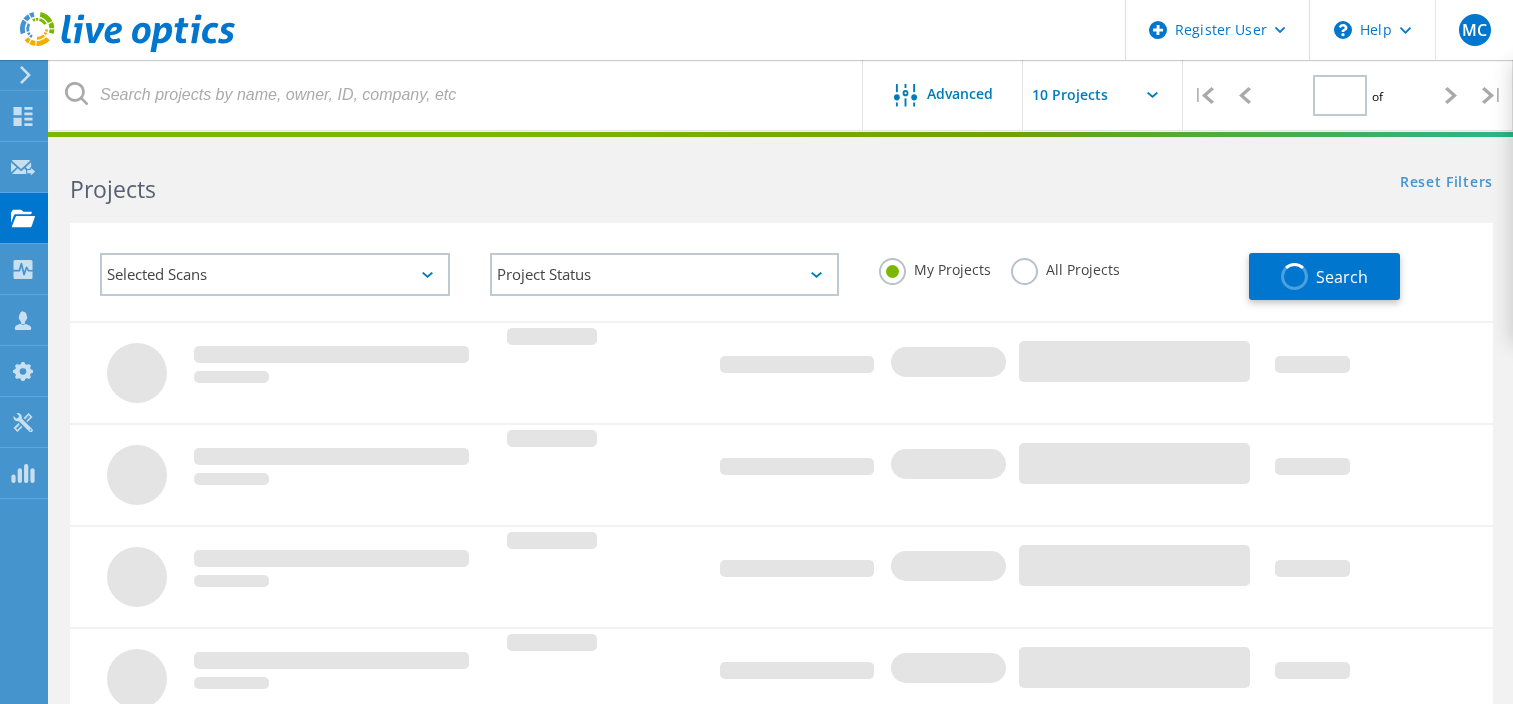 type on "1" 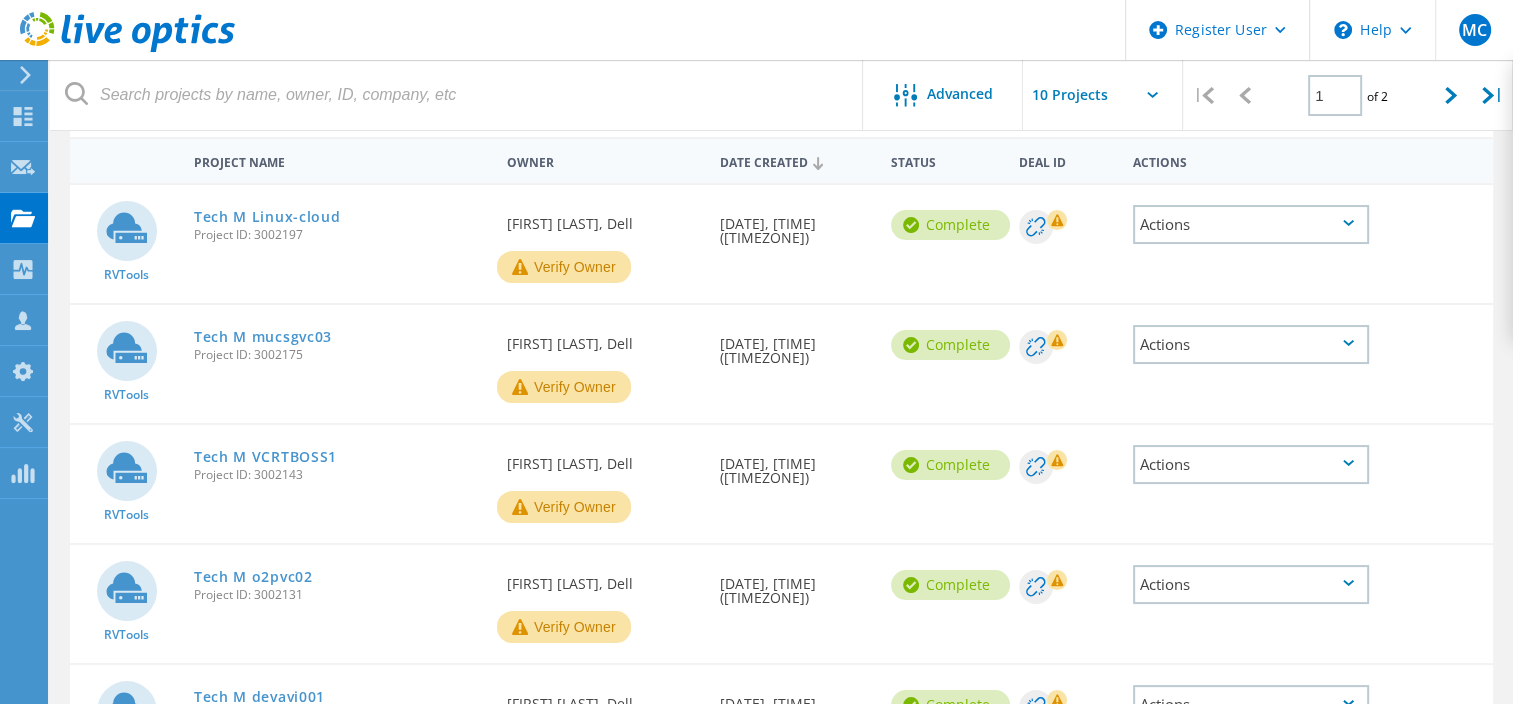 scroll, scrollTop: 0, scrollLeft: 0, axis: both 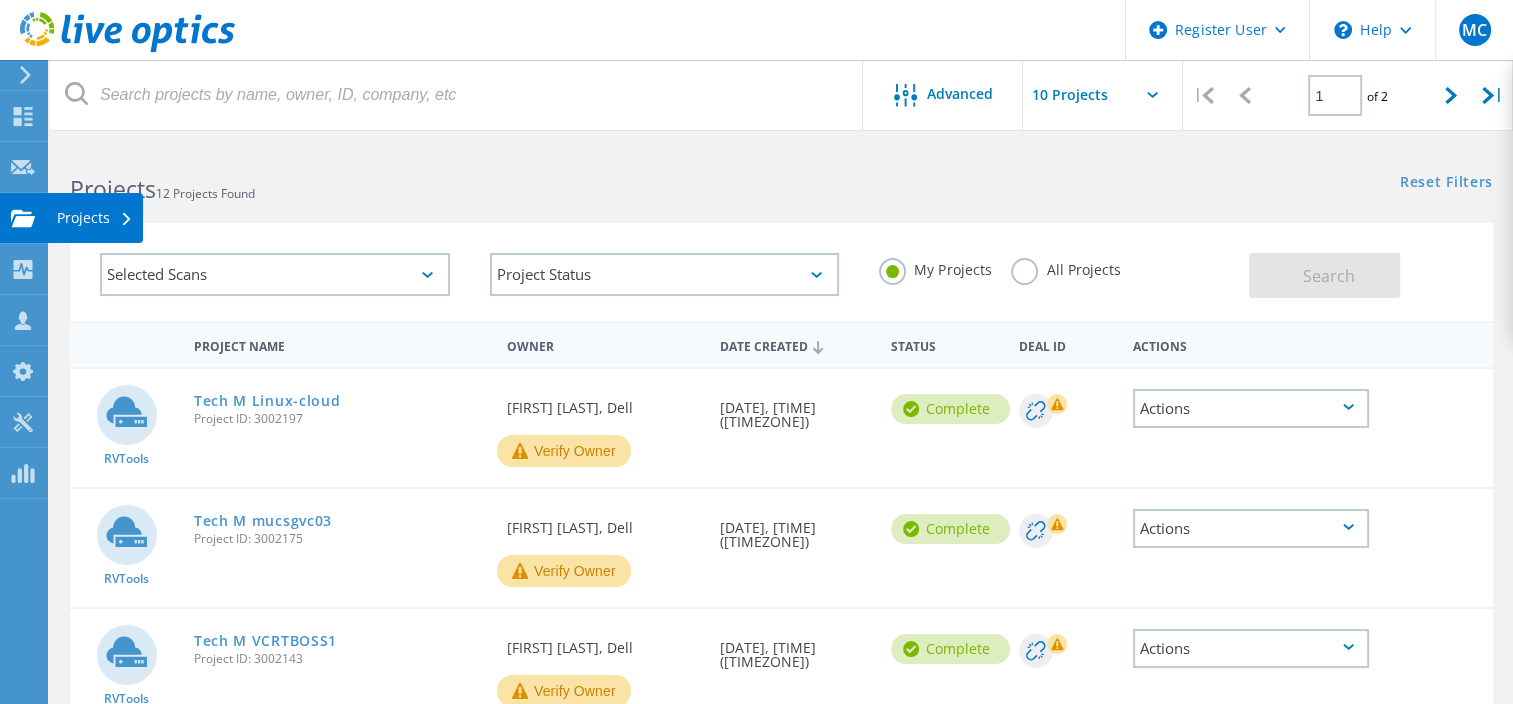 click on "Projects" at bounding box center (95, 218) 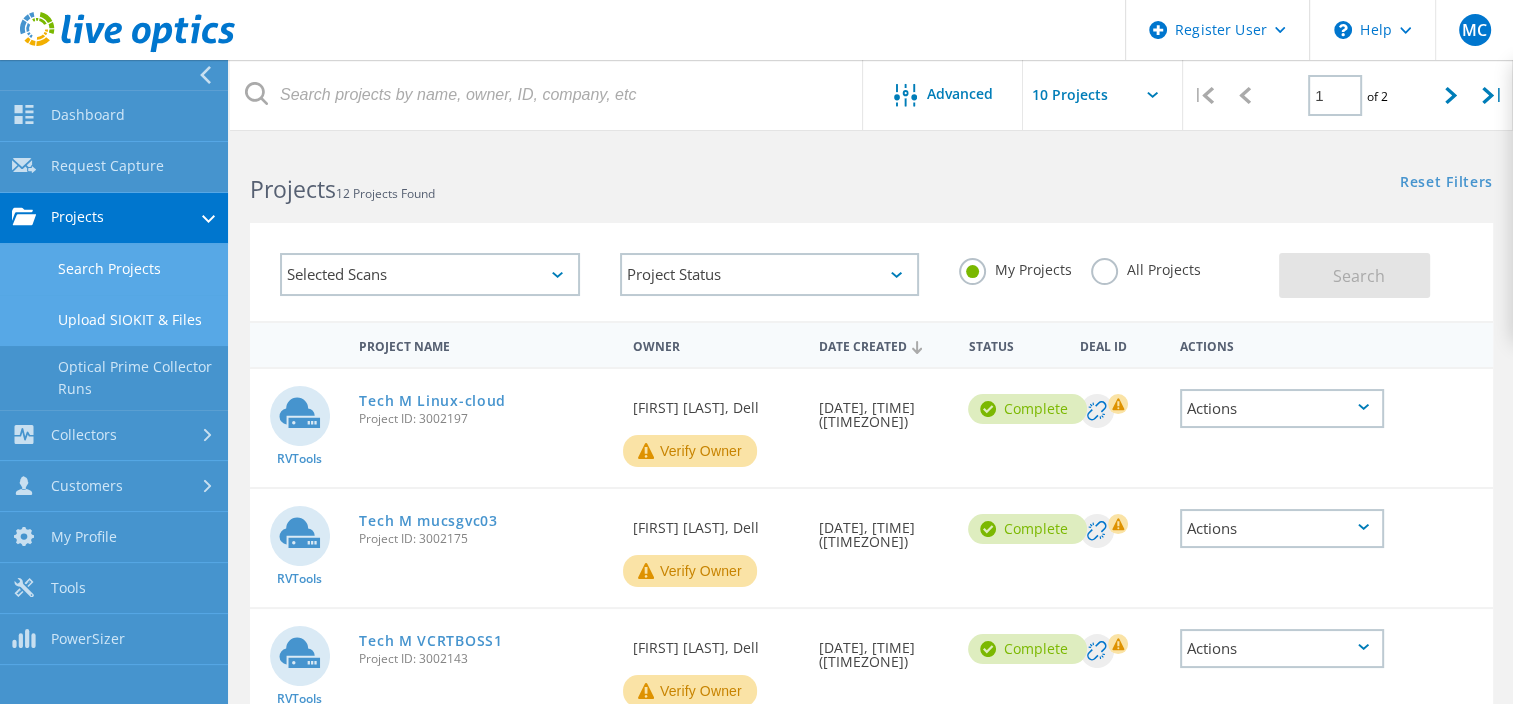click on "Upload SIOKIT & Files" at bounding box center [114, 320] 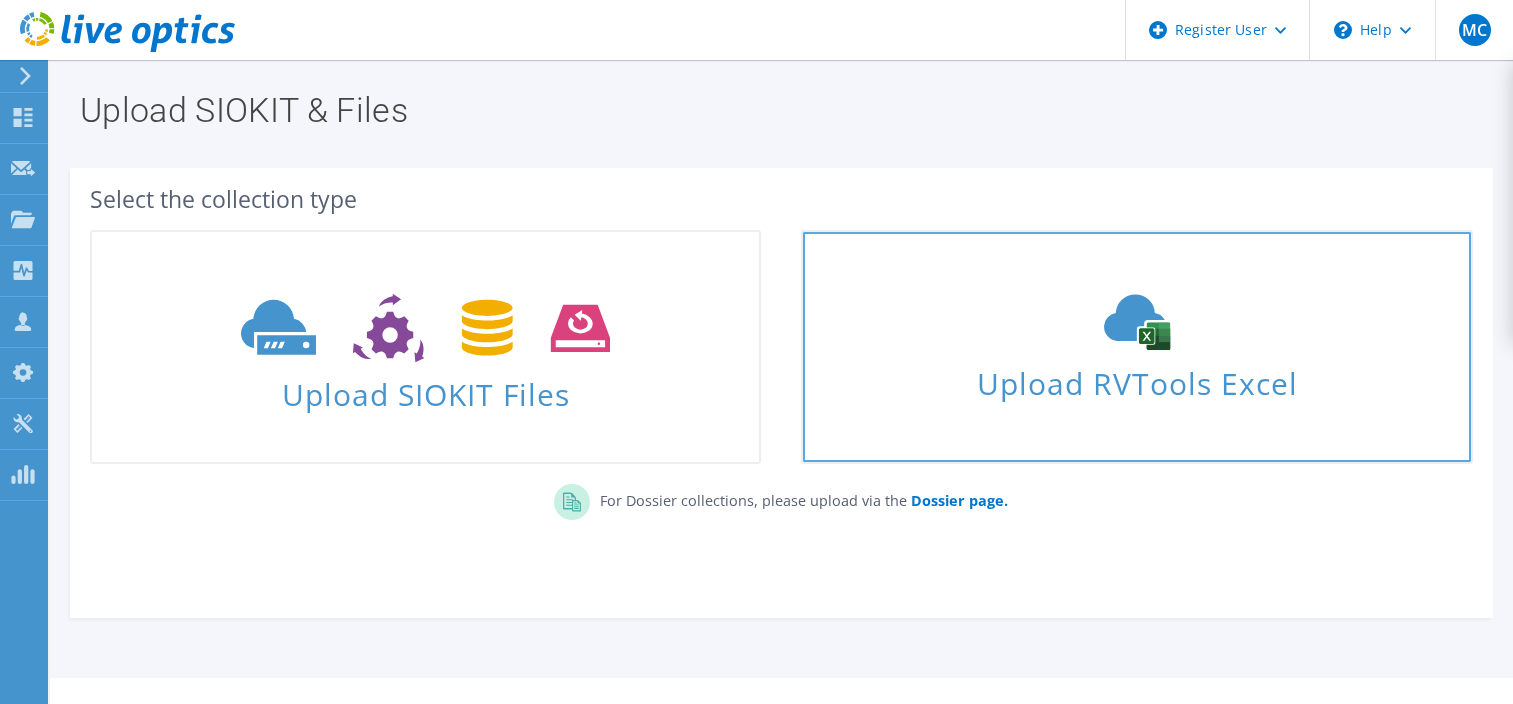 scroll, scrollTop: 0, scrollLeft: 0, axis: both 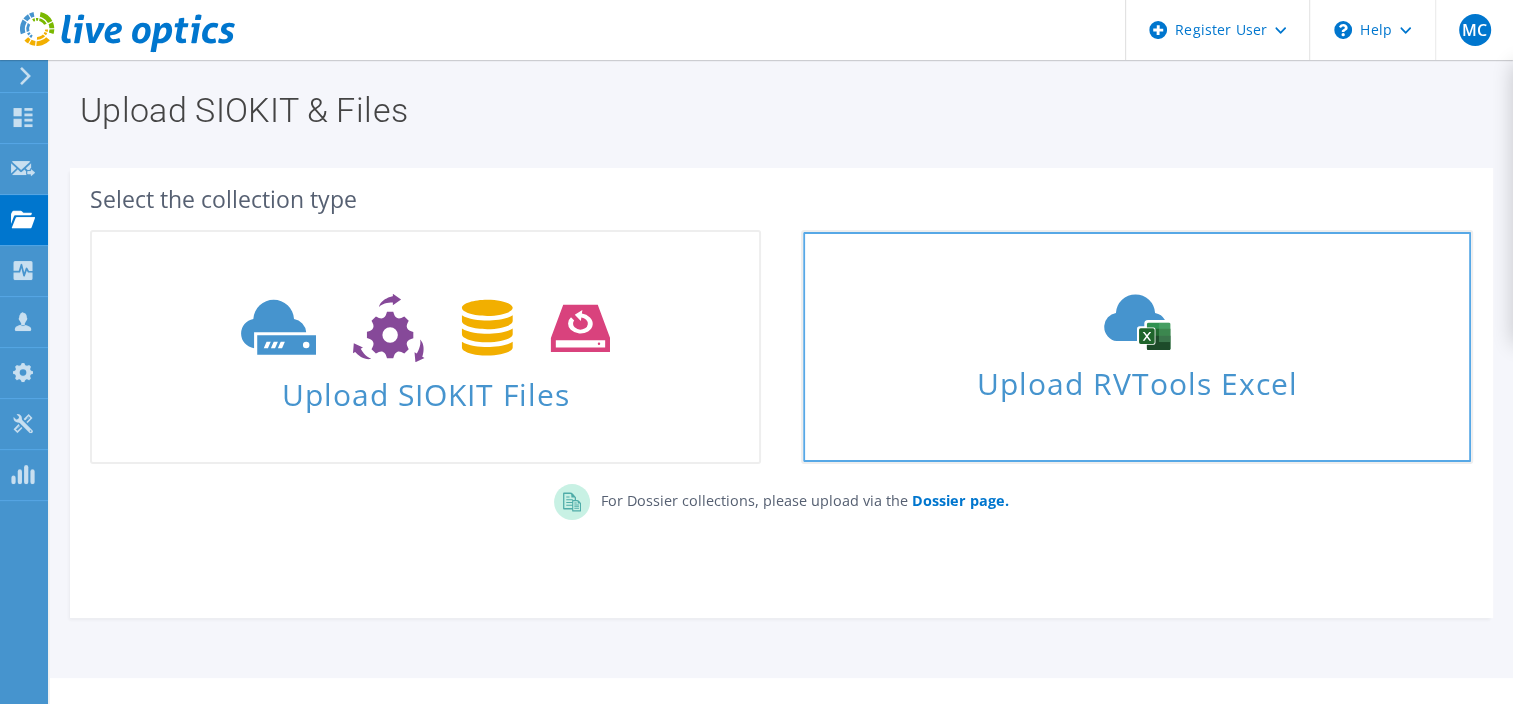 click 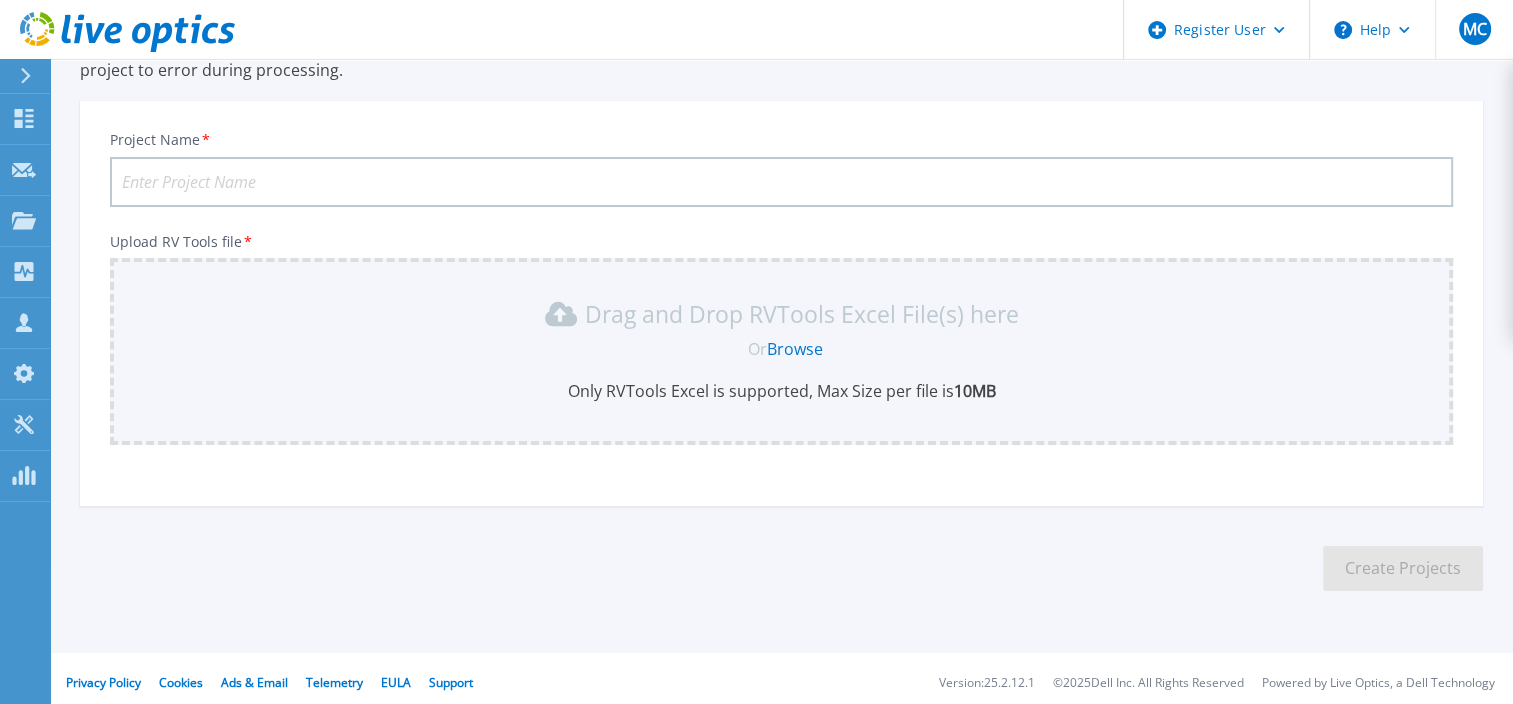 scroll, scrollTop: 178, scrollLeft: 0, axis: vertical 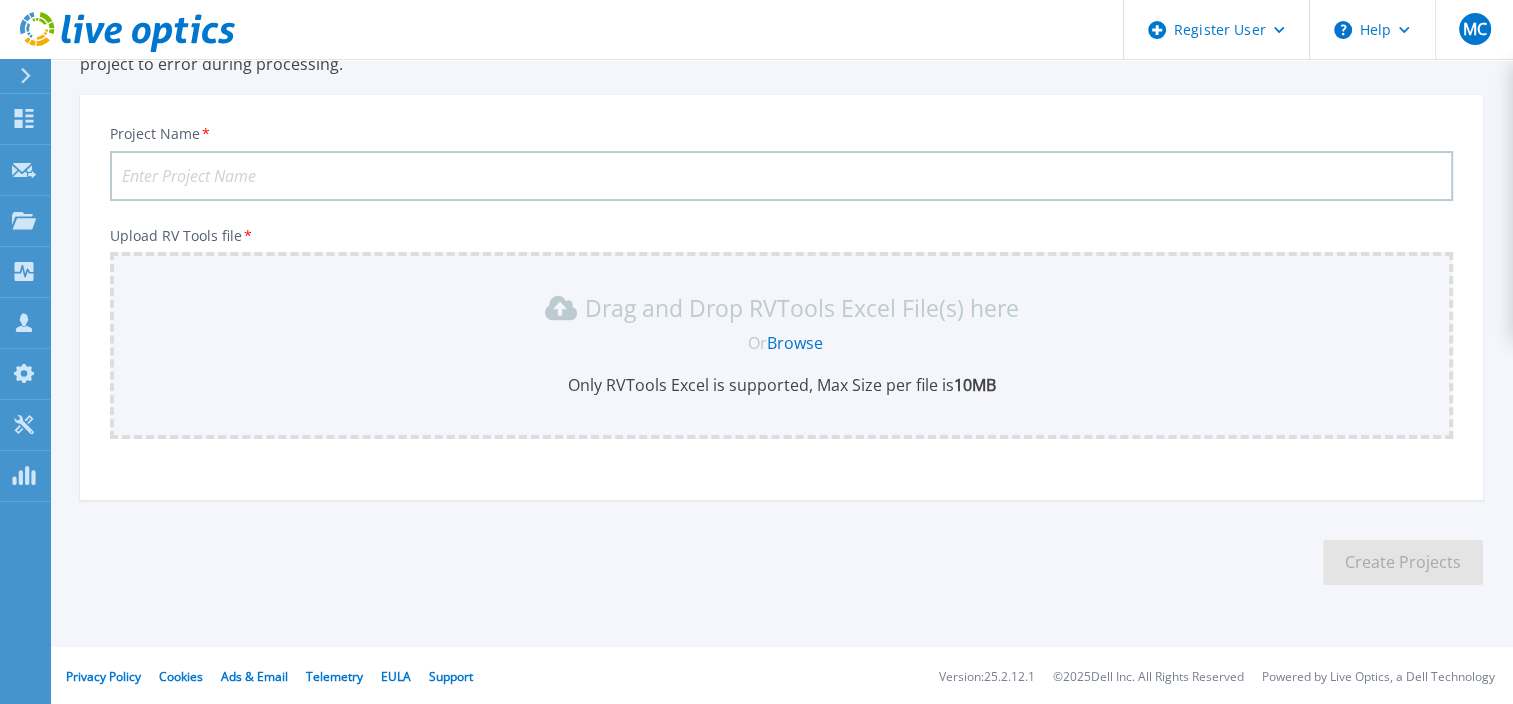 click on "Project Name *" at bounding box center [781, 176] 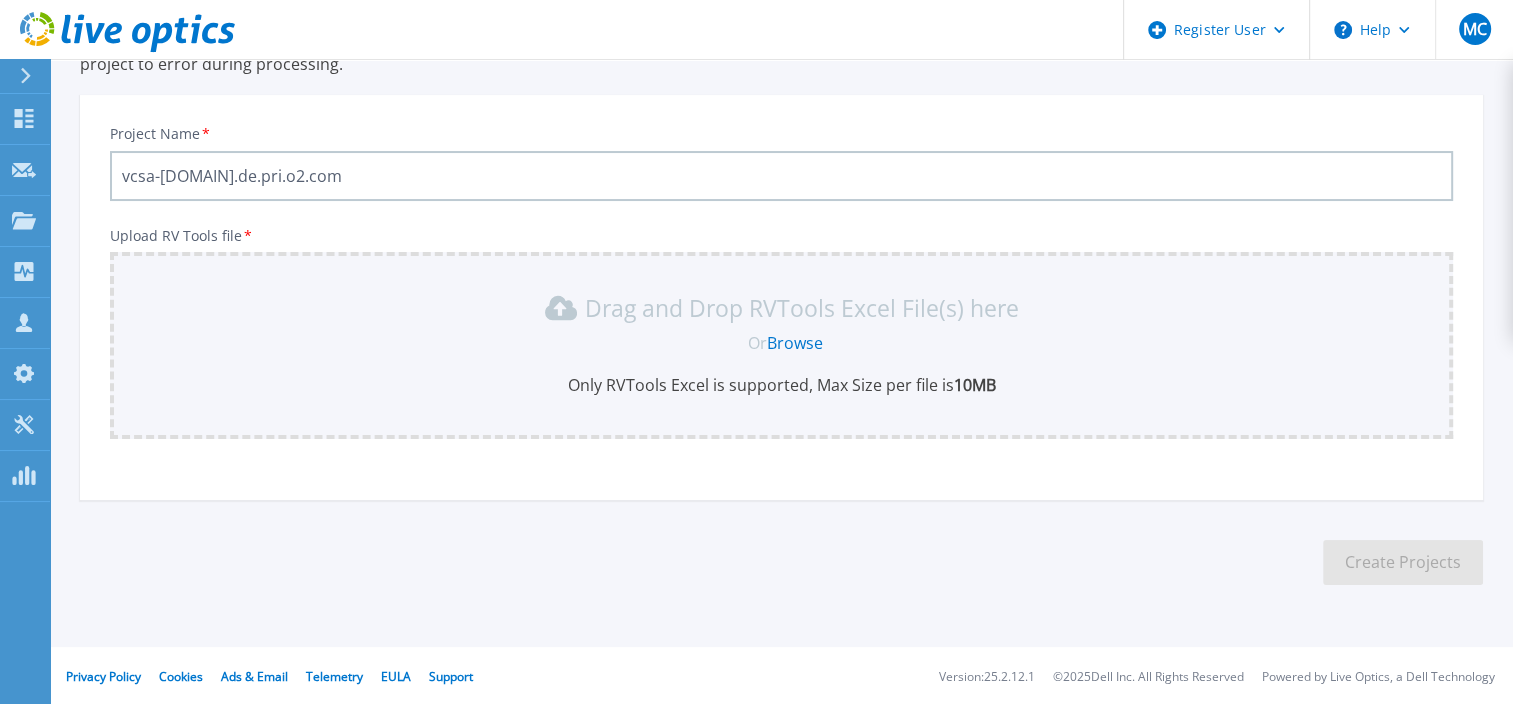 click on "vcsa-10762.dcn.de.pri.o2.com" at bounding box center [781, 176] 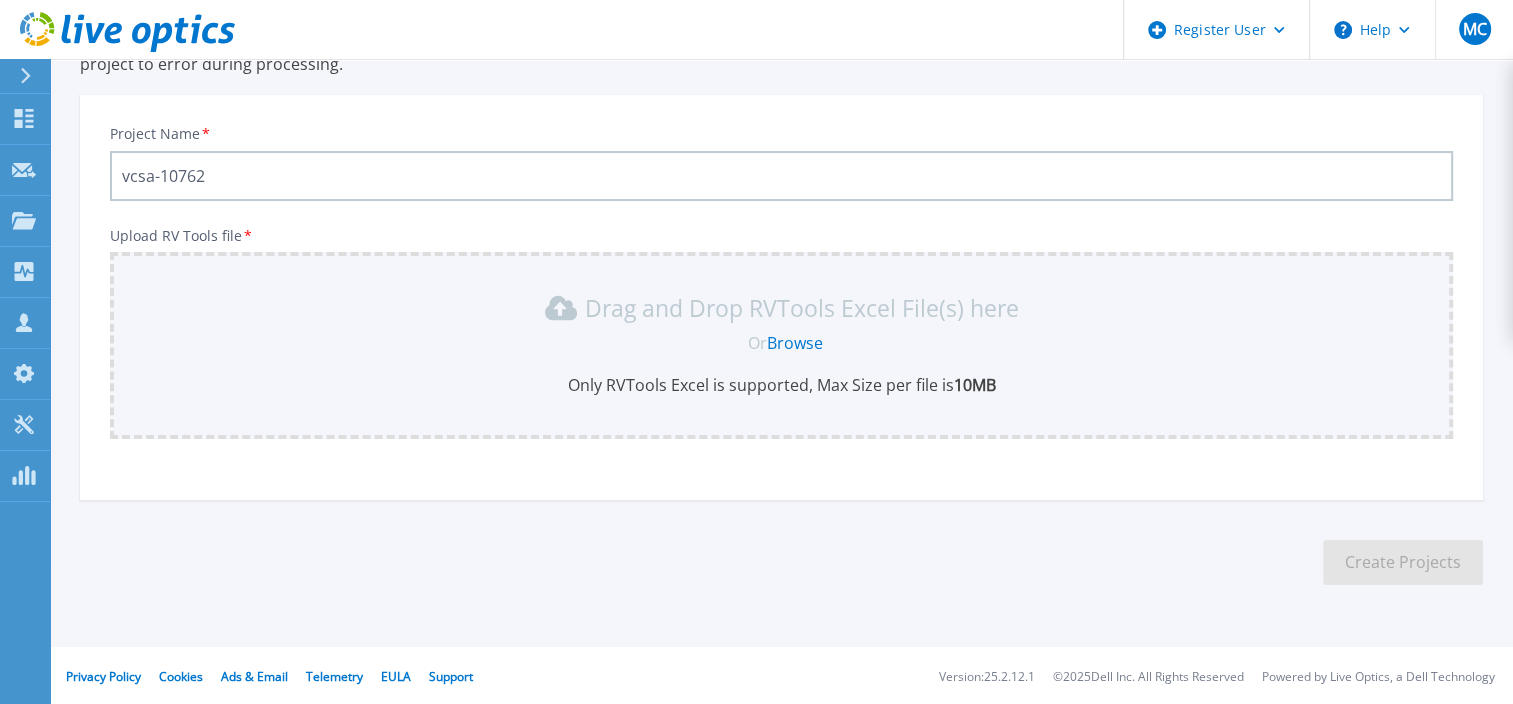 drag, startPoint x: 305, startPoint y: 176, endPoint x: 86, endPoint y: 186, distance: 219.2282 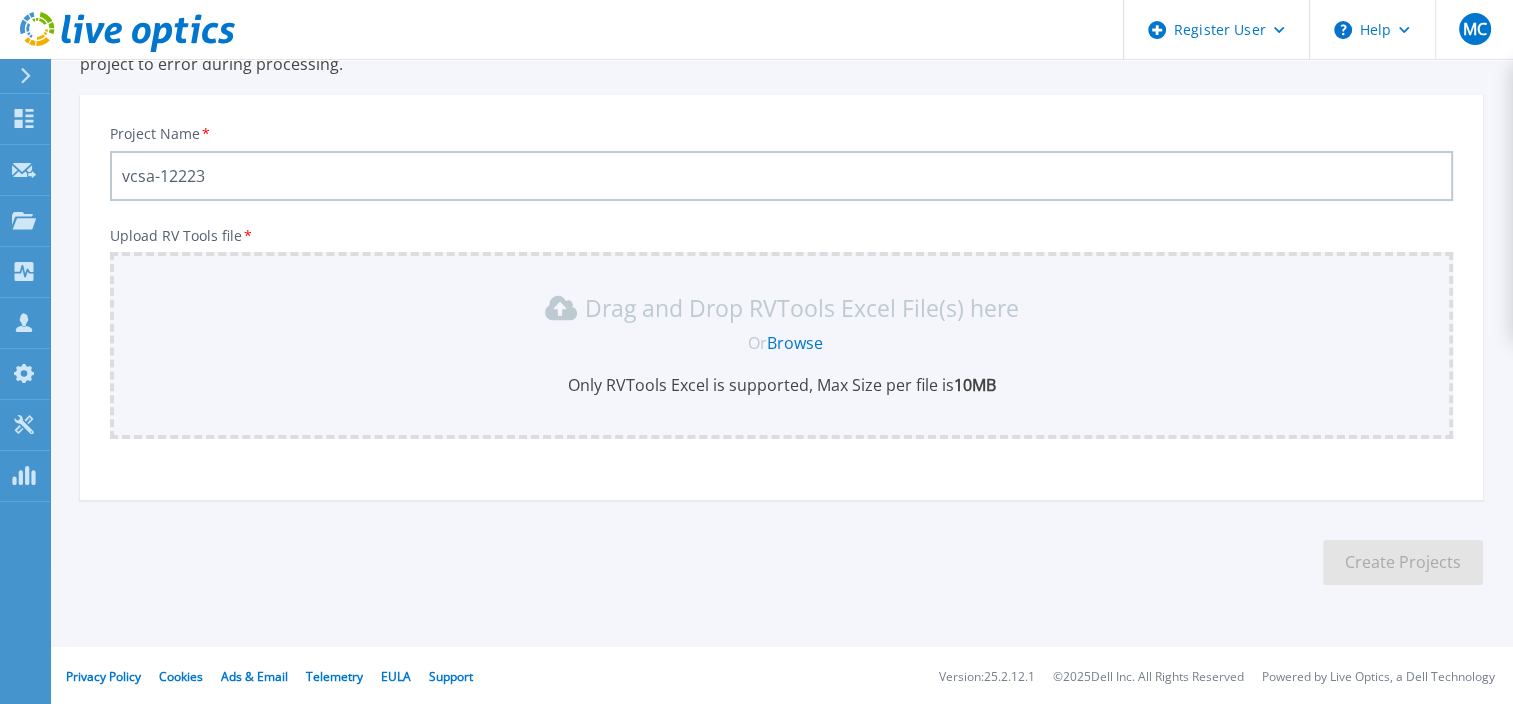 click on "vcsa-12223" at bounding box center (781, 176) 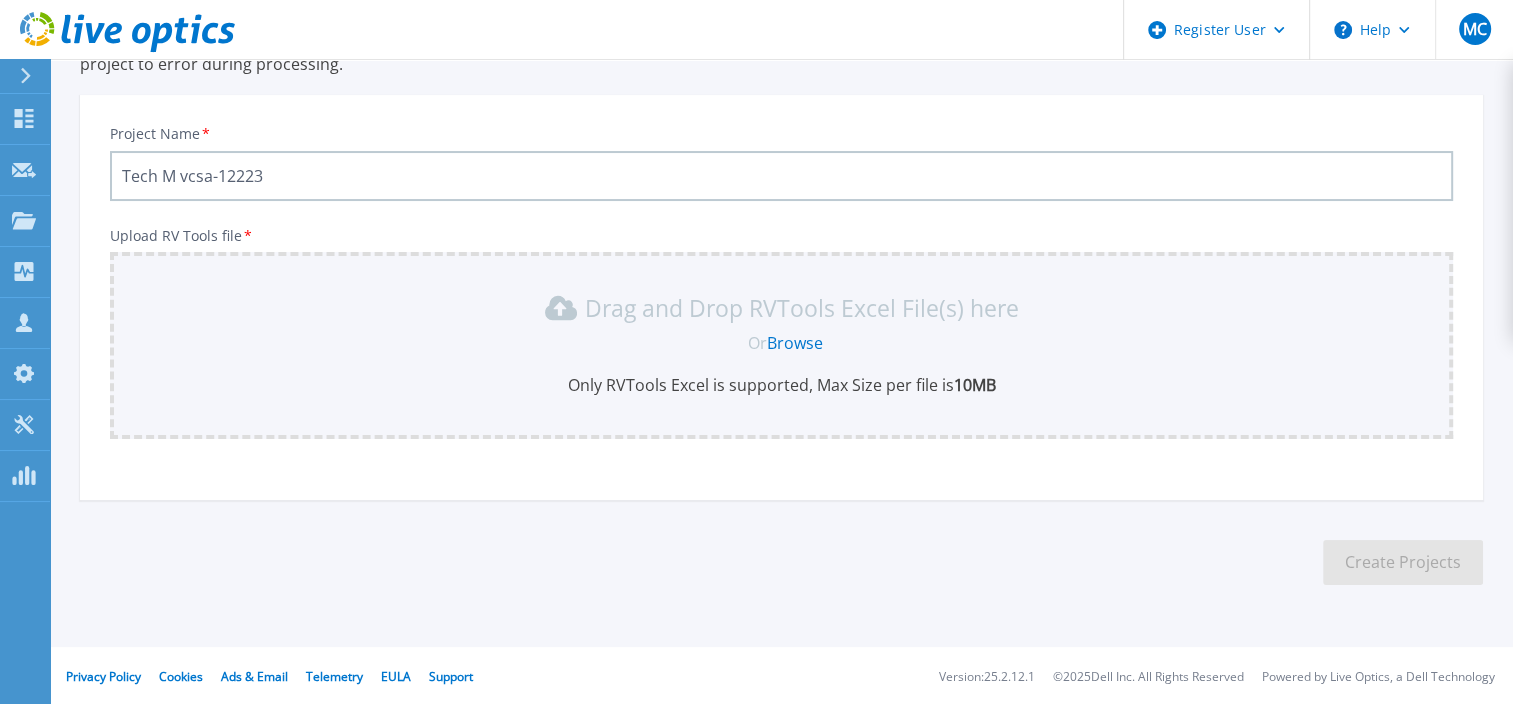 type on "Tech M vcsa-12223" 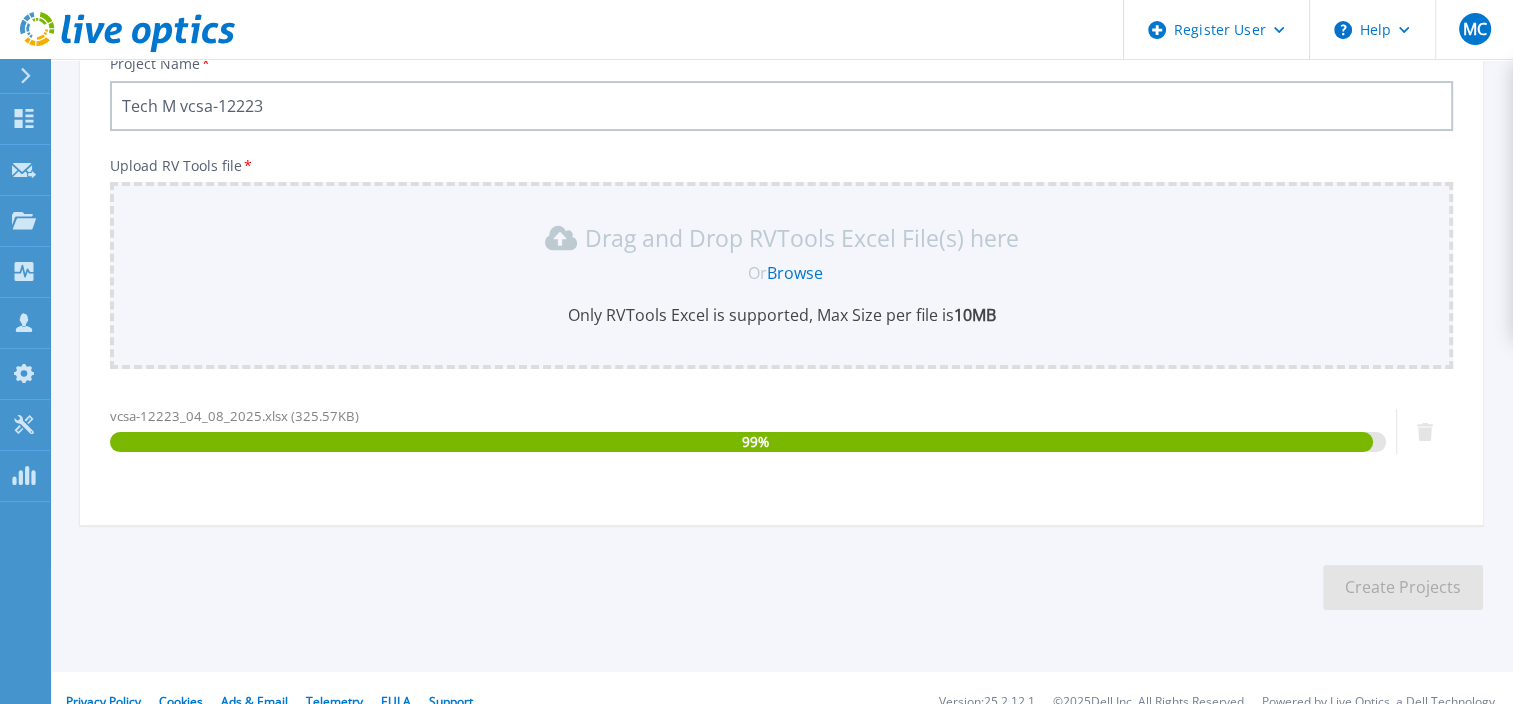scroll, scrollTop: 274, scrollLeft: 0, axis: vertical 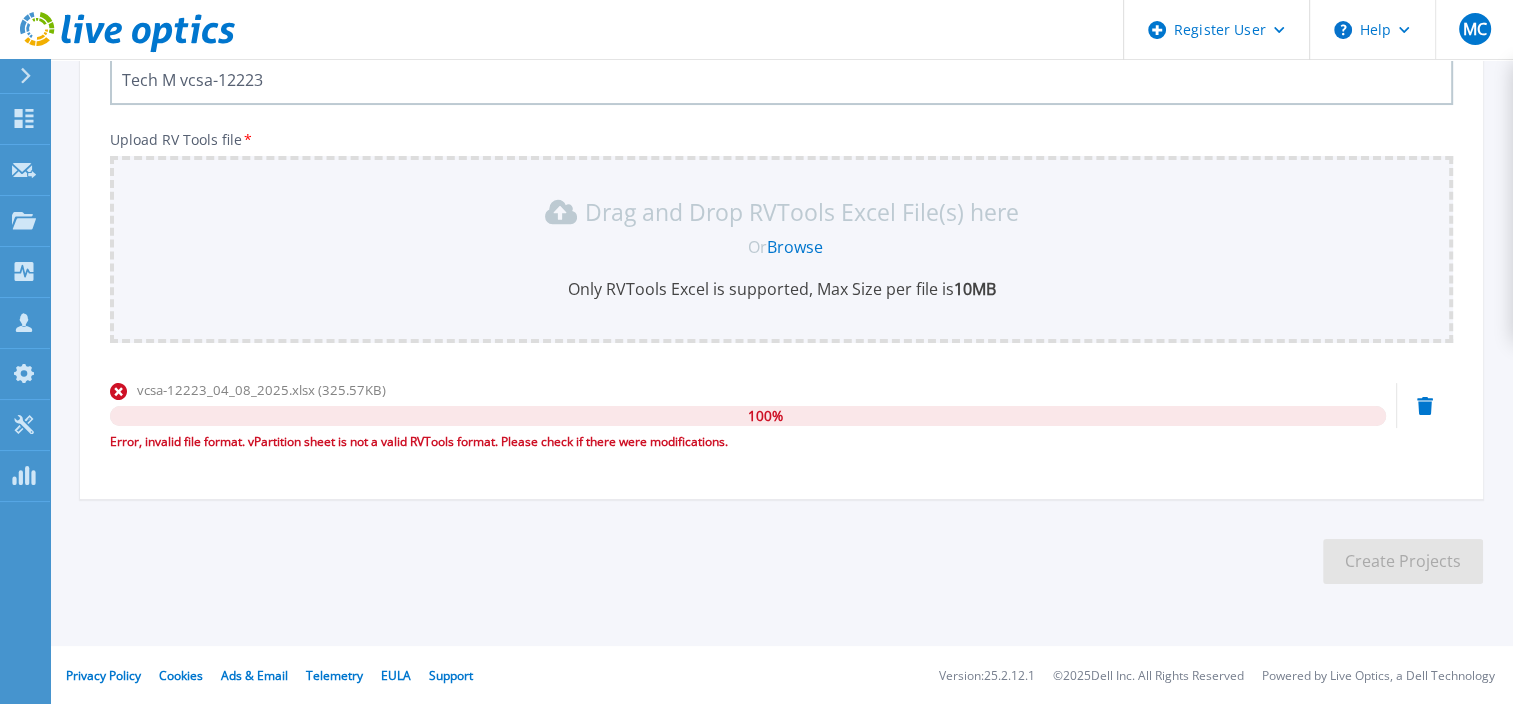 click 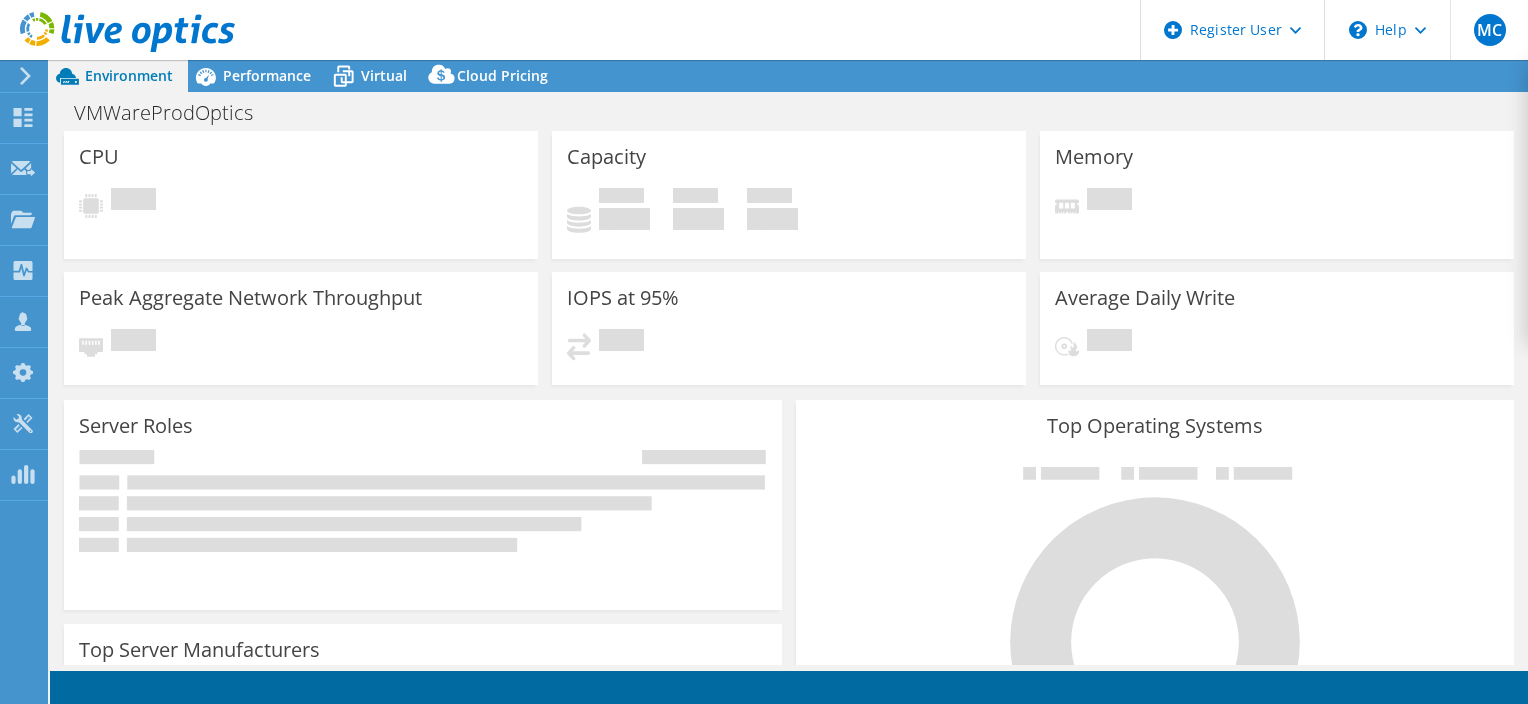 scroll, scrollTop: 0, scrollLeft: 0, axis: both 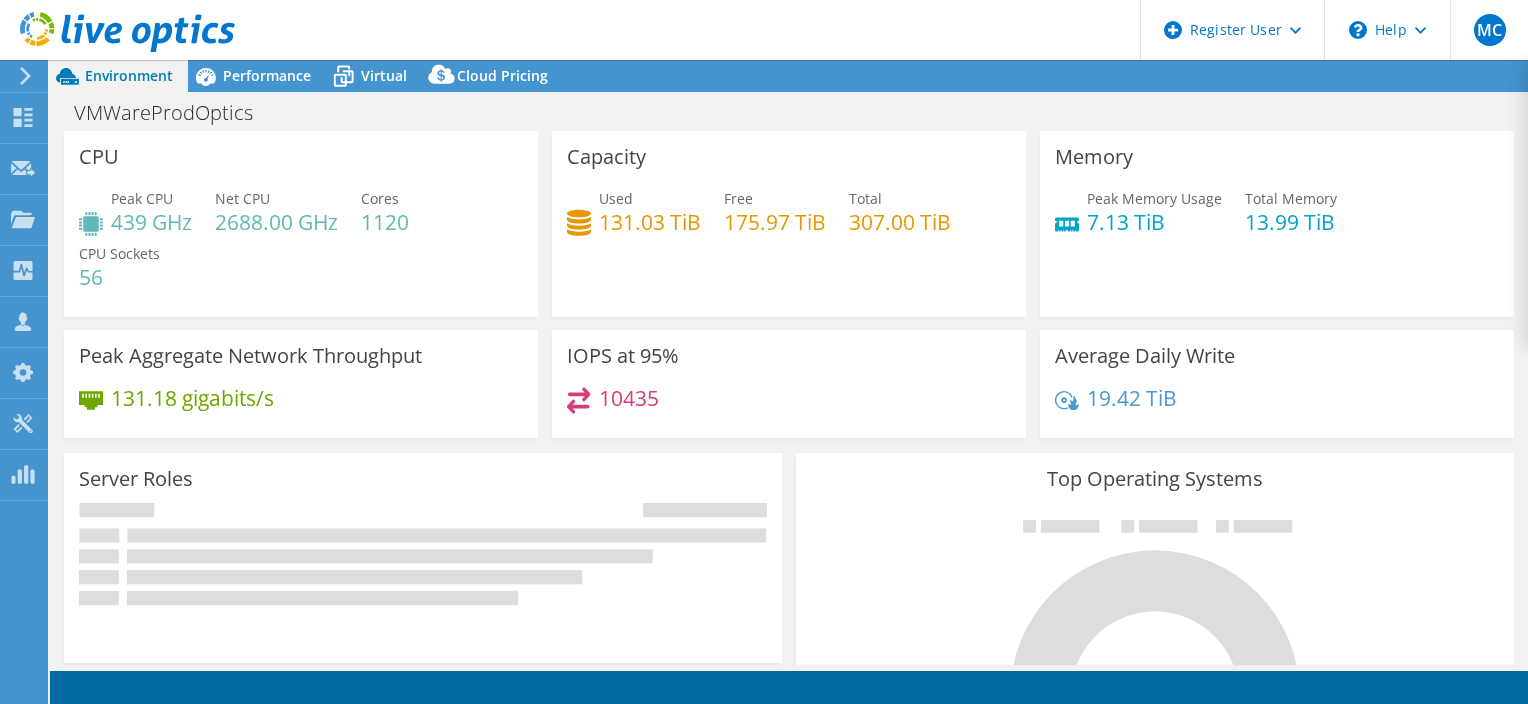 select on "USD" 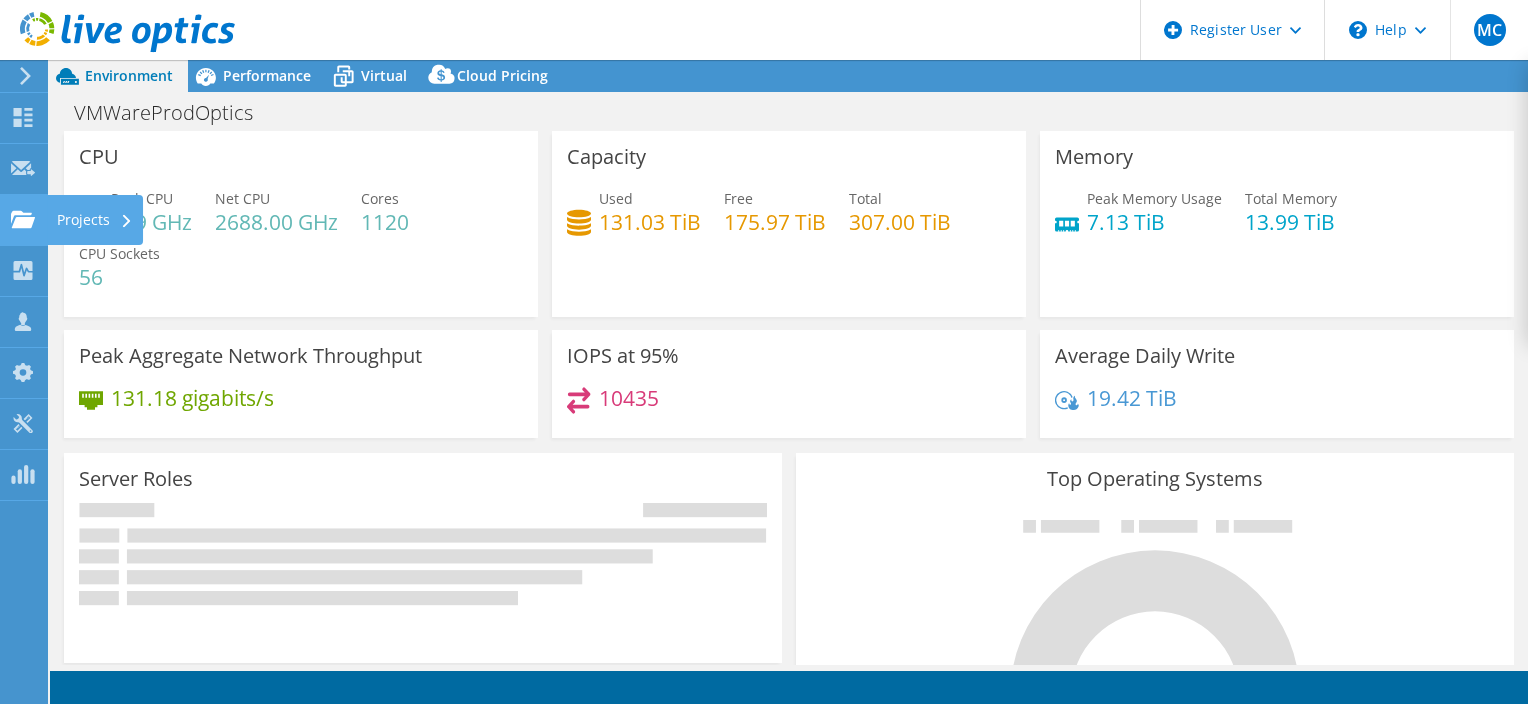 click on "Projects" at bounding box center (-66, 220) 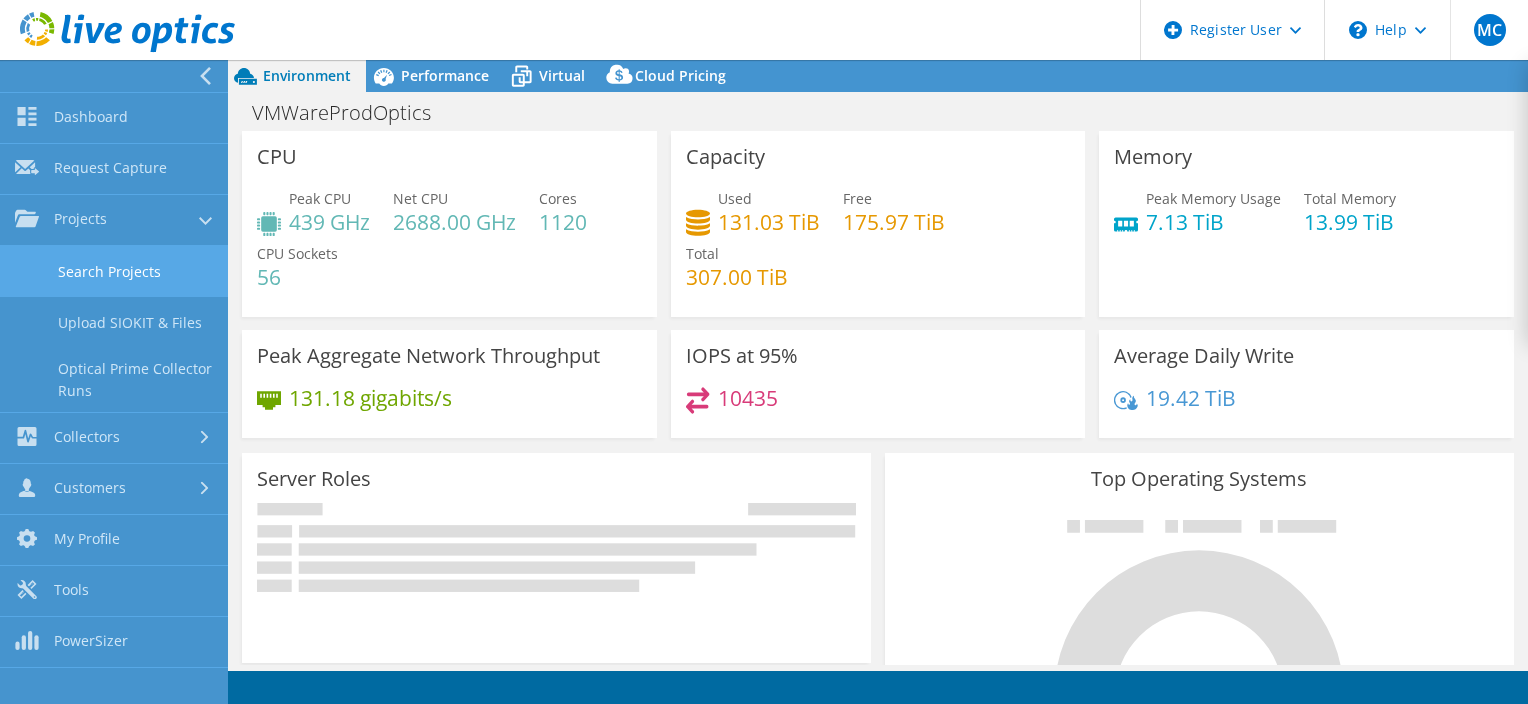click on "Search Projects" at bounding box center (114, 271) 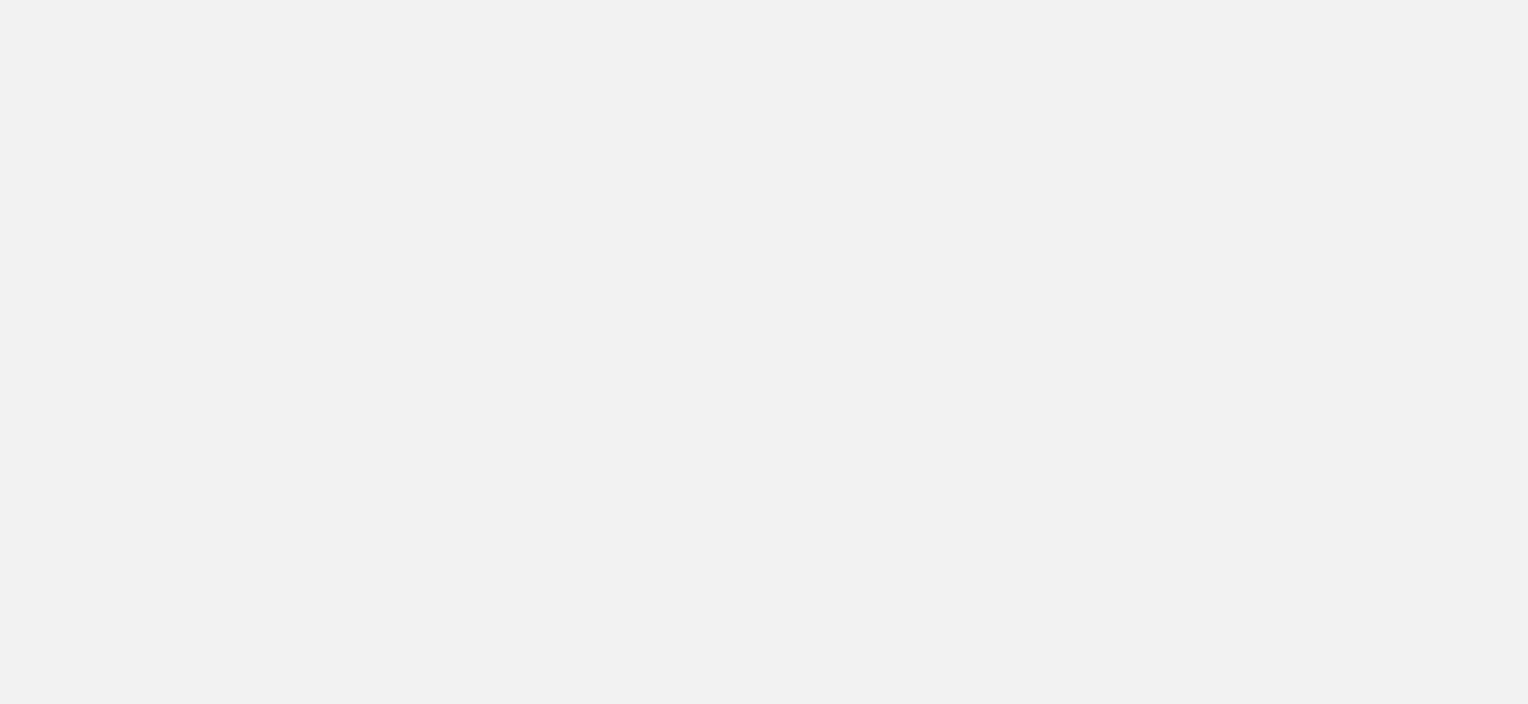 scroll, scrollTop: 0, scrollLeft: 0, axis: both 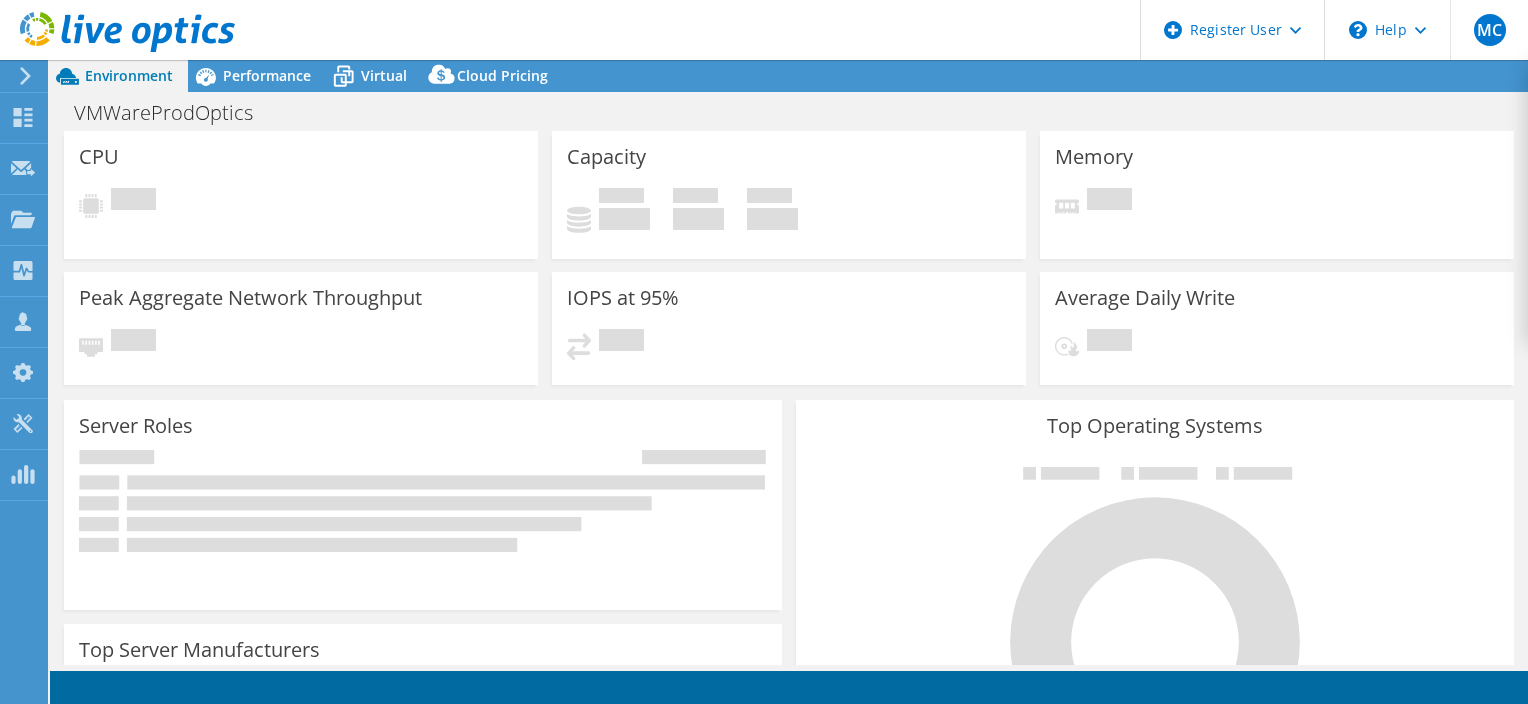 select on "USEast" 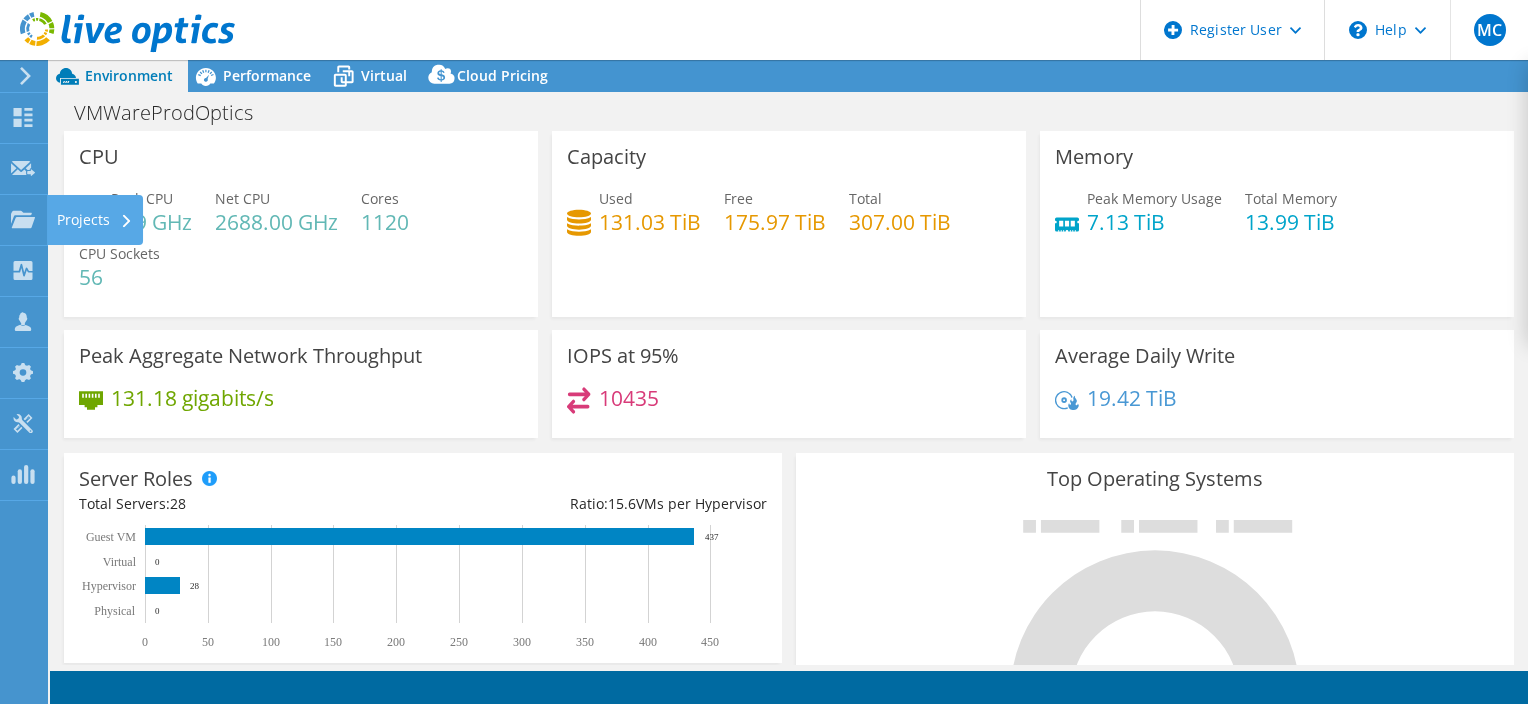 drag, startPoint x: 8, startPoint y: 232, endPoint x: 50, endPoint y: 232, distance: 42 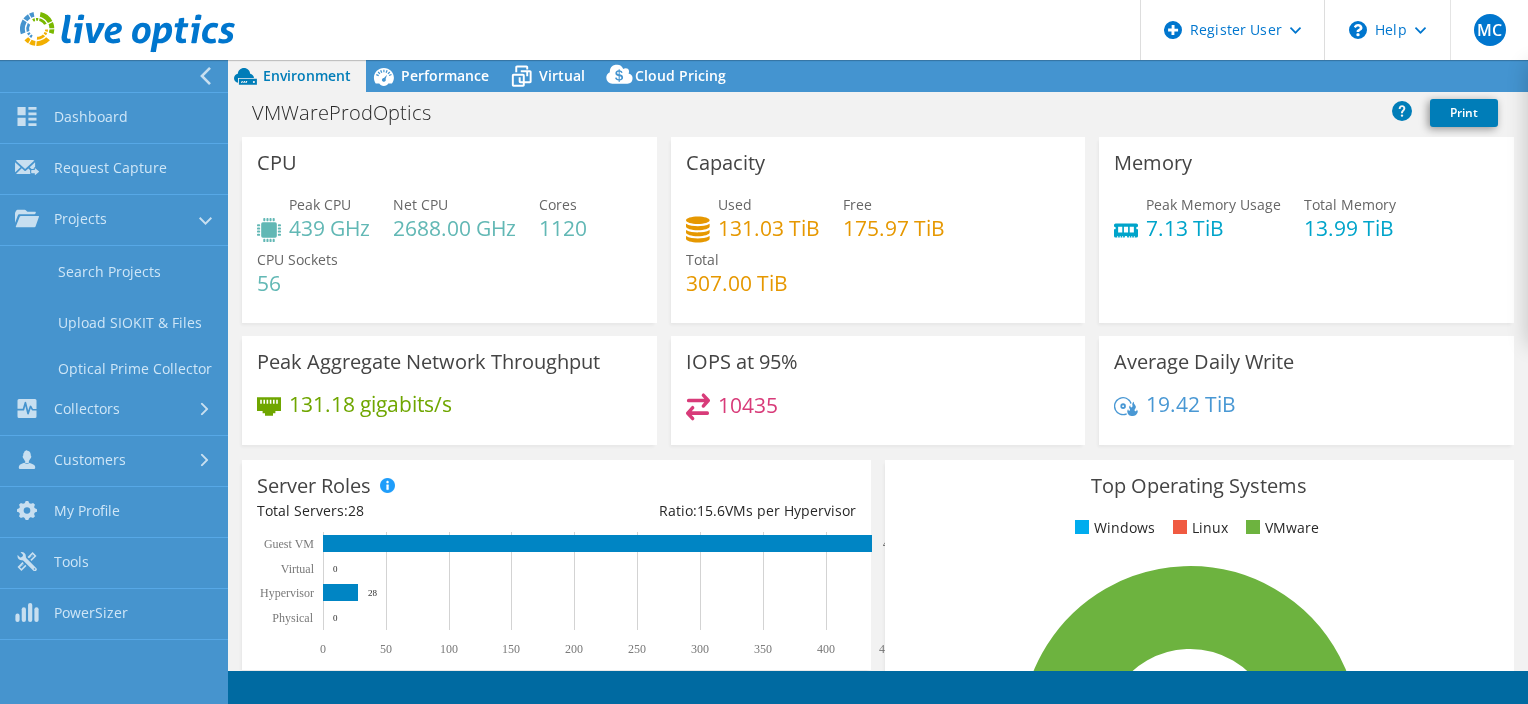 click on "Projects" at bounding box center [114, 220] 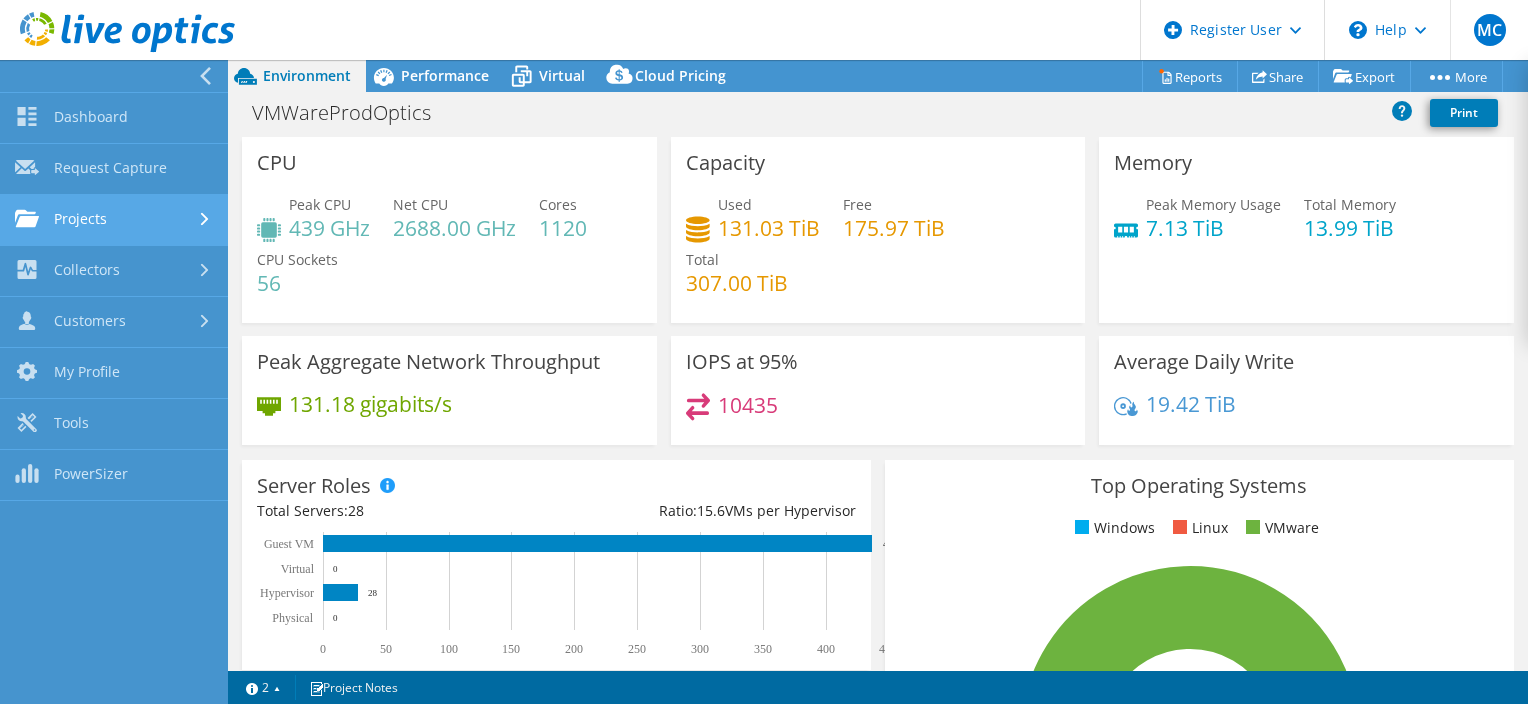 click on "Projects" at bounding box center (114, 220) 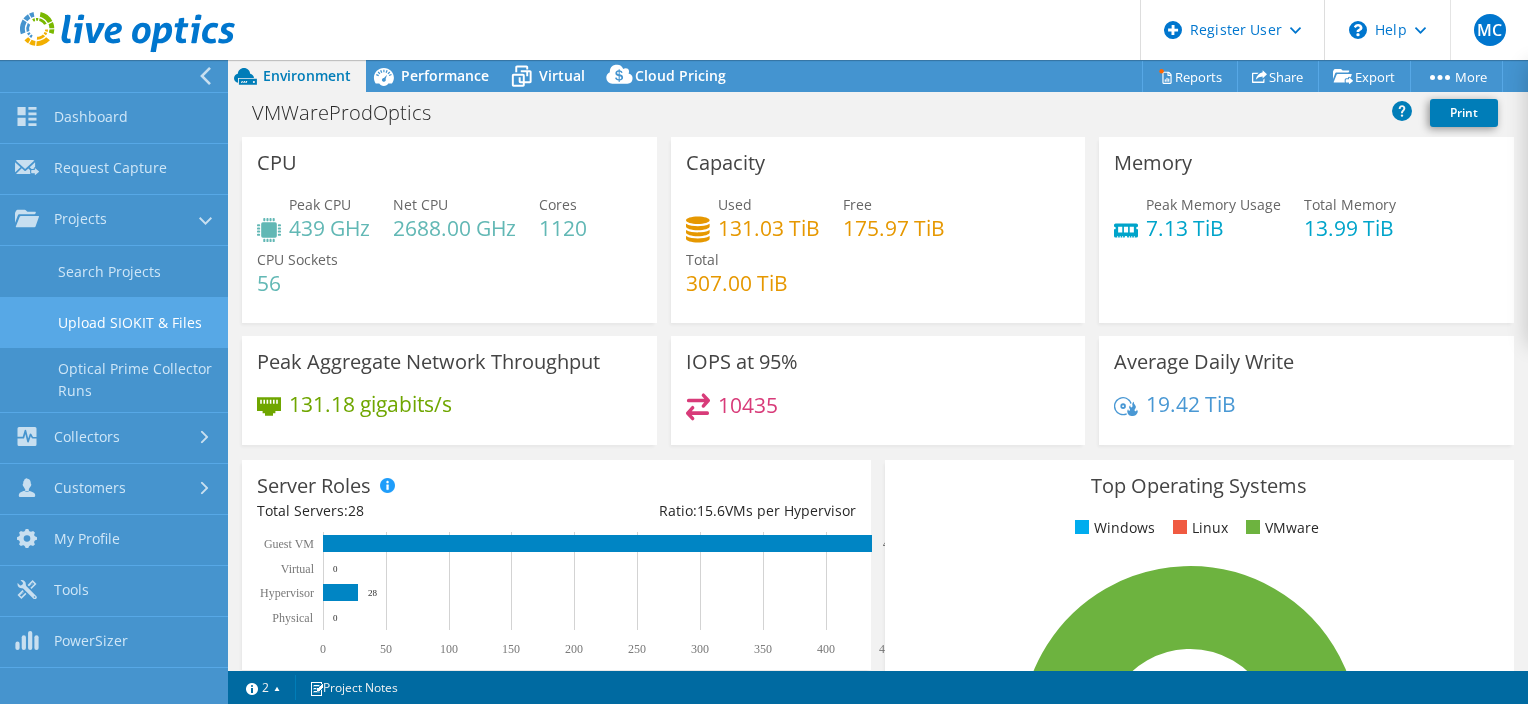 click on "Upload SIOKIT & Files" at bounding box center [114, 322] 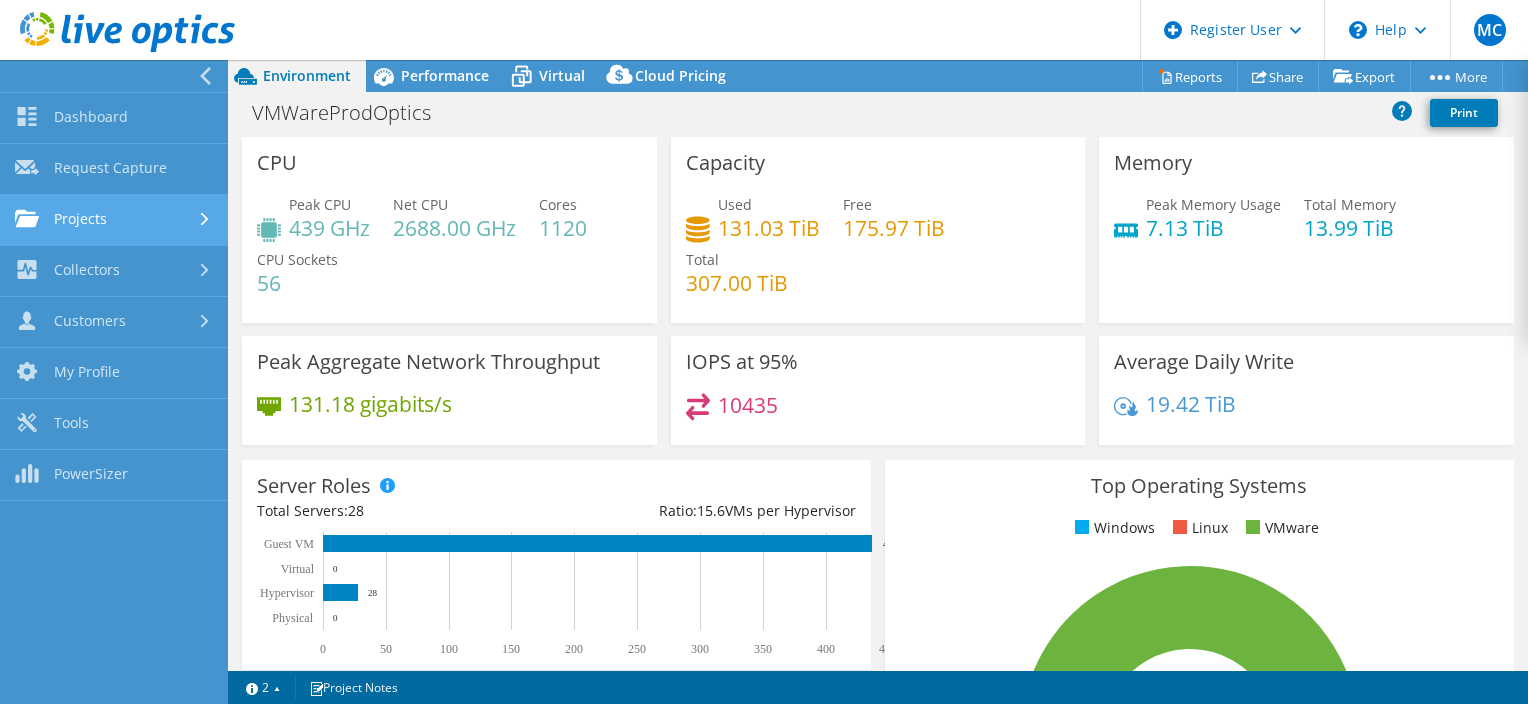 click on "Projects" at bounding box center [114, 220] 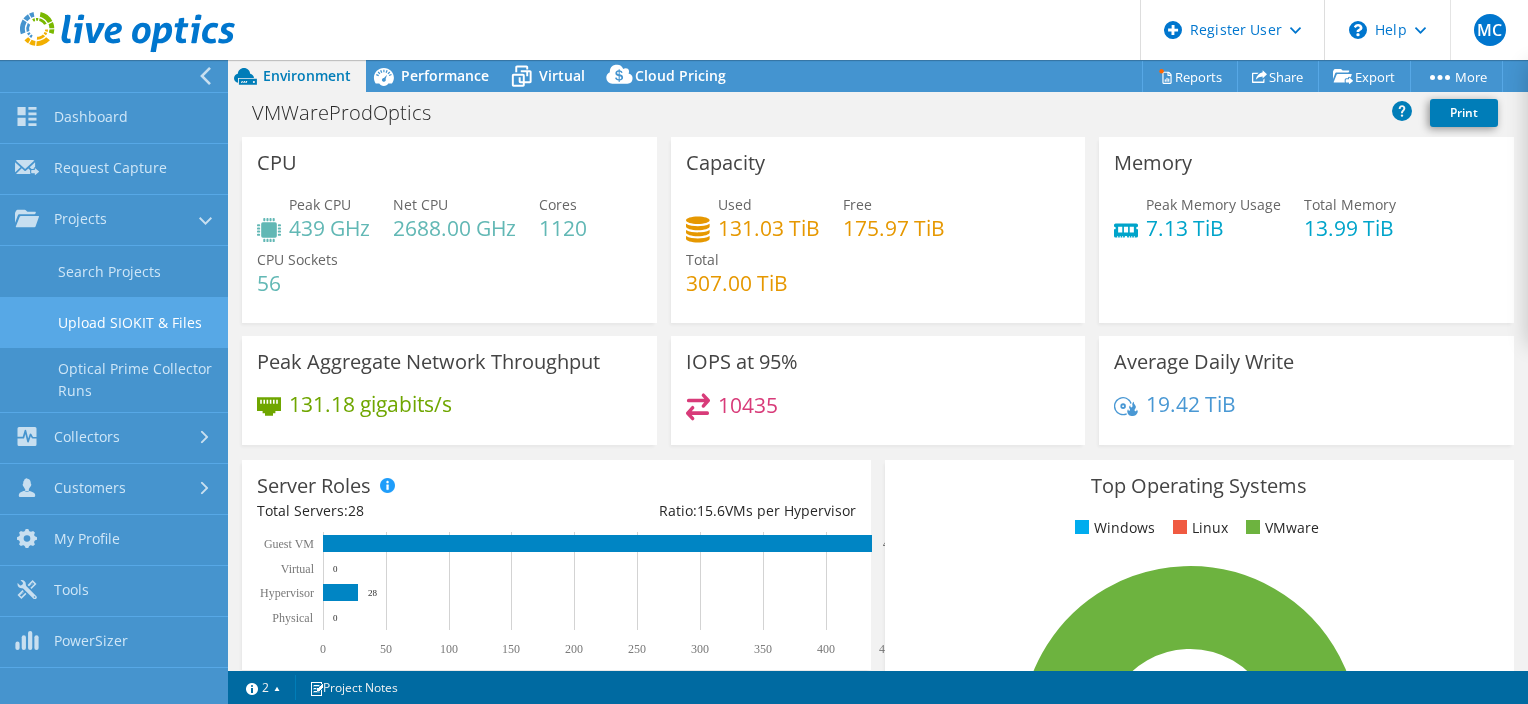 click on "Upload SIOKIT & Files" at bounding box center (114, 322) 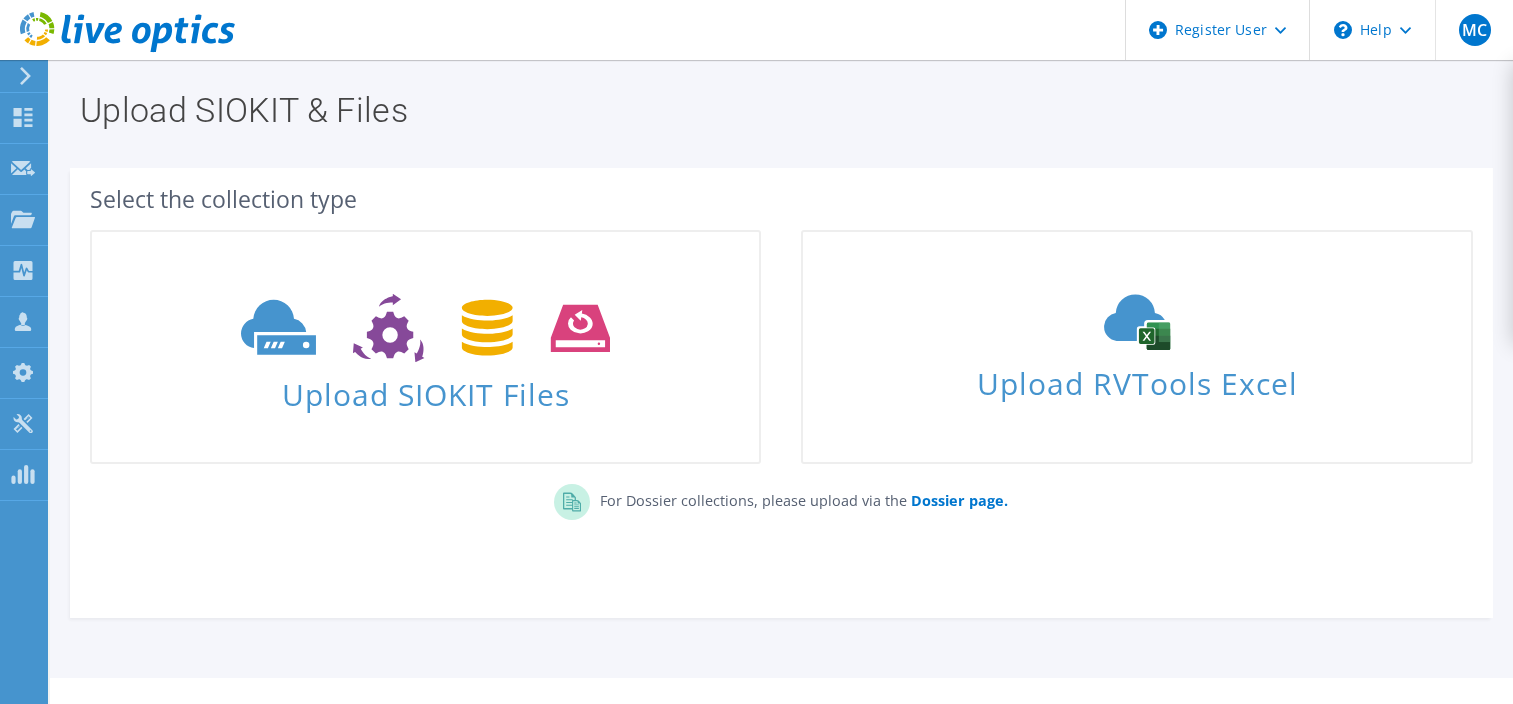 scroll, scrollTop: 0, scrollLeft: 0, axis: both 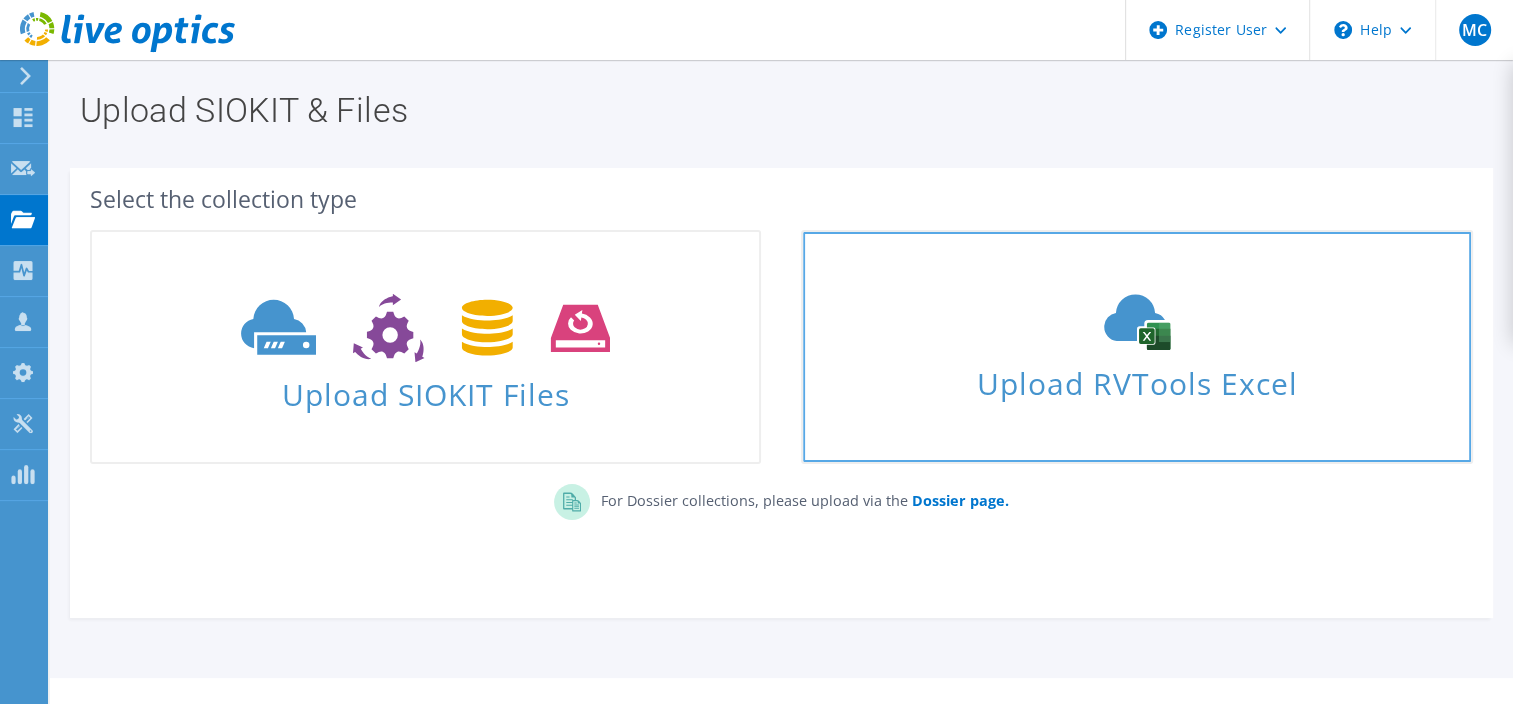 click 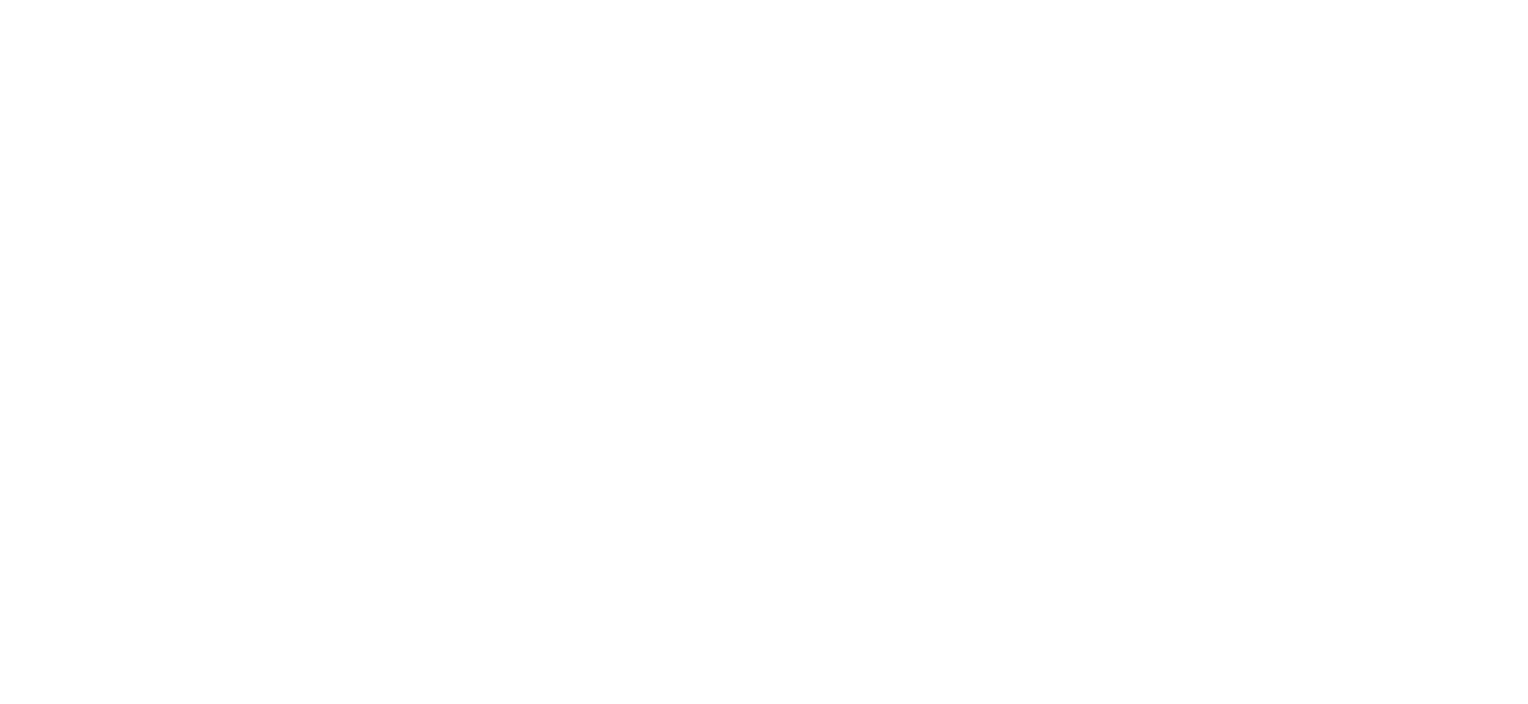 scroll, scrollTop: 0, scrollLeft: 0, axis: both 